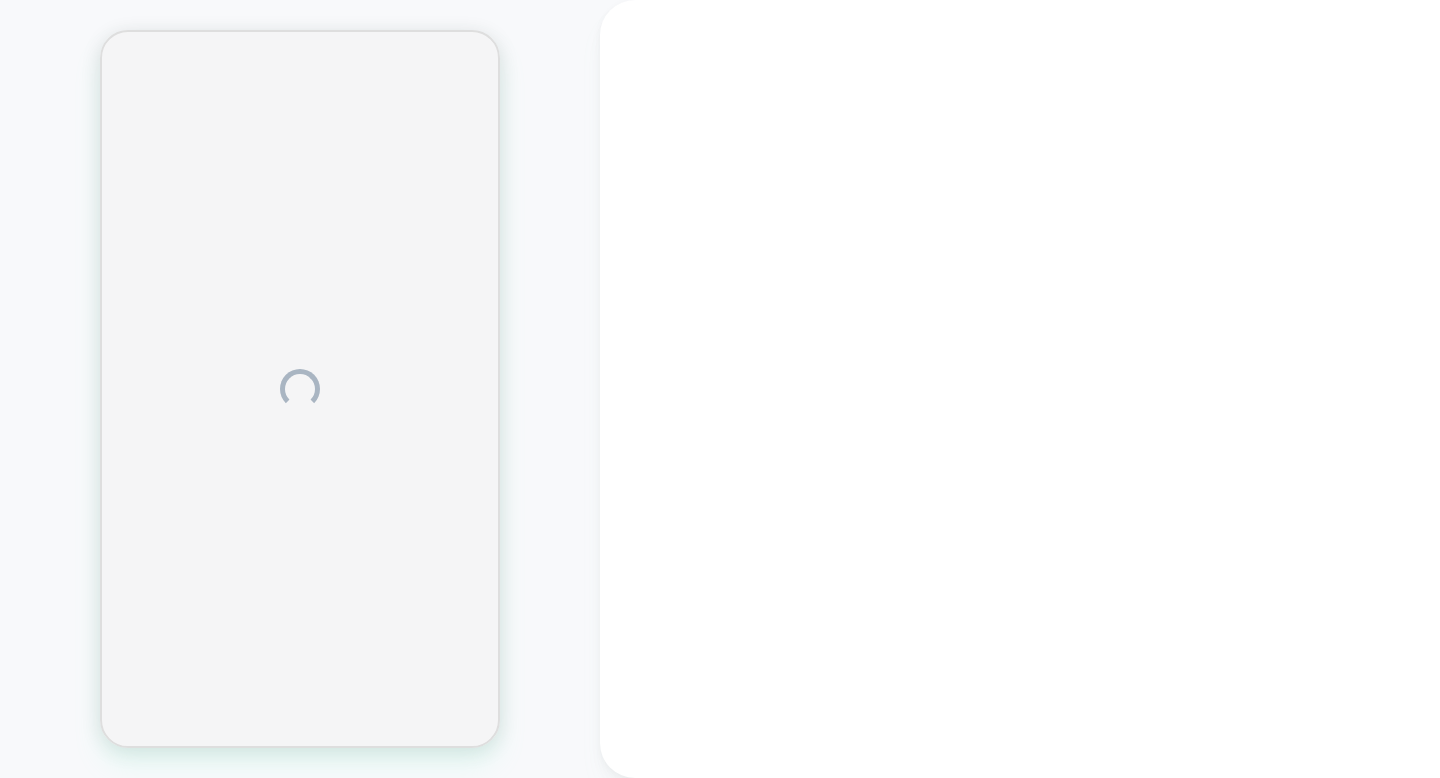 scroll, scrollTop: 0, scrollLeft: 0, axis: both 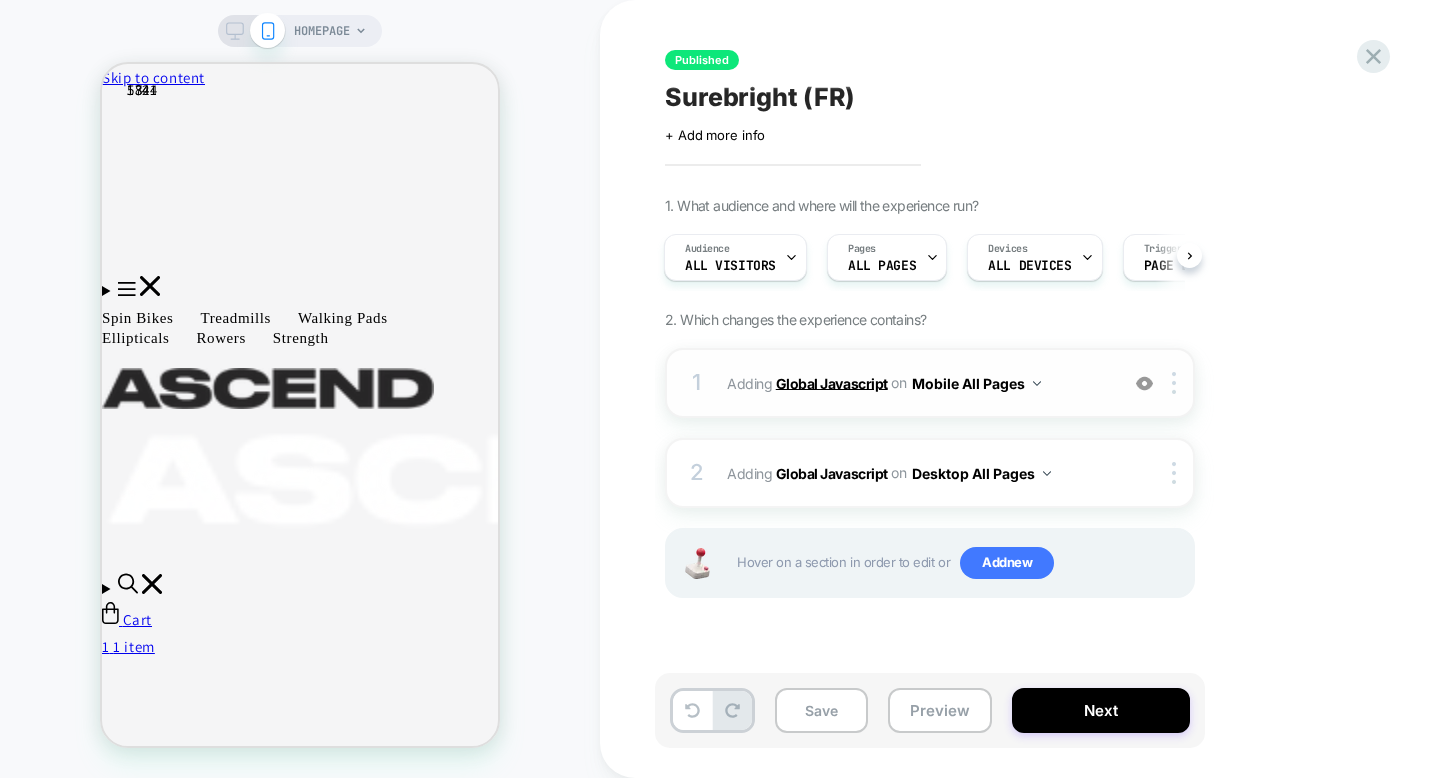 click on "Global Javascript" at bounding box center (832, 382) 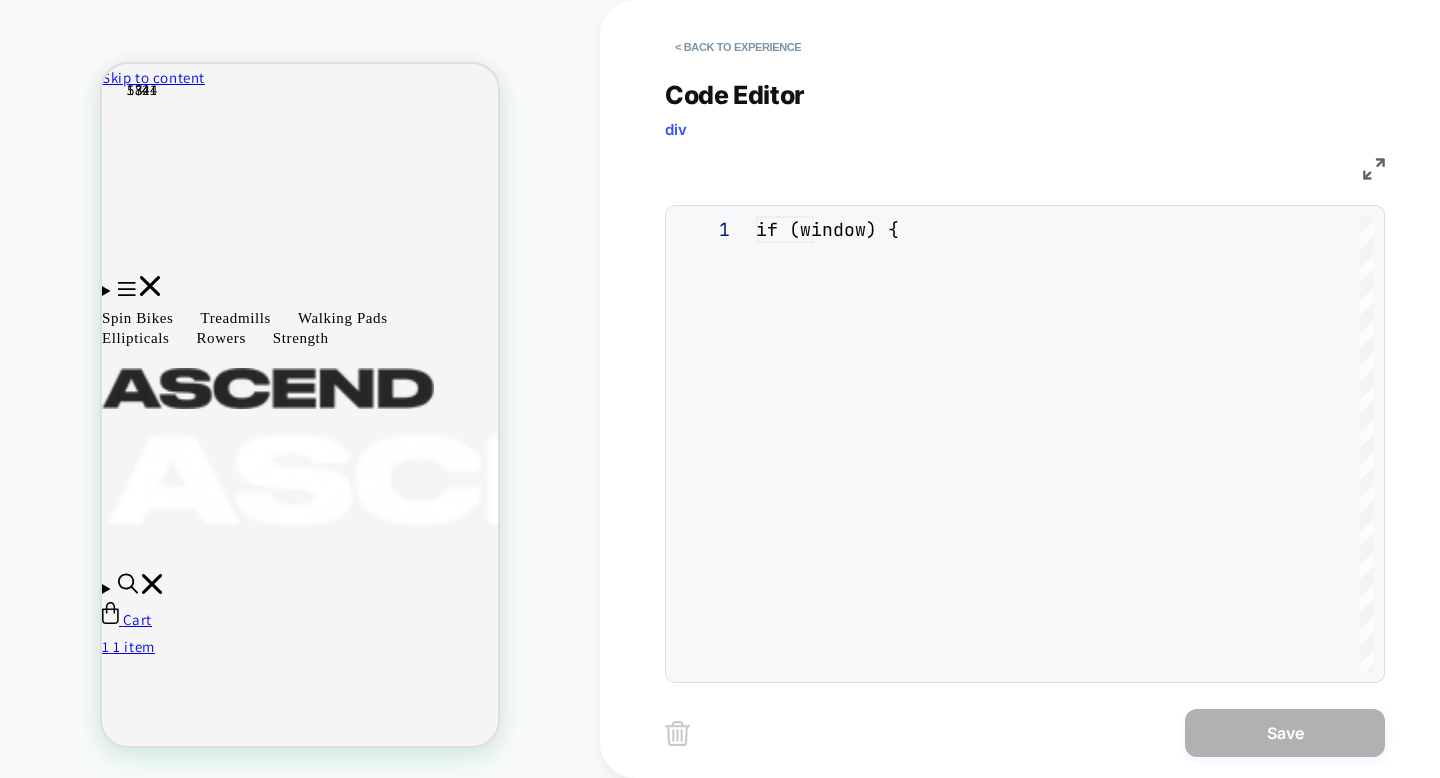 scroll, scrollTop: 270, scrollLeft: 0, axis: vertical 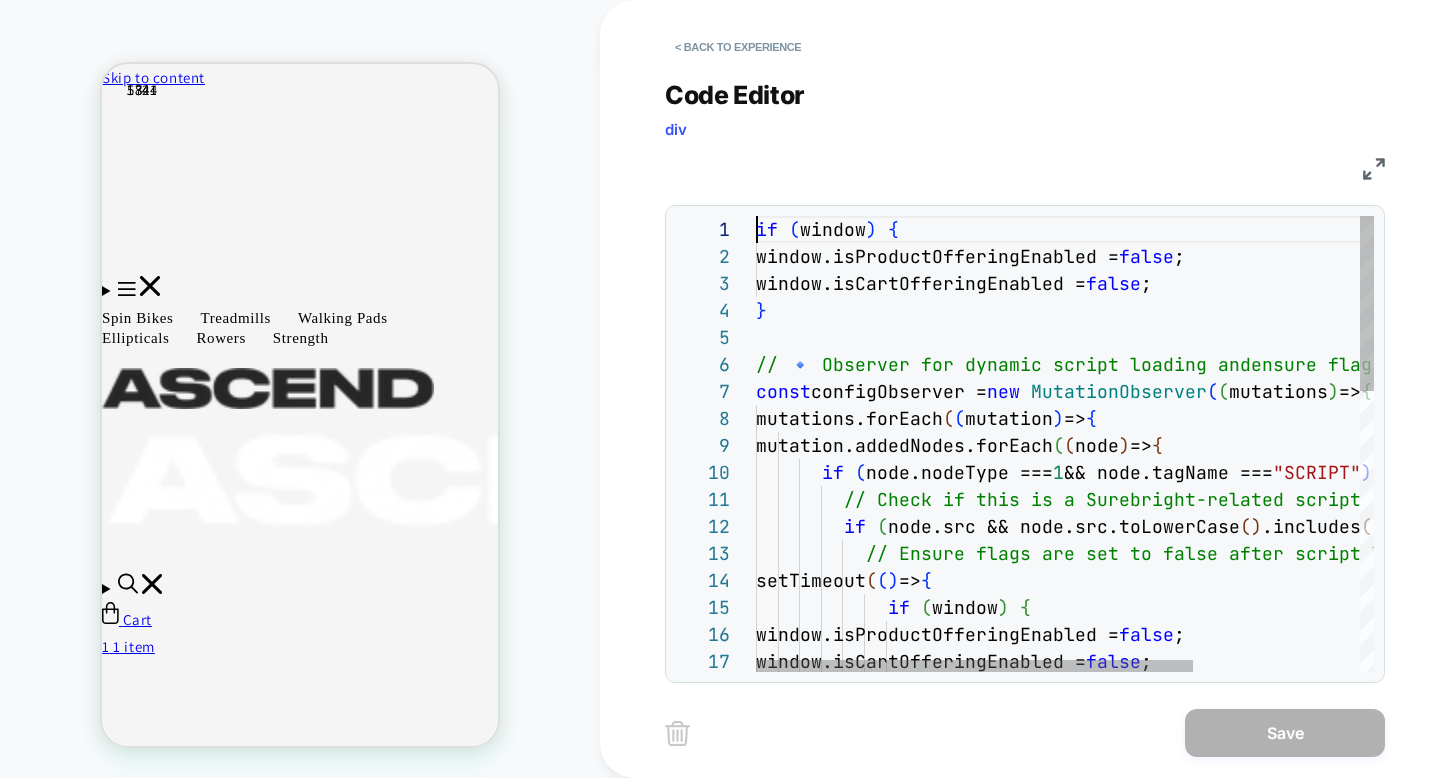 click on "if   ( window )   {   window.isProductOfferingEnabled =  false ;   window.isCartOfferingEnabled =  false ; } // 🔹 Observer for dynamic script loading and  ensure flags remain disabled const  configObserver =  new   MutationObserver ( ( mutations )  =>  {   mutations.forEach ( ( mutation )  =>  {     mutation.addedNodes.forEach ( ( node )  =>  {        if   ( node.nodeType ===  1  && node.tagName ===  "SCRIPT" )   {          // Check if this is a Surebright-related script          if   ( node.src && node.src.toLowerCase ( ) .includes ( "sbsim" ) )   {            // Ensure flags are set to false after script load s           setTimeout ( ( )  =>  {              if   ( window )   {               window.isProductOfferingEnabled =  false ;               window.isCartOfferingEnabled =  false ;" at bounding box center (1182, 808) 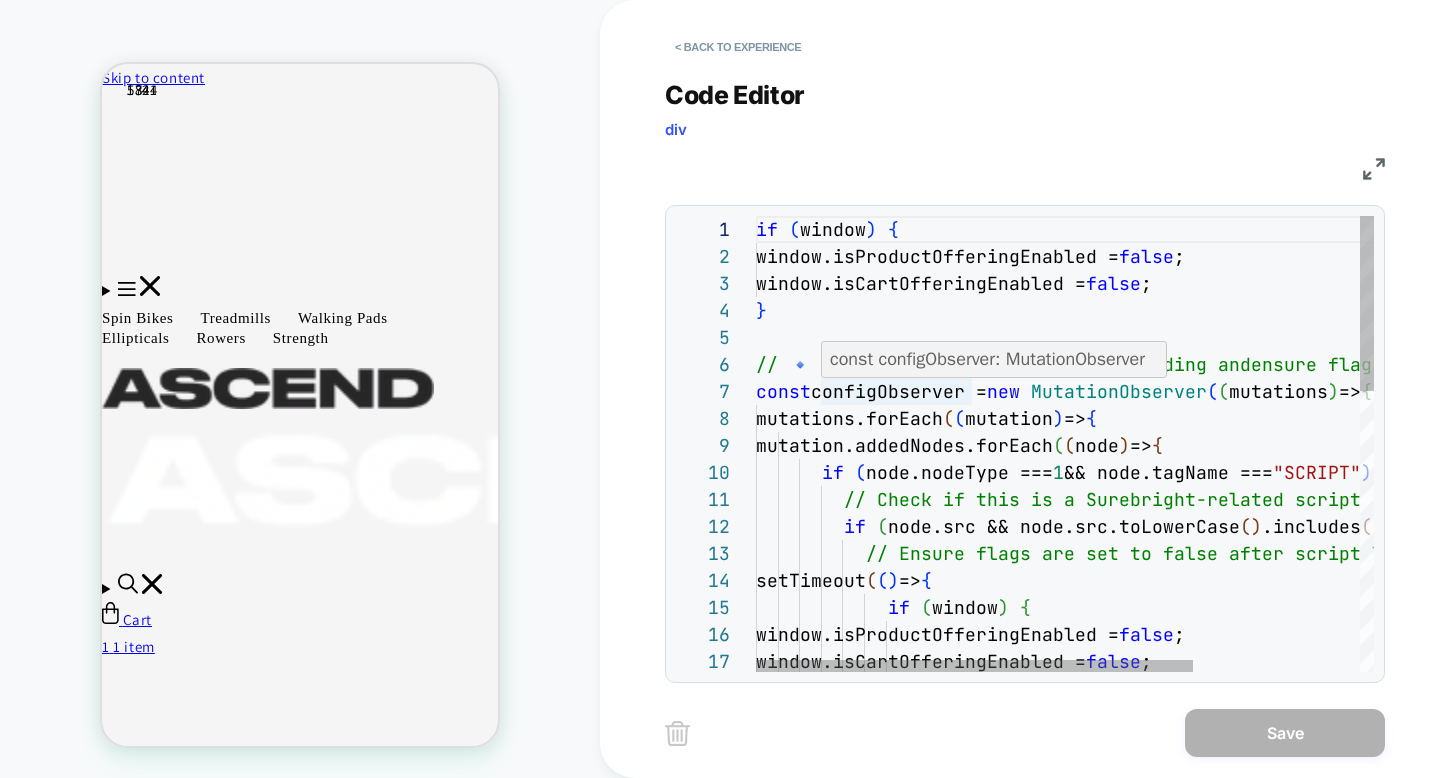 scroll, scrollTop: 0, scrollLeft: 0, axis: both 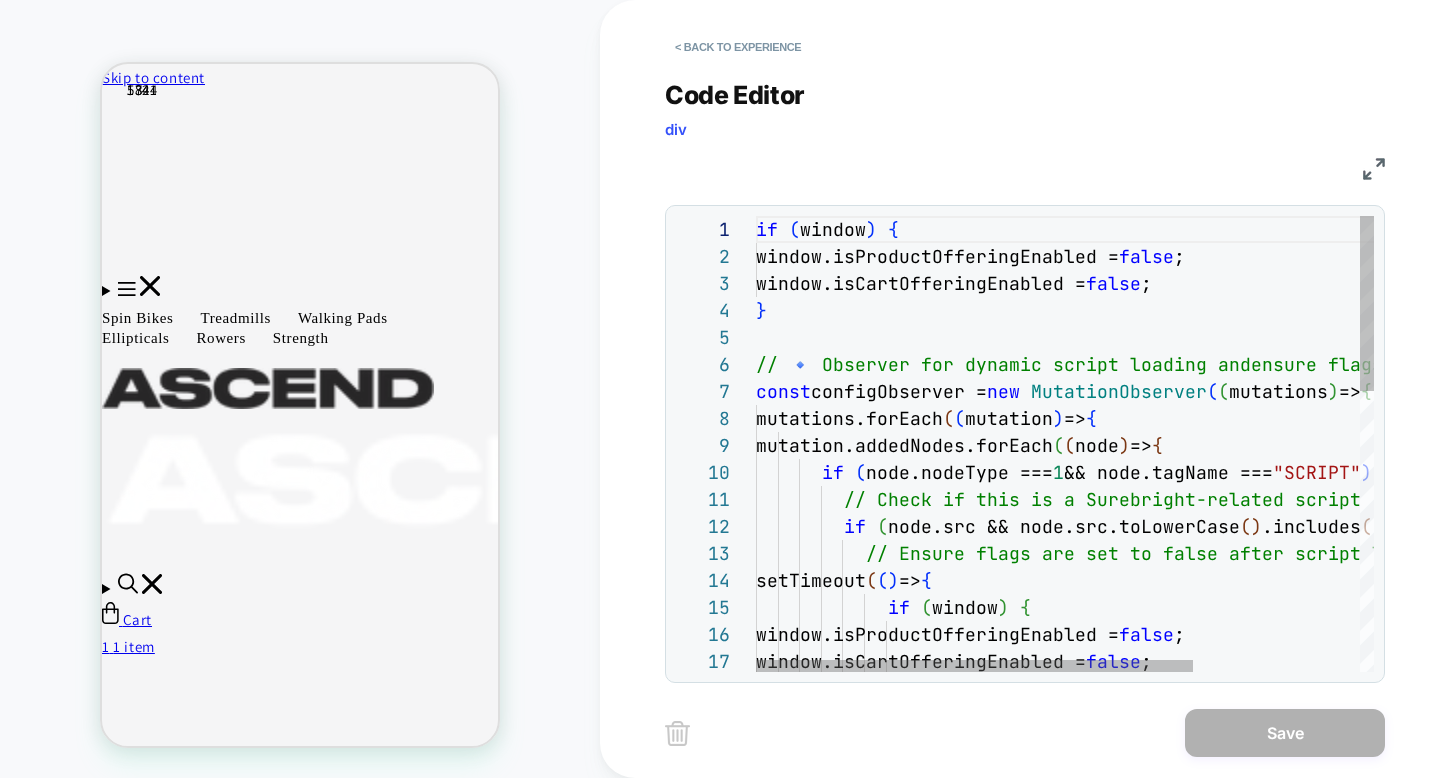 type on "**********" 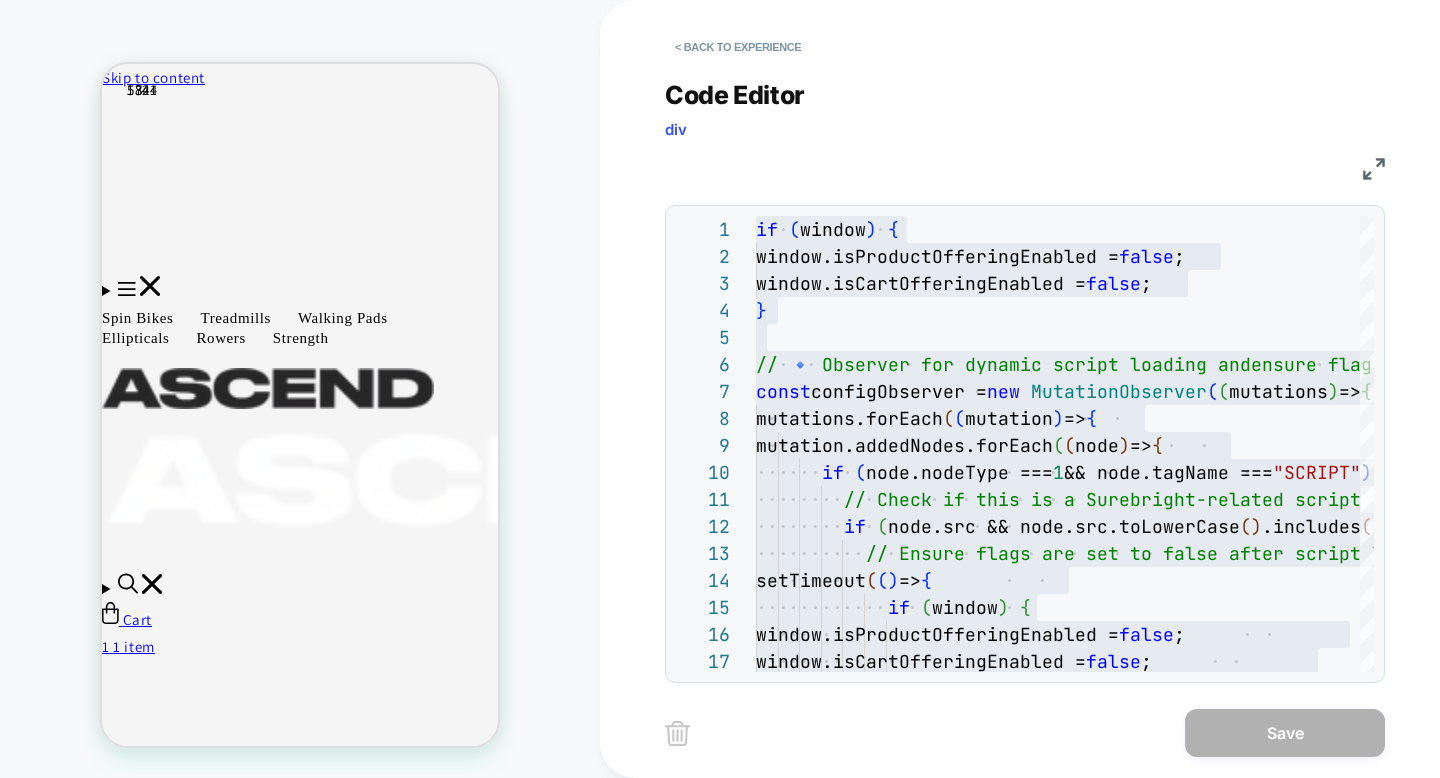 click on "< Back to experience Code Editor div JS 7 8 9 10 11 12 13 14 15 16 17 6 5 3 4 2 1 const  configObserver =  new   MutationObserver ( ( mutations )  =>  {   mutations.forEach ( ( mutation )  =>  {     mutation.addedNodes.forEach ( ( node )  =>  {        if   ( node.nodeType ===  1  && node.tagName ===  "SCRIPT" )   {          // Check if this is a Surebright-related script          if   ( node.src && node.src.toLowerCase ( ) .includes ( "sbsim" ) )   {            // Ensure flags are set to false after script load s           setTimeout ( ( )  =>  {              if   ( window )   {               window.isProductOfferingEnabled =  false ;               window.isCartOfferingEnabled =  false ; // 🔹 Observer for dynamic script loading and  ensure flags remain disabled   window.isCartOfferingEnabled =  false ; }   window.isProductOfferingEnabled =  false ; if   (" at bounding box center [1040, 389] 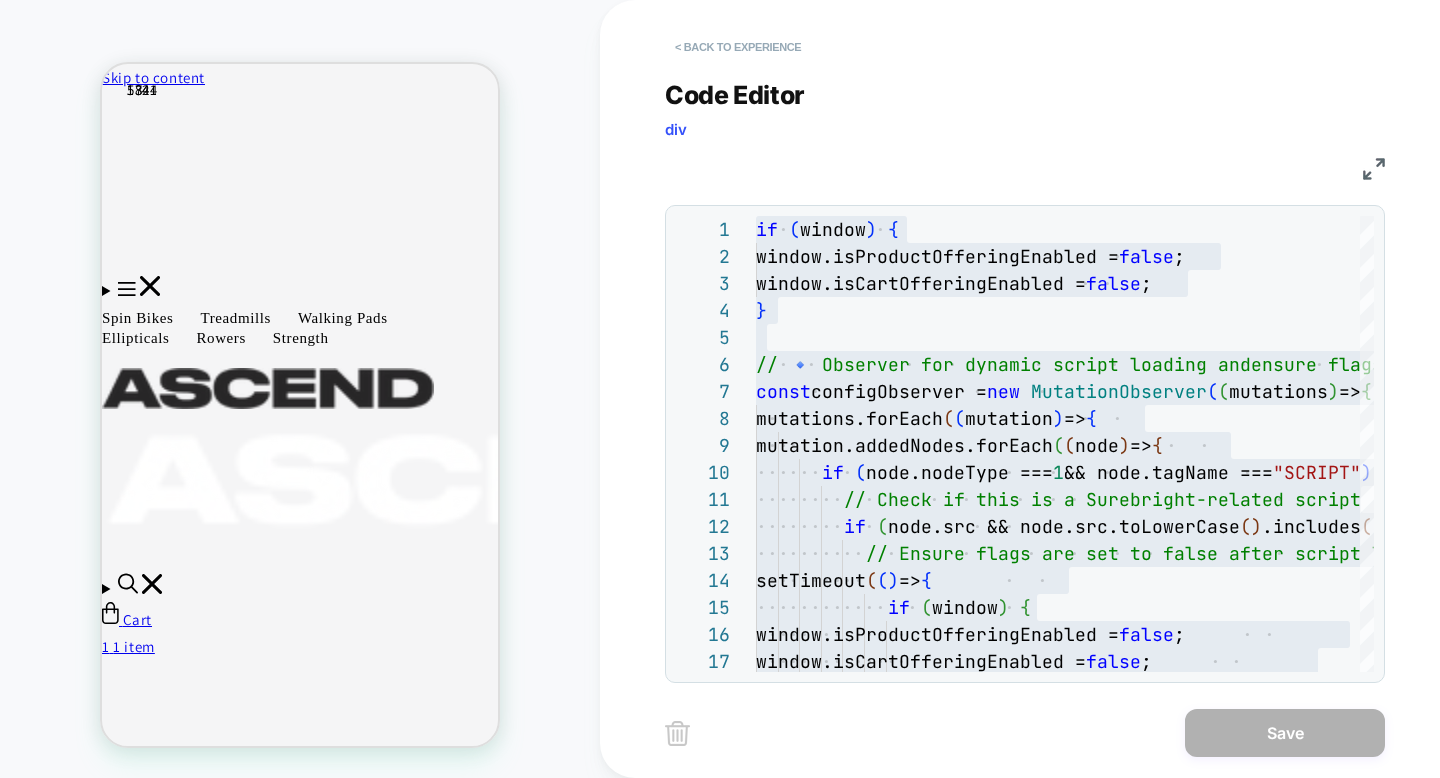 click on "< Back to experience" at bounding box center (738, 47) 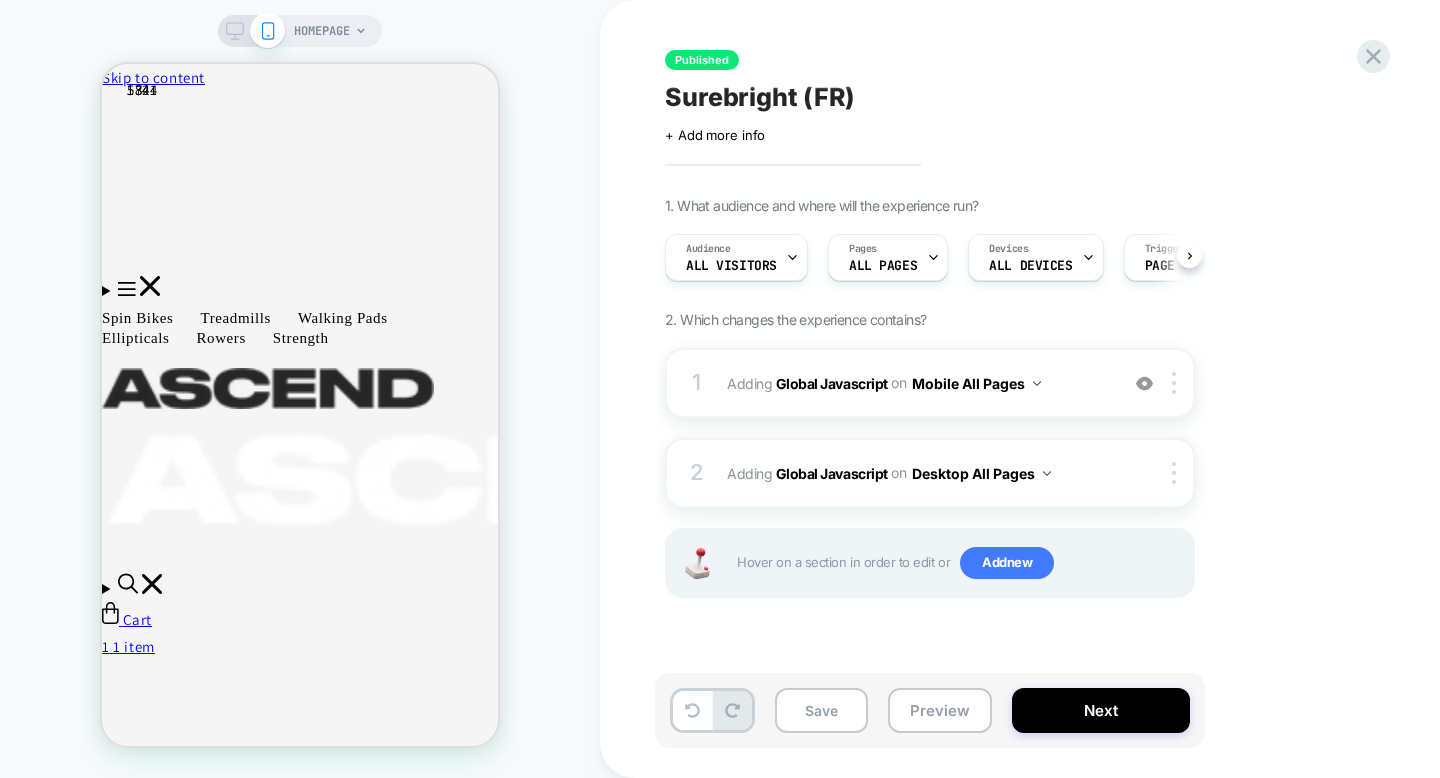 scroll, scrollTop: 0, scrollLeft: 1, axis: horizontal 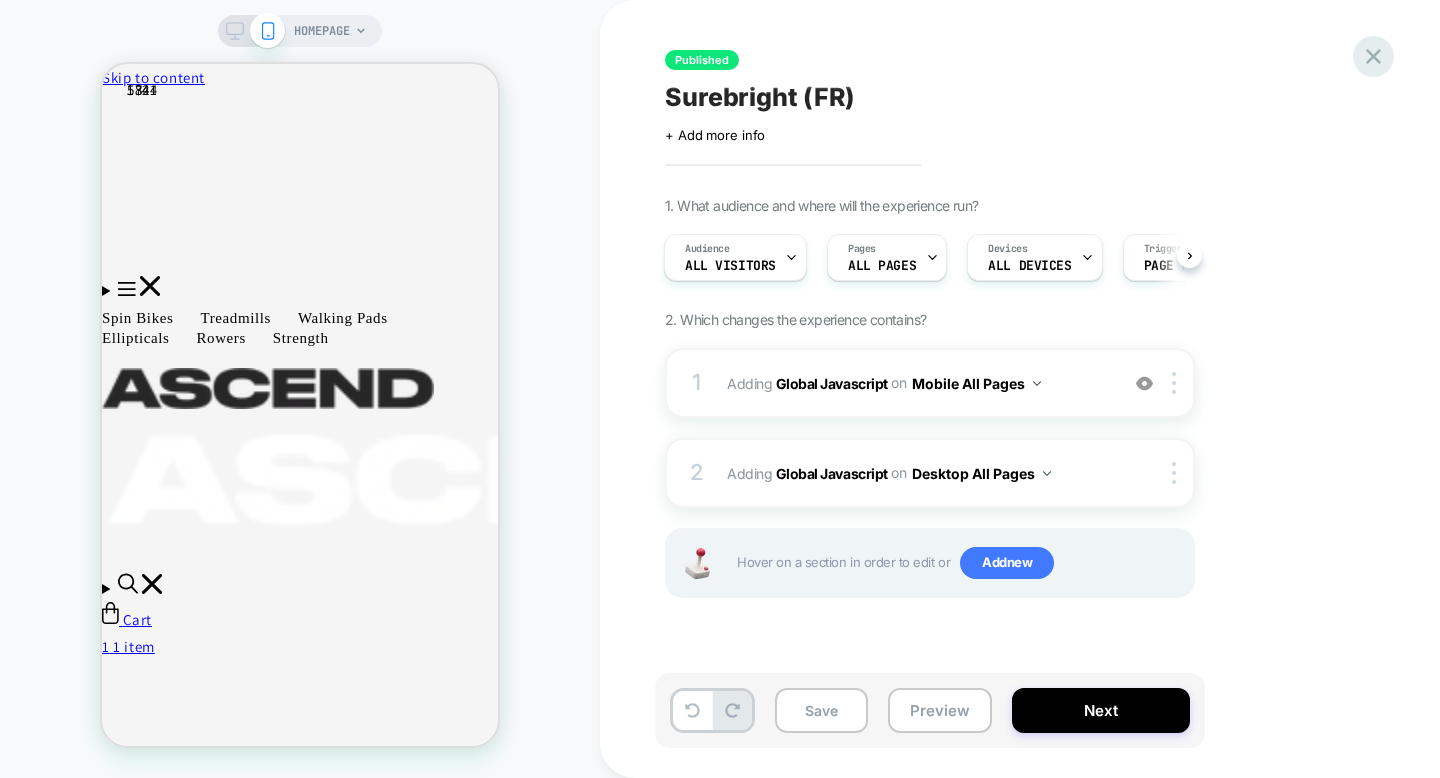 click 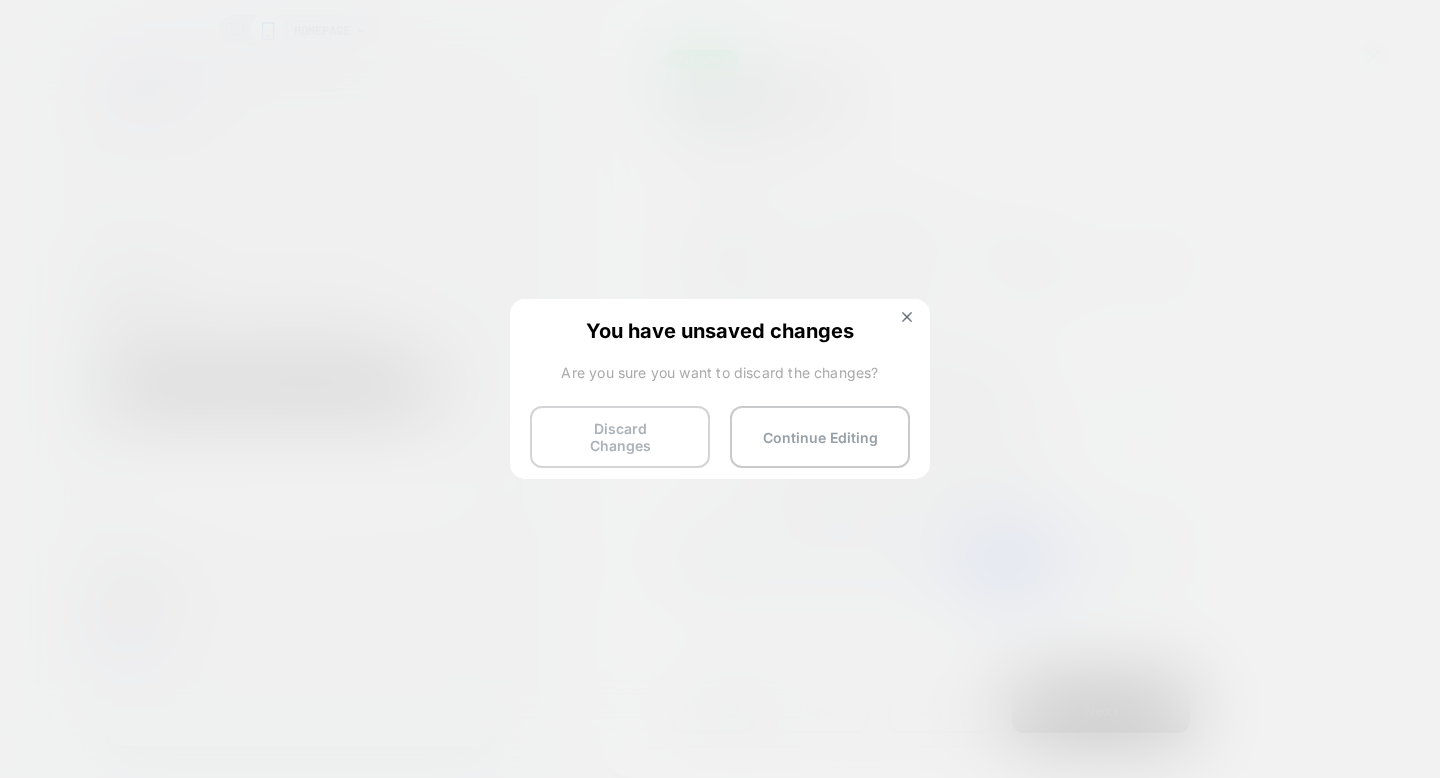 click on "Discard Changes" at bounding box center (620, 437) 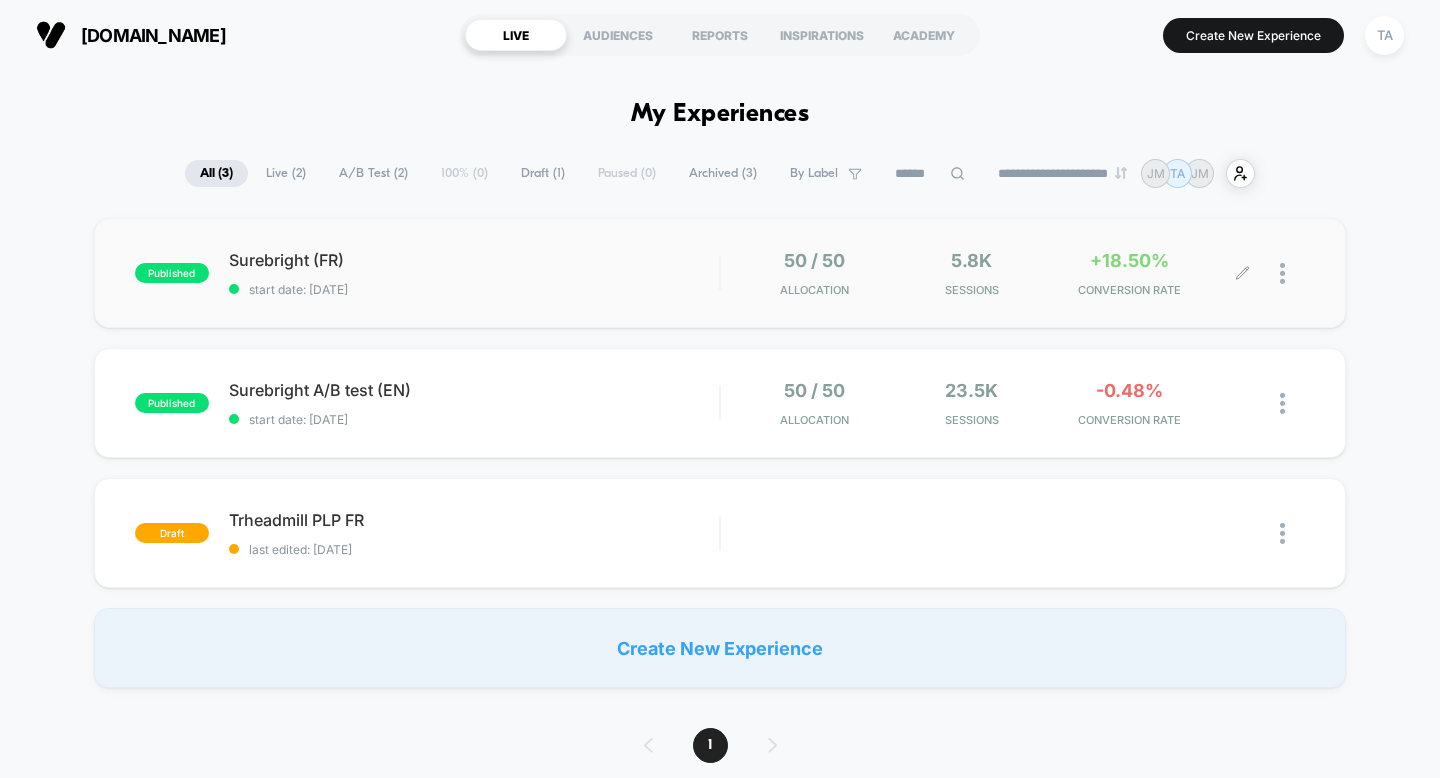 click at bounding box center (1292, 273) 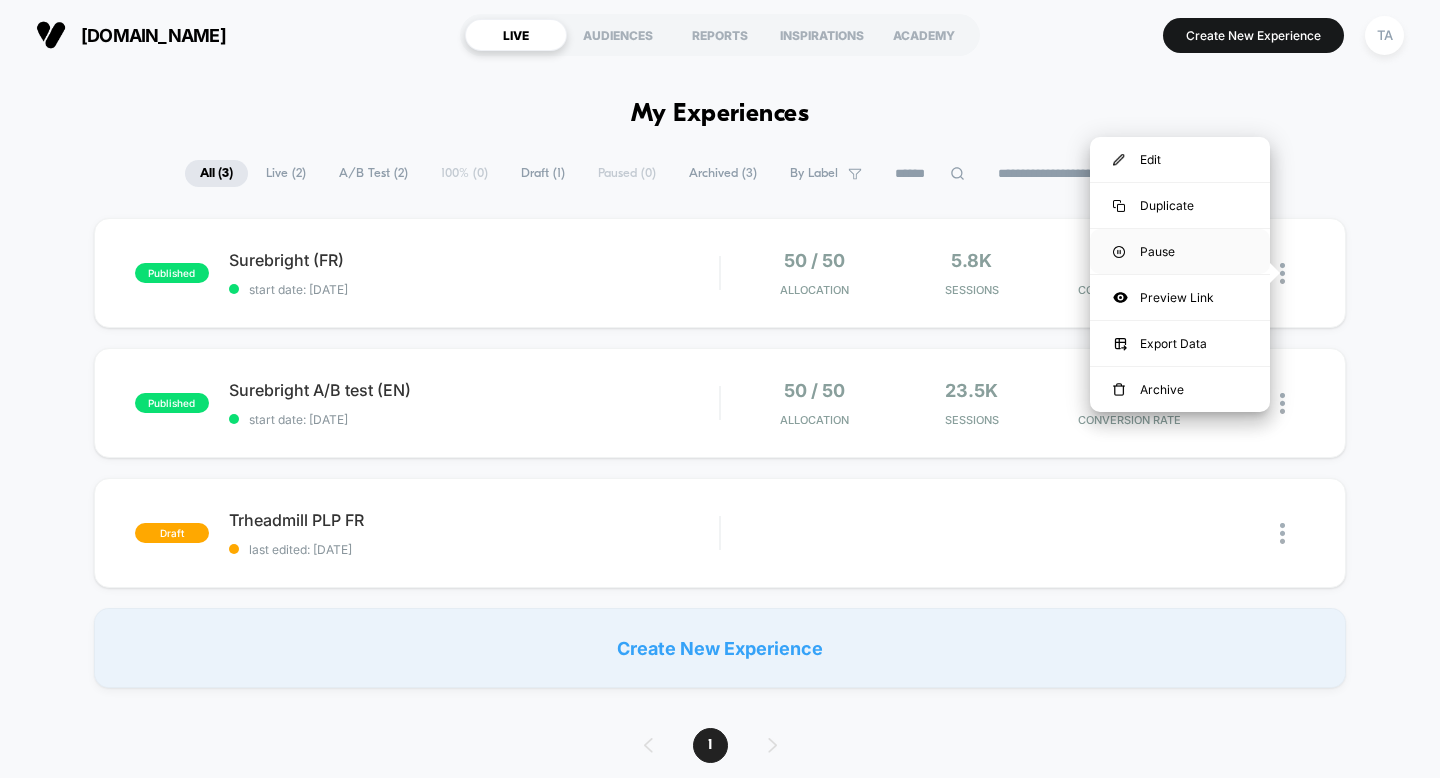 click on "Pause" at bounding box center [1180, 251] 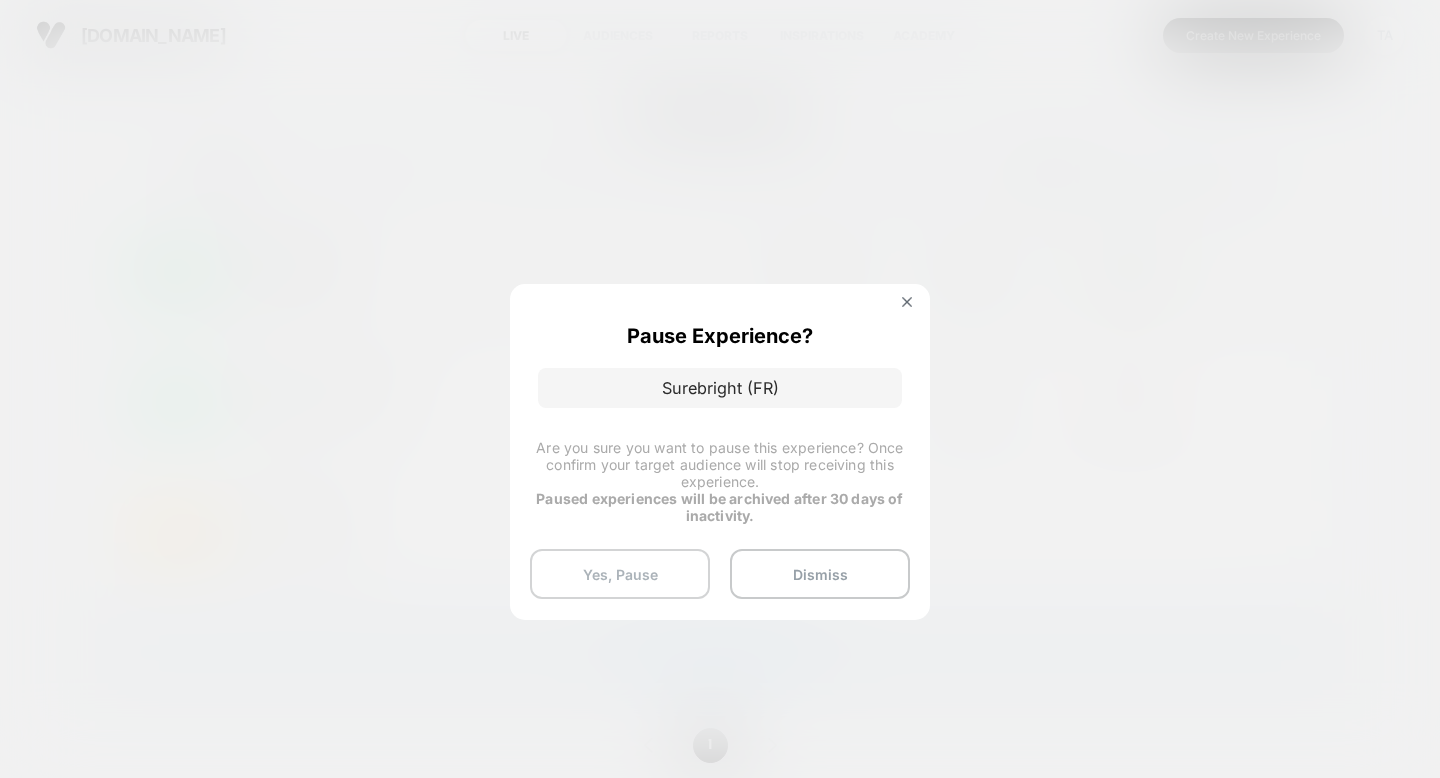 click on "Yes, Pause" at bounding box center [620, 574] 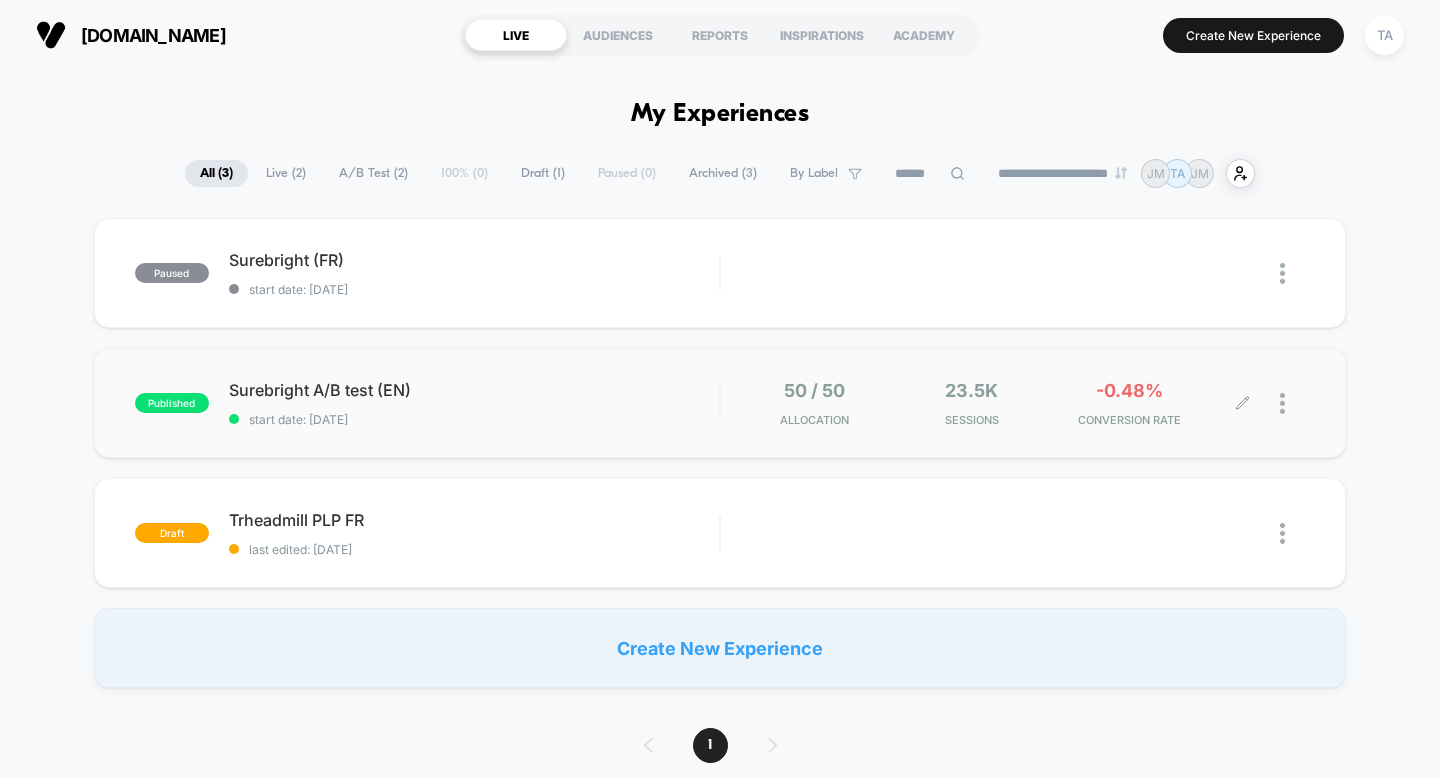 click at bounding box center [1292, 403] 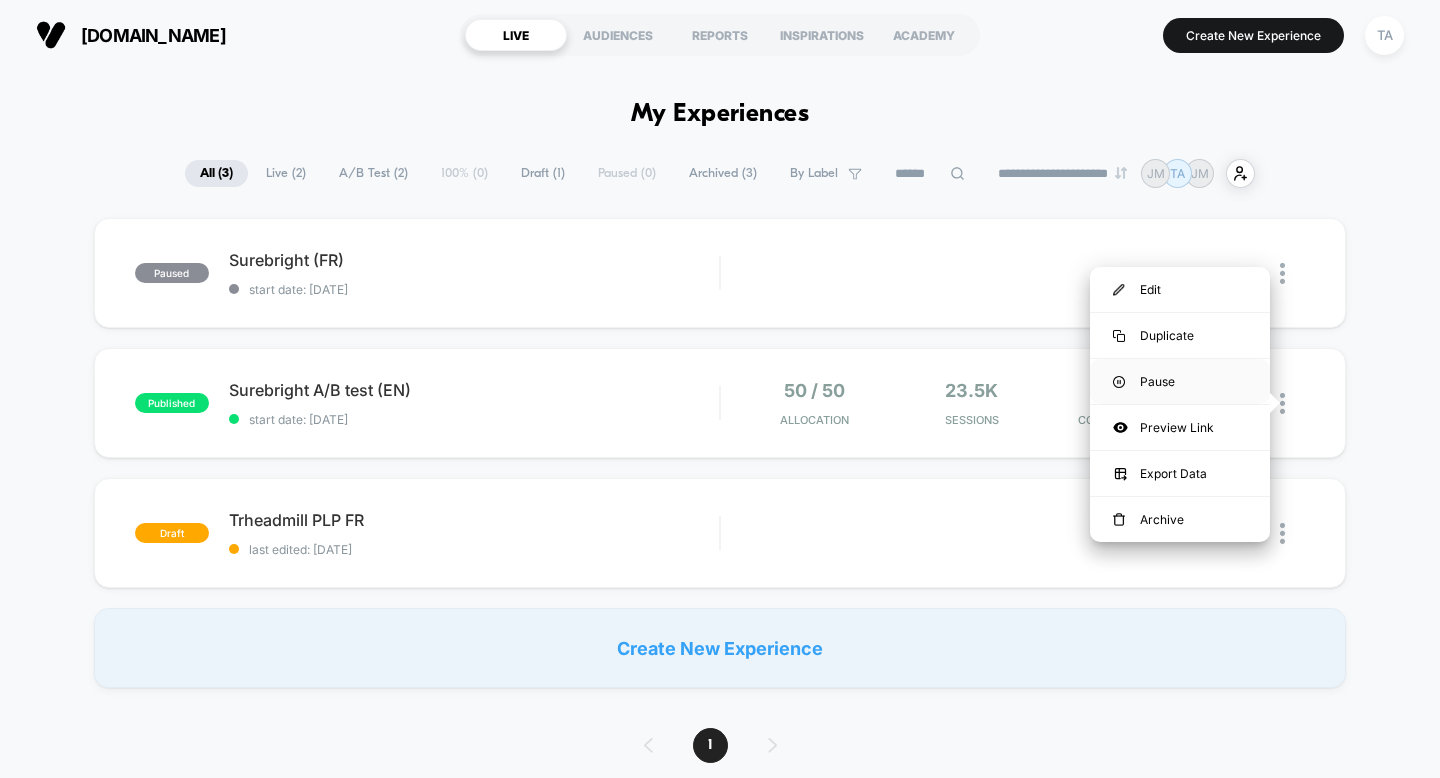 click on "Pause" at bounding box center [1180, 381] 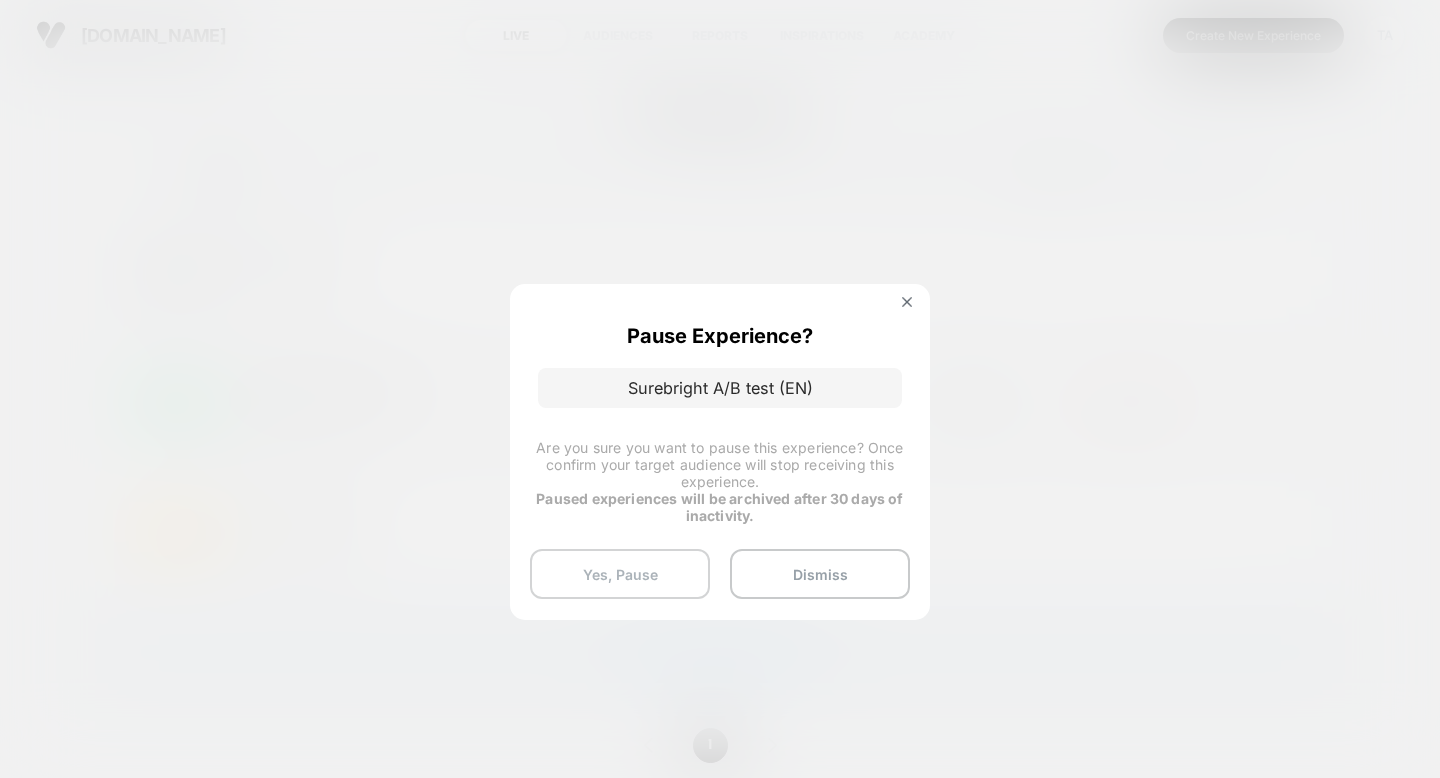 click on "Yes, Pause" at bounding box center (620, 574) 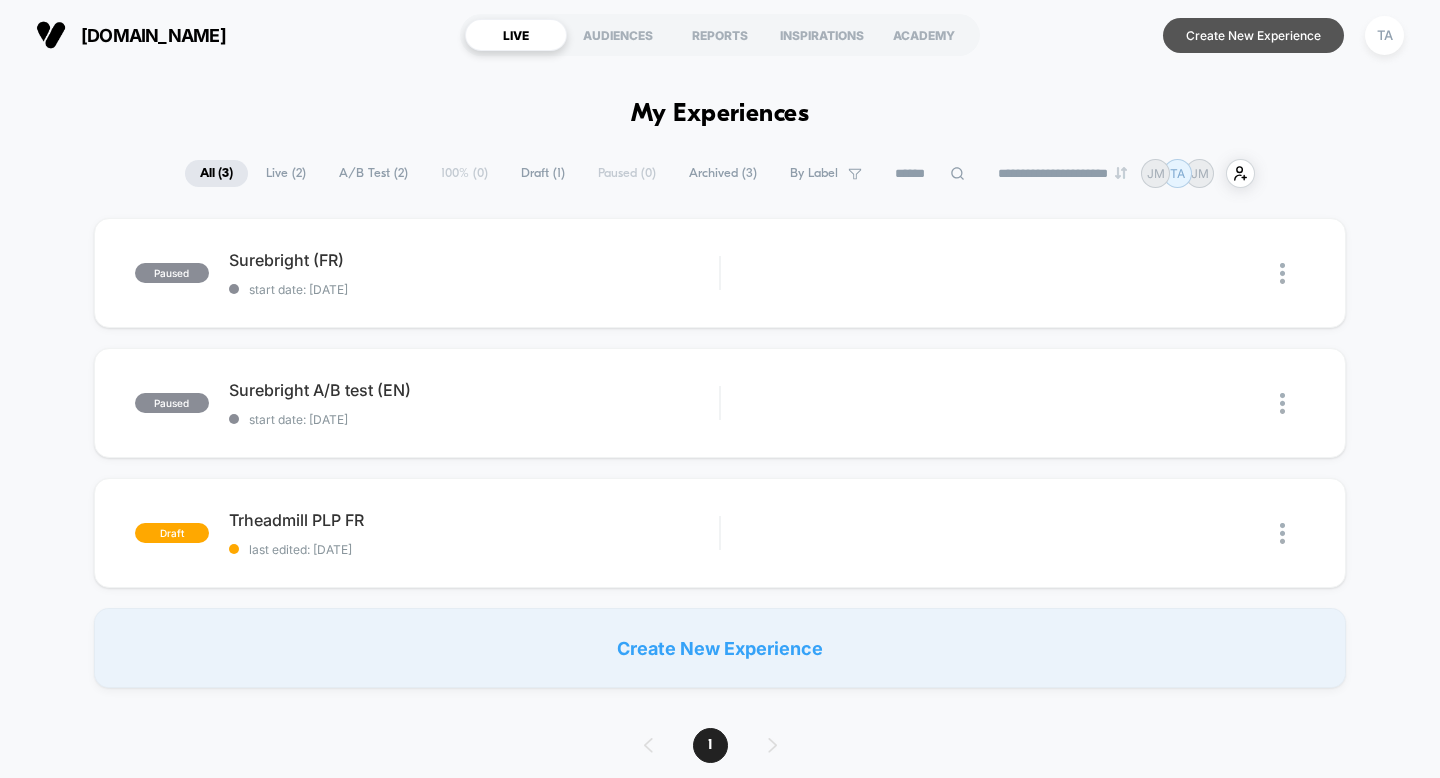 click on "Create New Experience" at bounding box center (1253, 35) 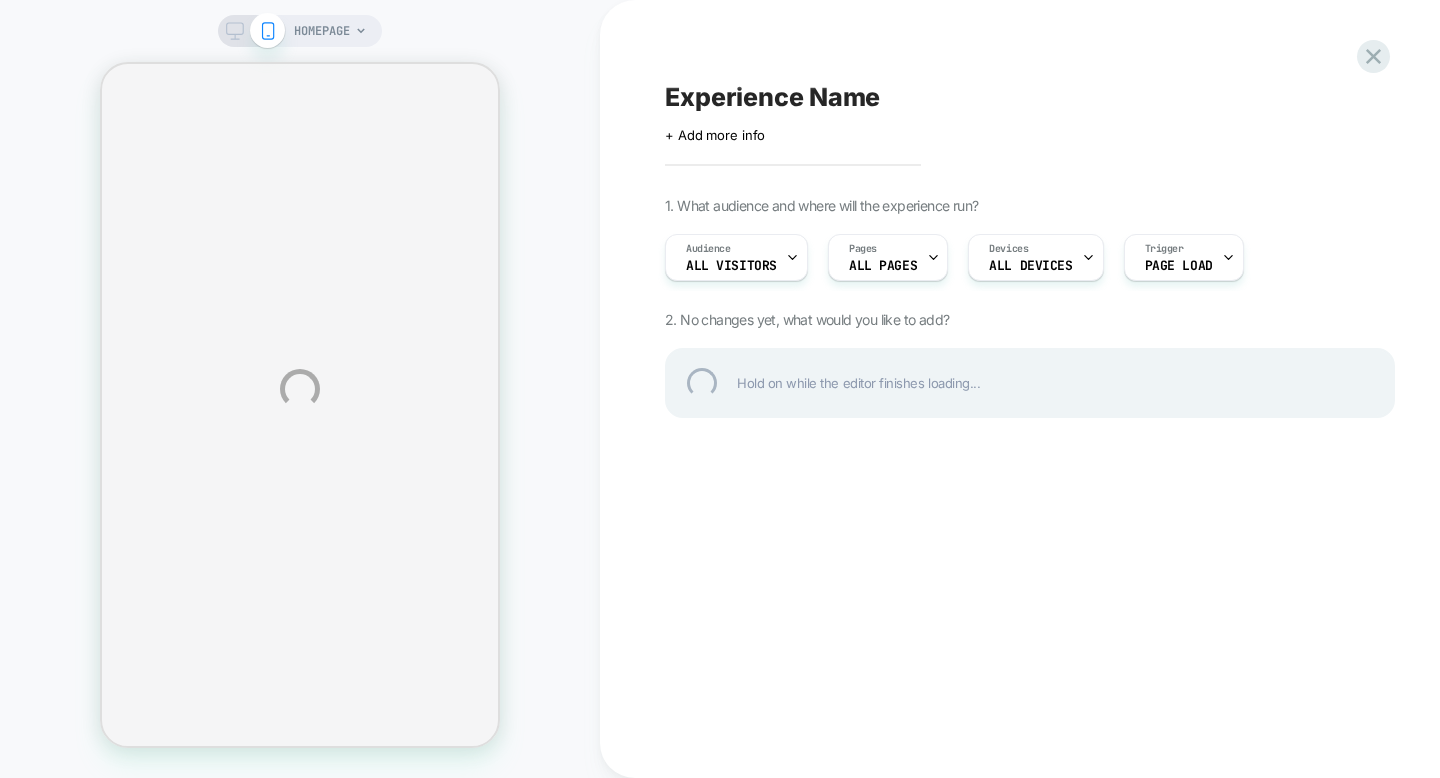 click on "Experience Name" at bounding box center [1030, 97] 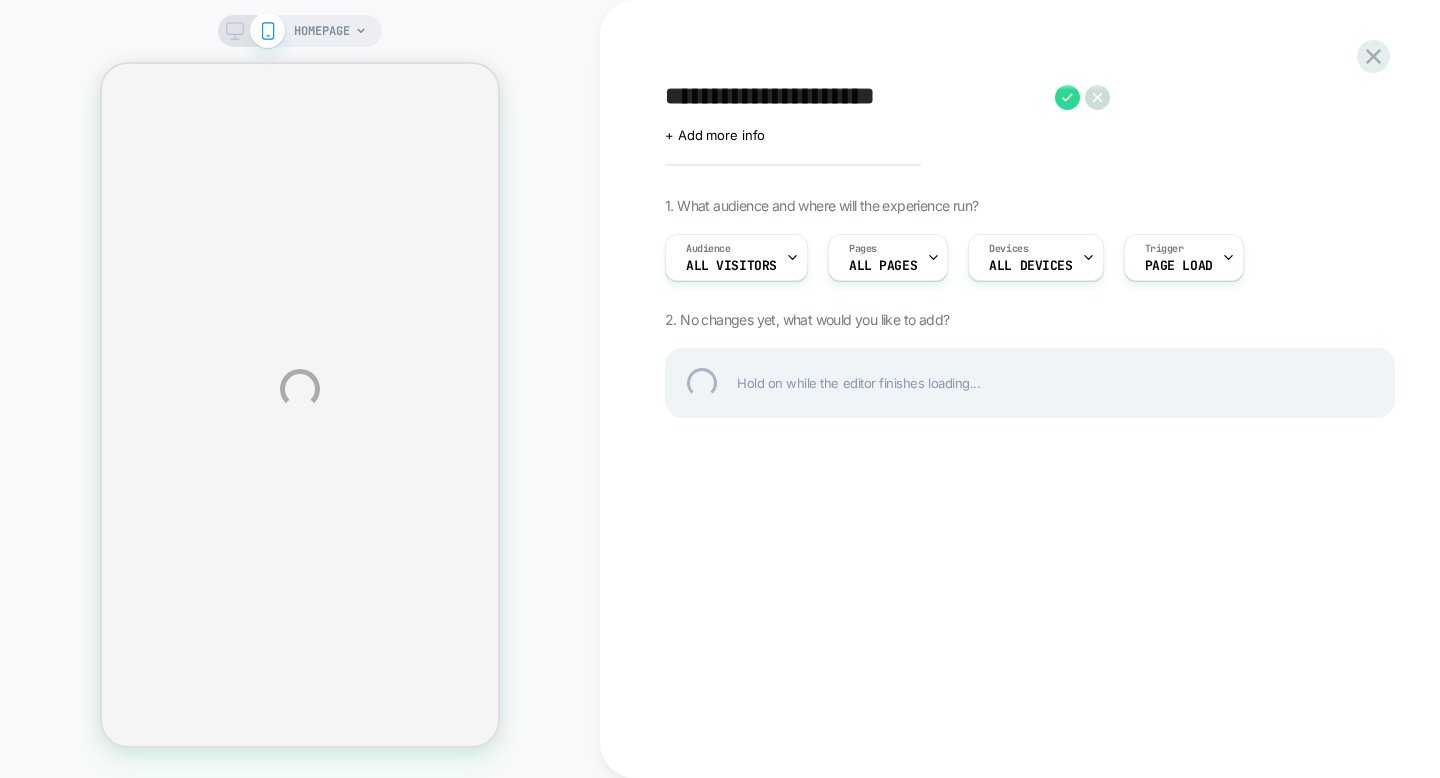 click on "**********" at bounding box center [720, 389] 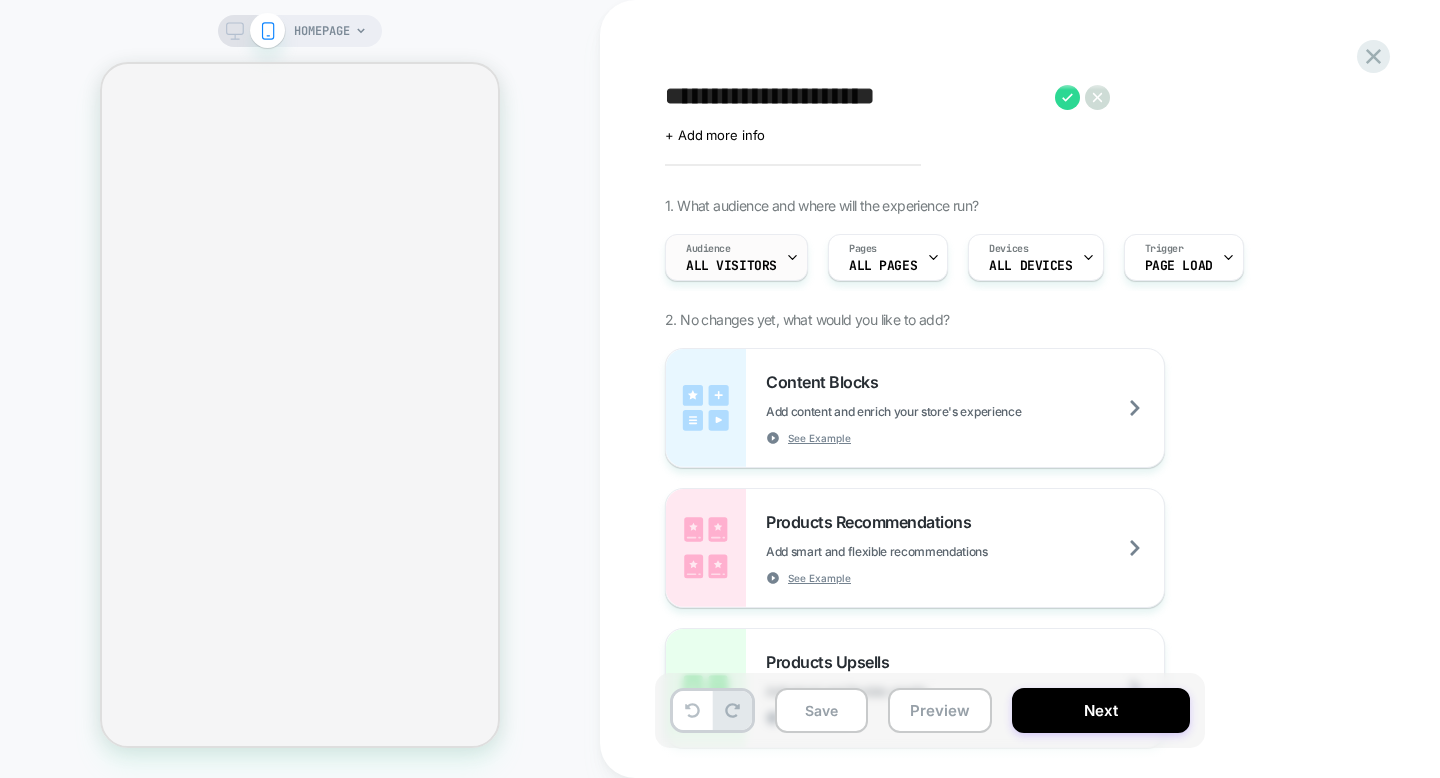 click on "Audience All Visitors" at bounding box center (731, 257) 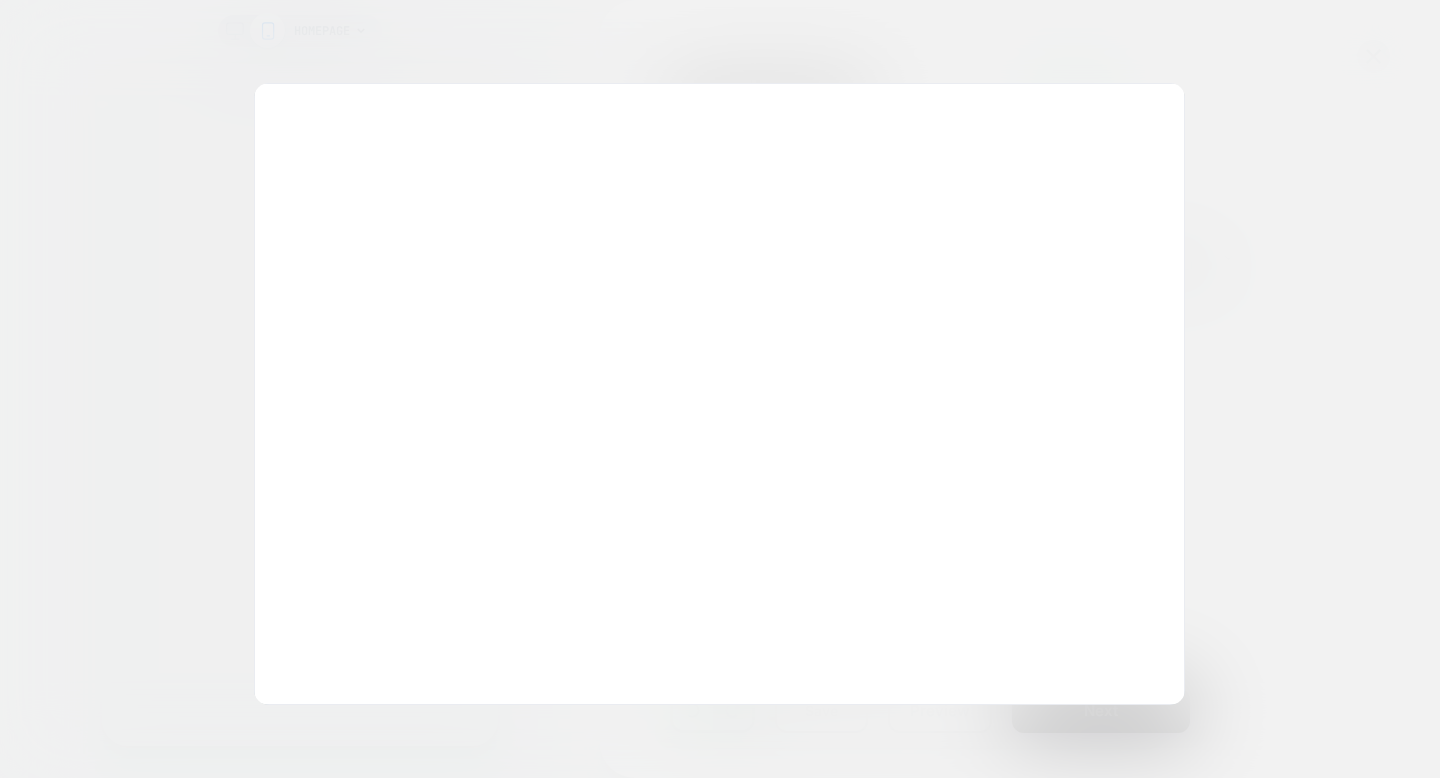 click on "Choose the audience that will see the experience Custom Audience Build your own audience in-case the one you want isn't within the list below Or choose from these primary audiences Exclusion: Facebook FR Visitors FR EXCLUSION Or choose from these predefined audiences All Users Everyone that browses your store Facebook / Instagram Campaign Continue the campaign experience on the website to create a consistent and cohesive journey for your visitors New Visitors Brand new visitors Returning Visitors Returning visitors Viewed Products Customers that at least viewed some of the products you offer Purchased Recently Customers that made a recent purchase in your store Purchased Last Week Customers that made a purchase in the last week Never Purchased Visitors that never made a purchase in your store One Timers Customers that have purchased only once Cart Abandons Visitors that has items in cart and didn't complete their order First session & subsequent sessions Logged-in Users Visitors who have logged in Guests EN" at bounding box center [719, 394] 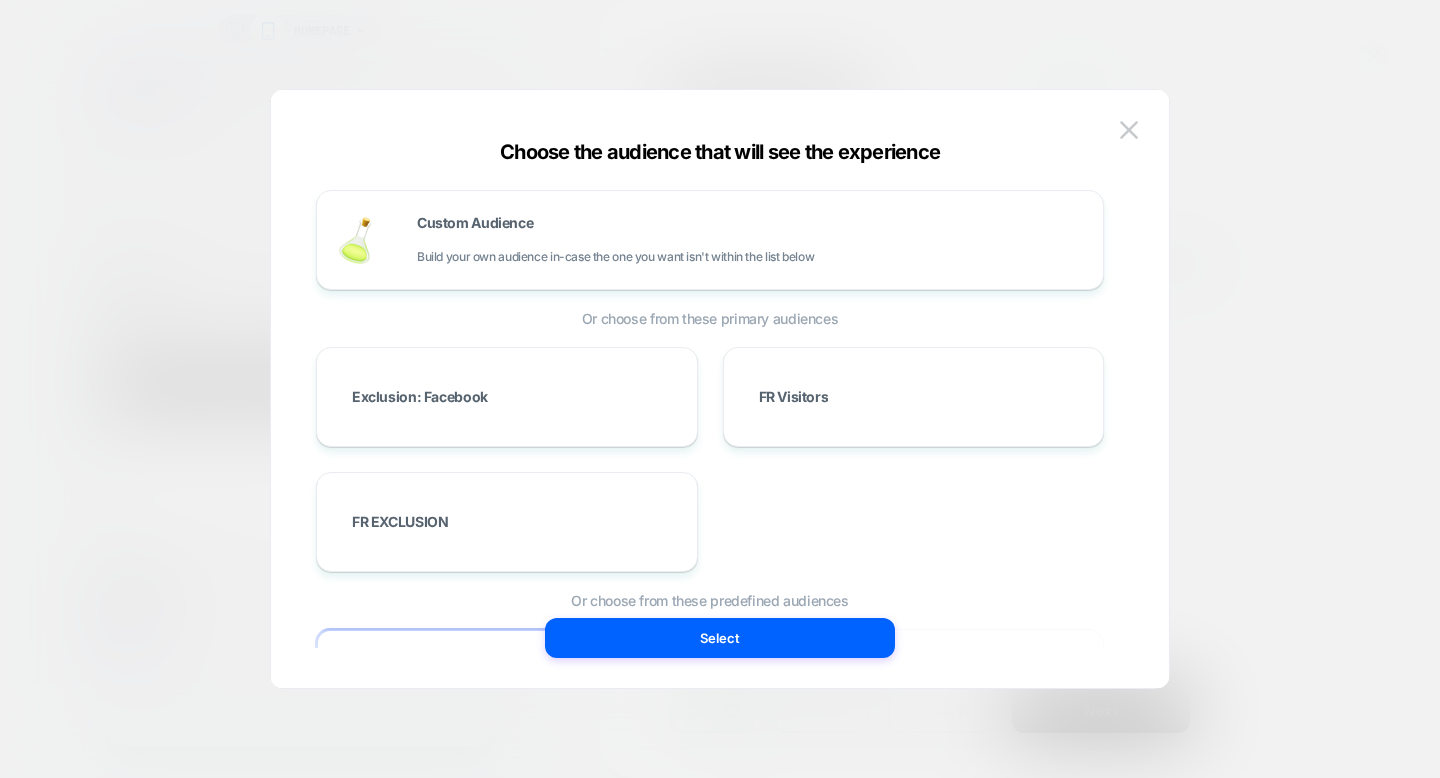 scroll, scrollTop: 0, scrollLeft: 0, axis: both 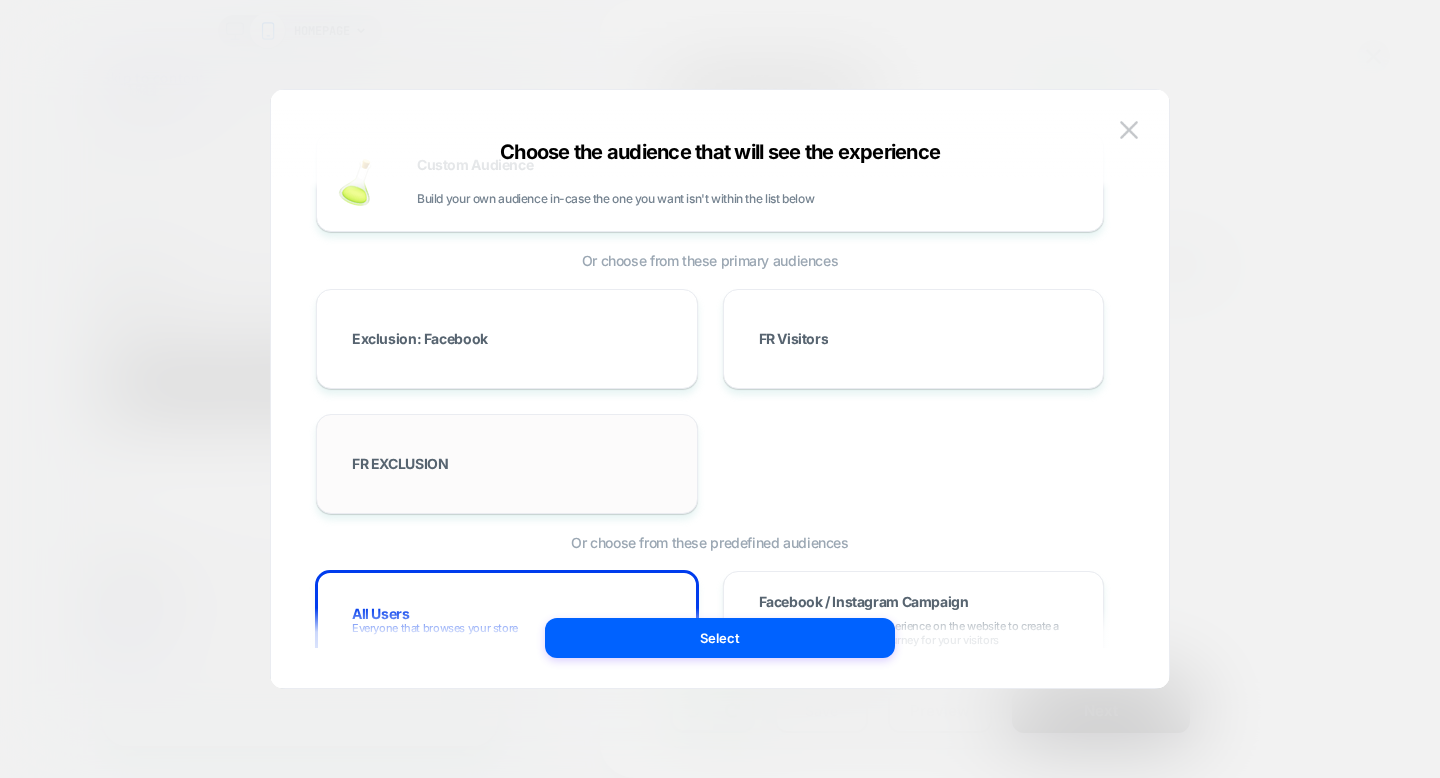 click on "FR EXCLUSION" at bounding box center [507, 464] 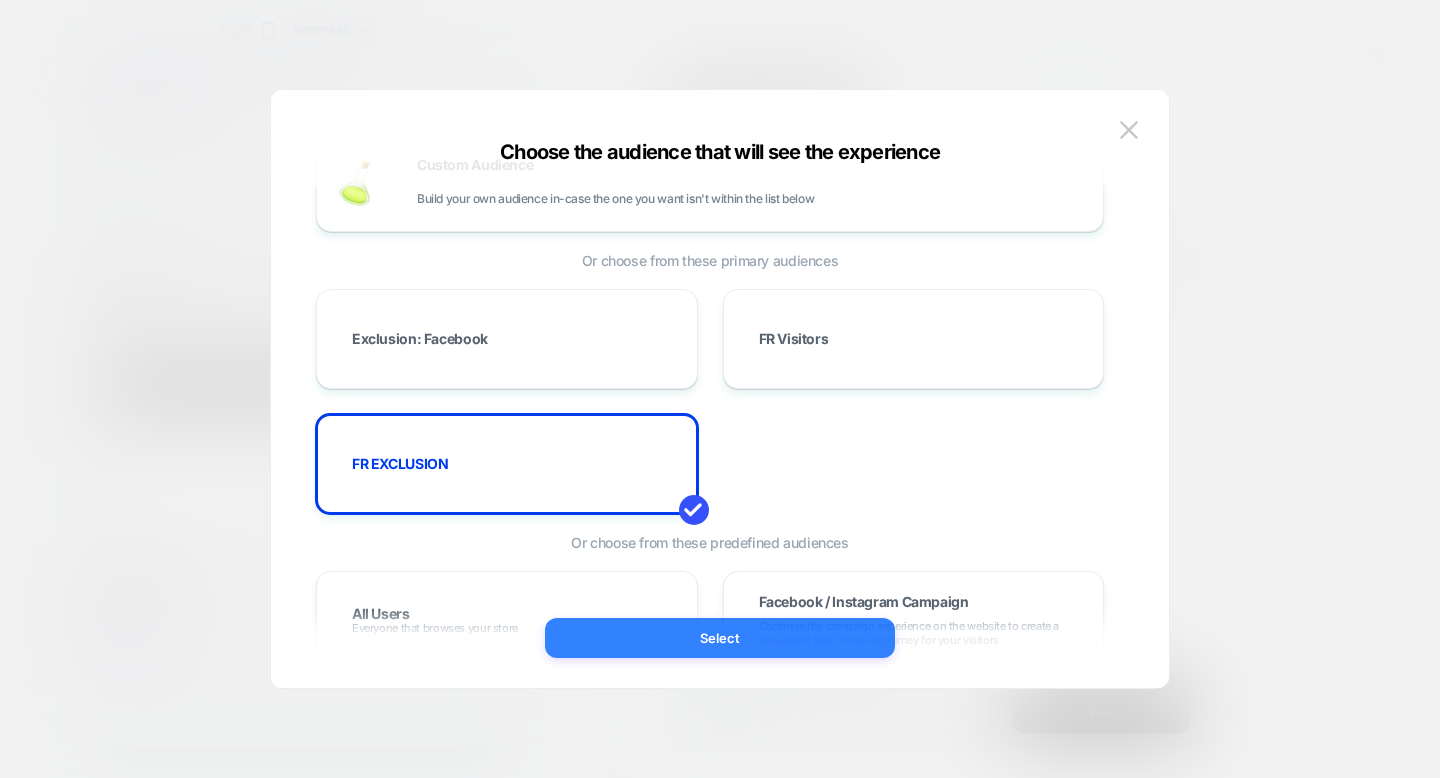 click on "Select" at bounding box center [720, 638] 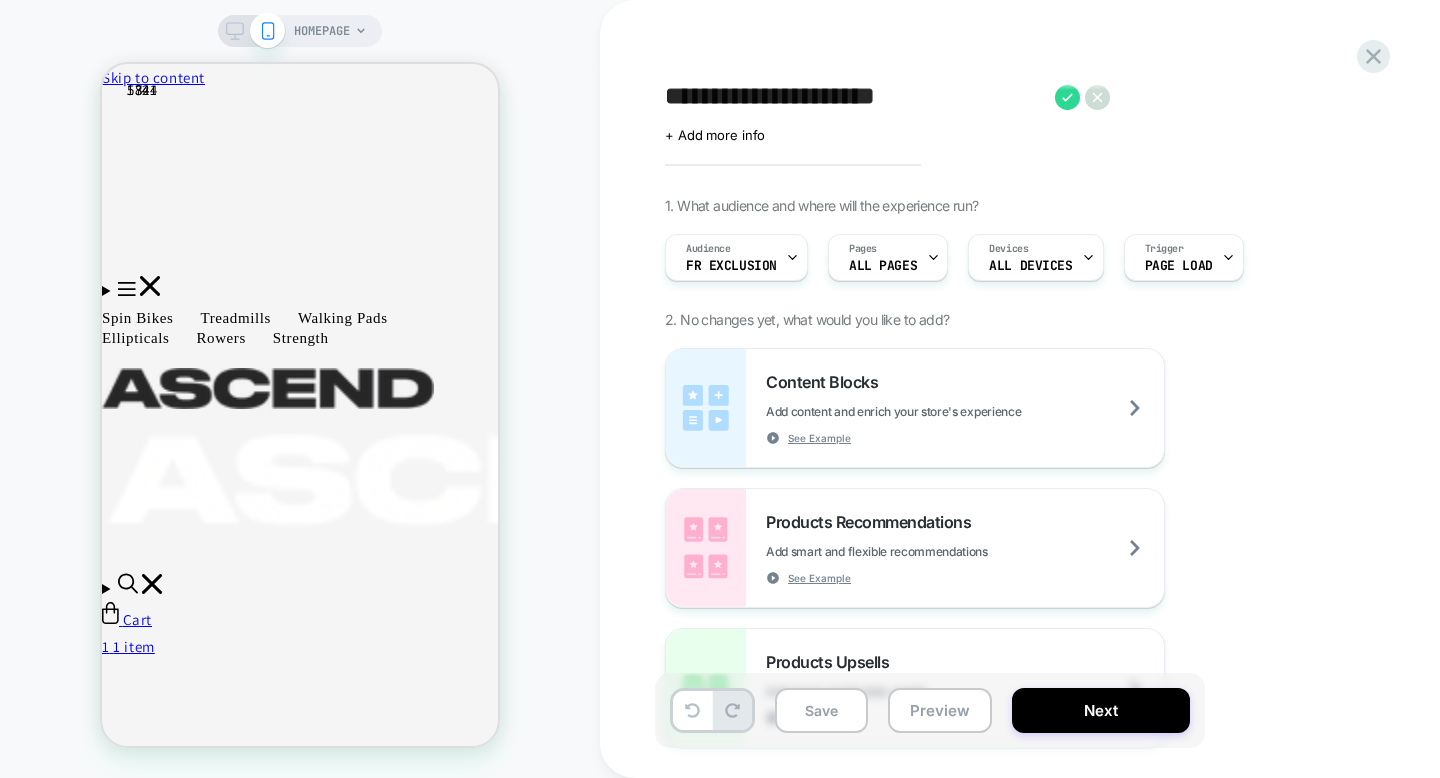 click on "**********" at bounding box center [855, 97] 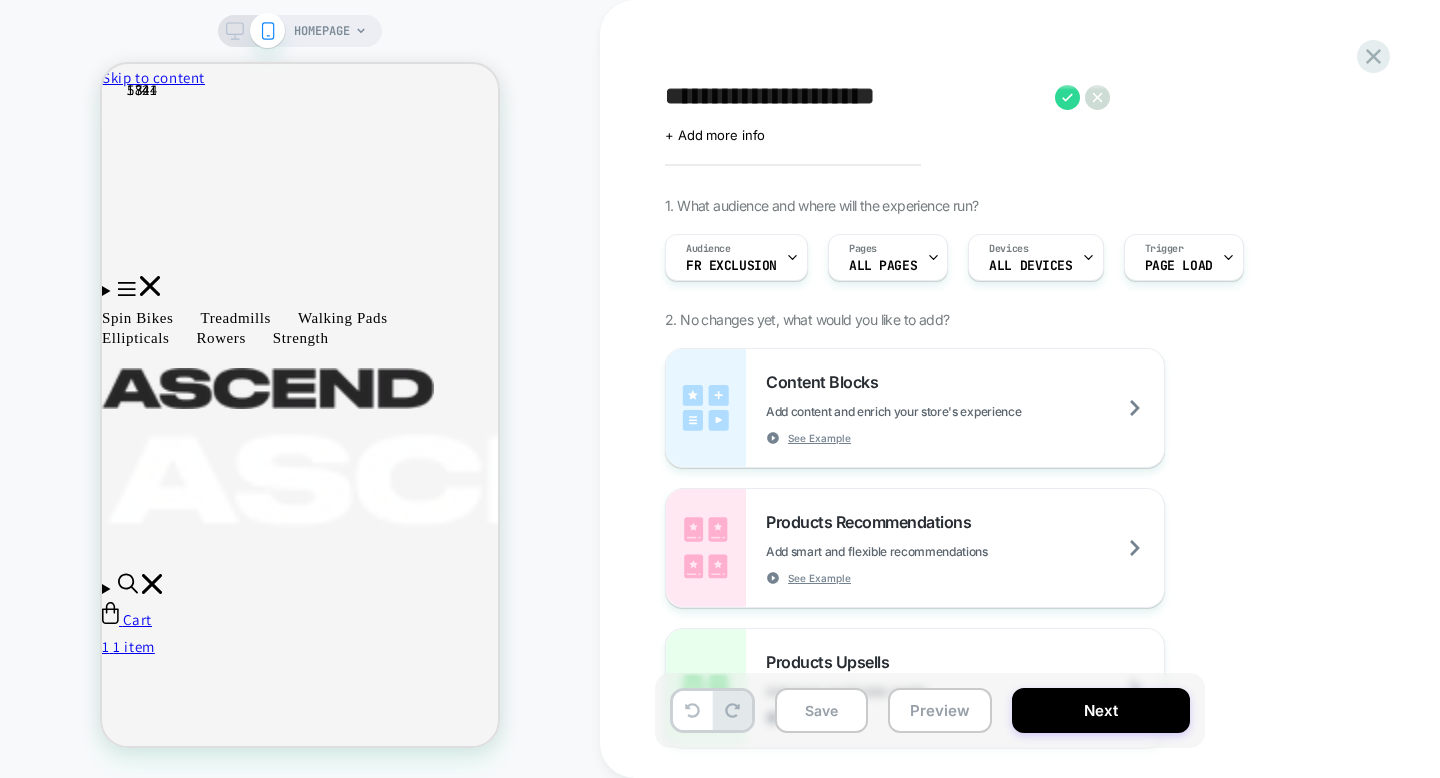 click on "**********" at bounding box center [855, 97] 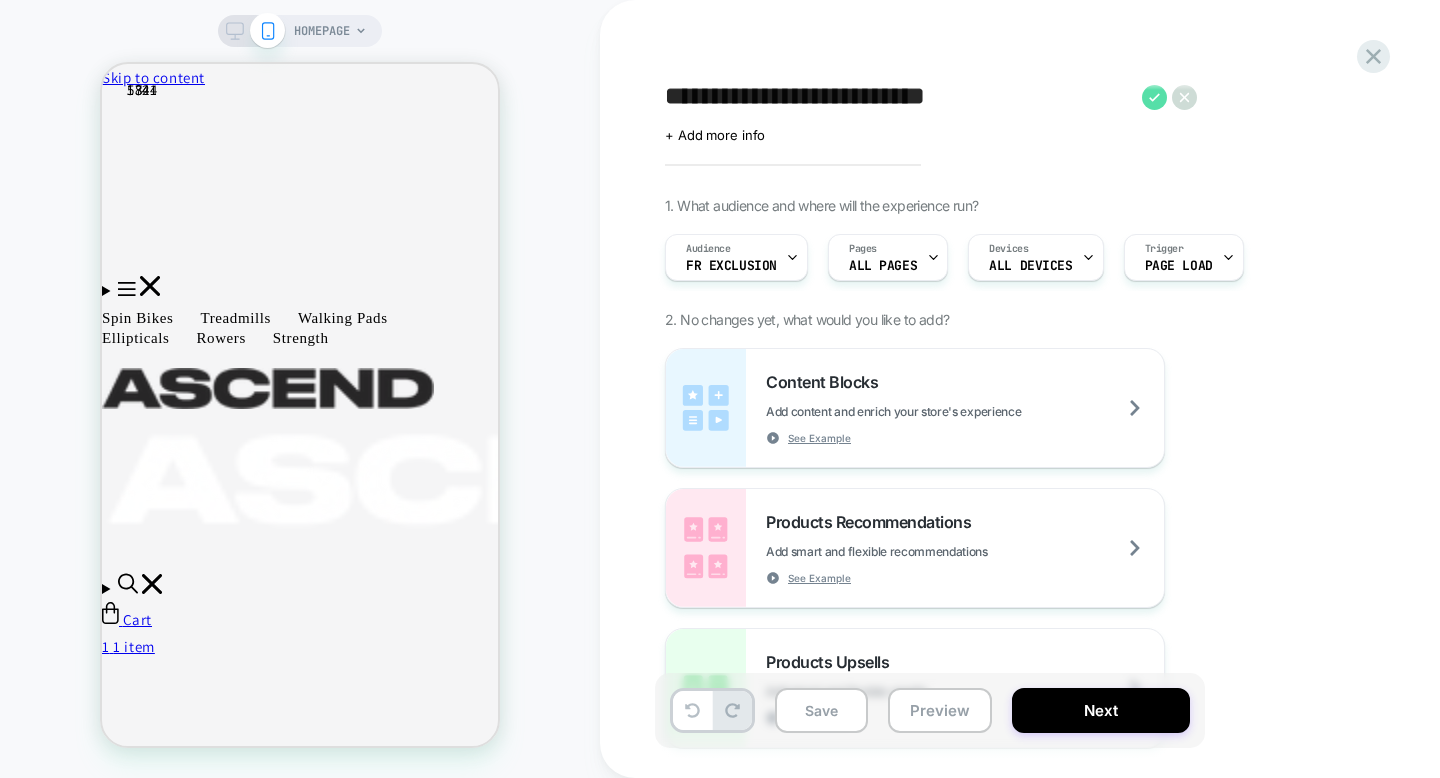 type on "**********" 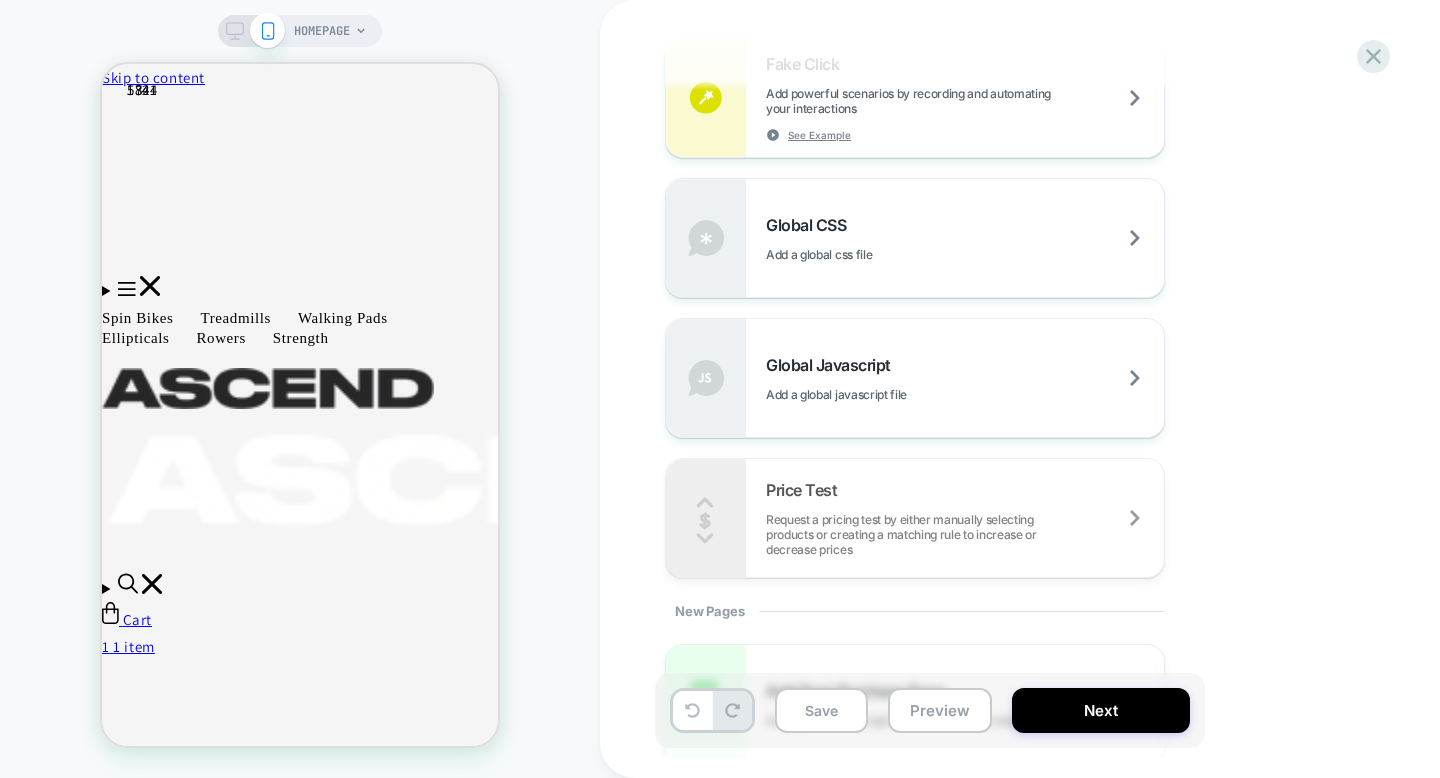 scroll, scrollTop: 1233, scrollLeft: 0, axis: vertical 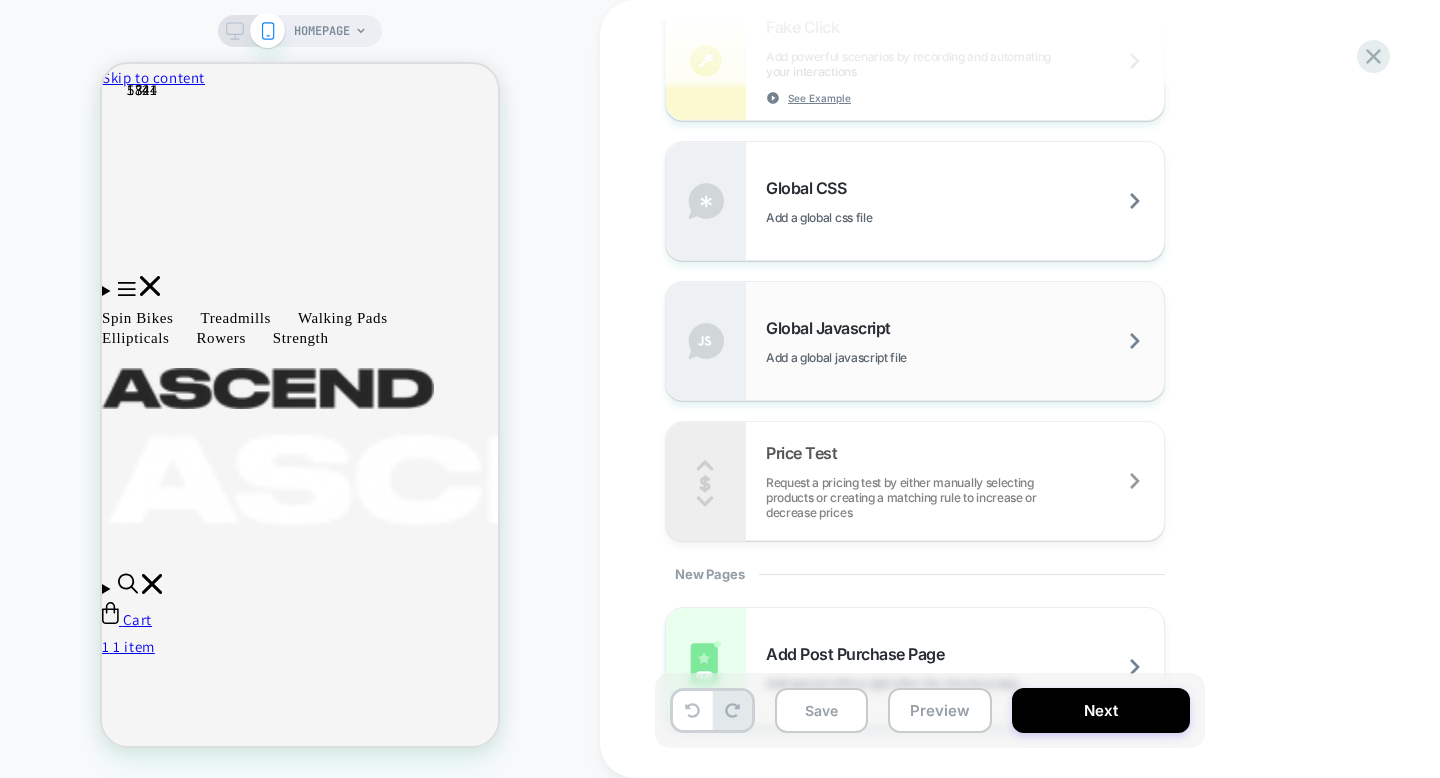 click on "Global Javascript Add a global javascript file" at bounding box center [965, 341] 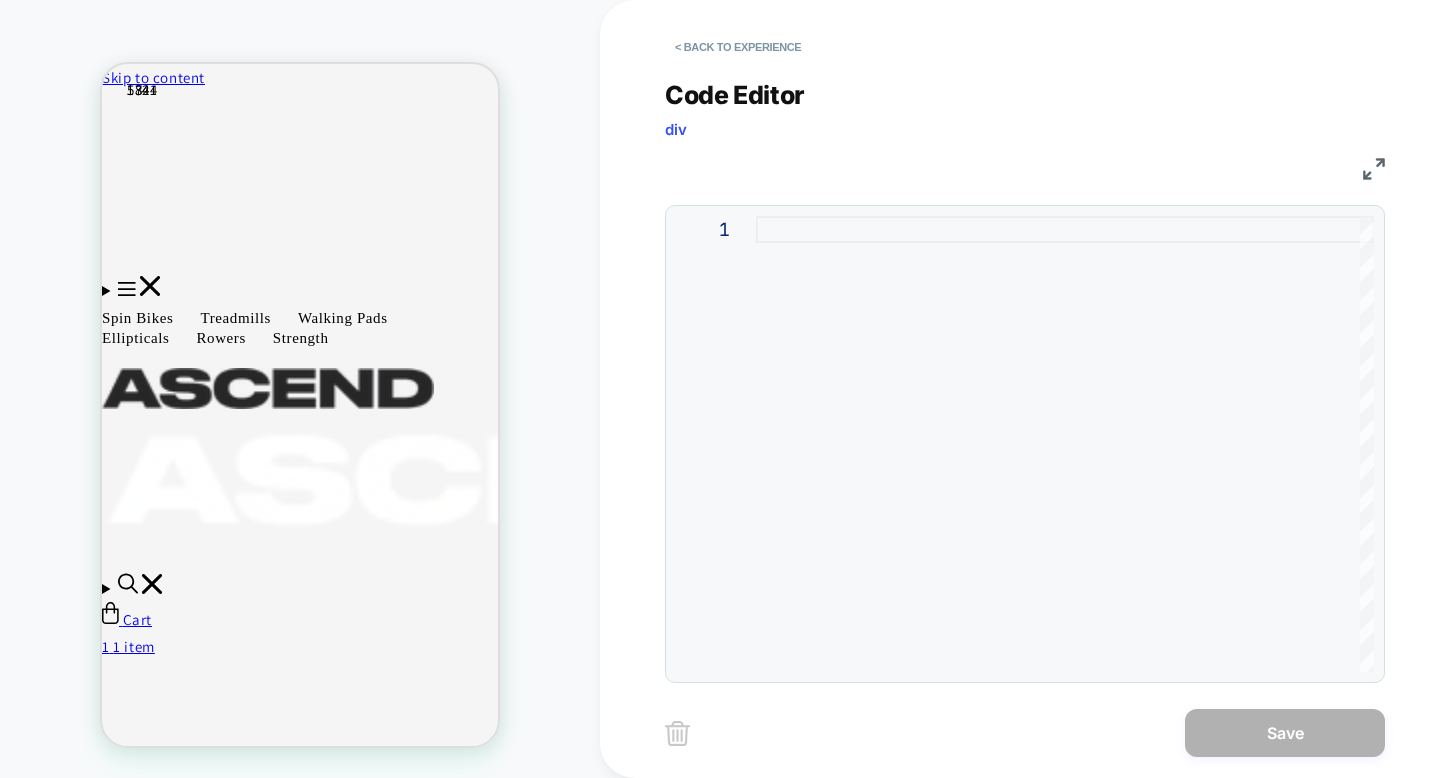 click at bounding box center [1065, 444] 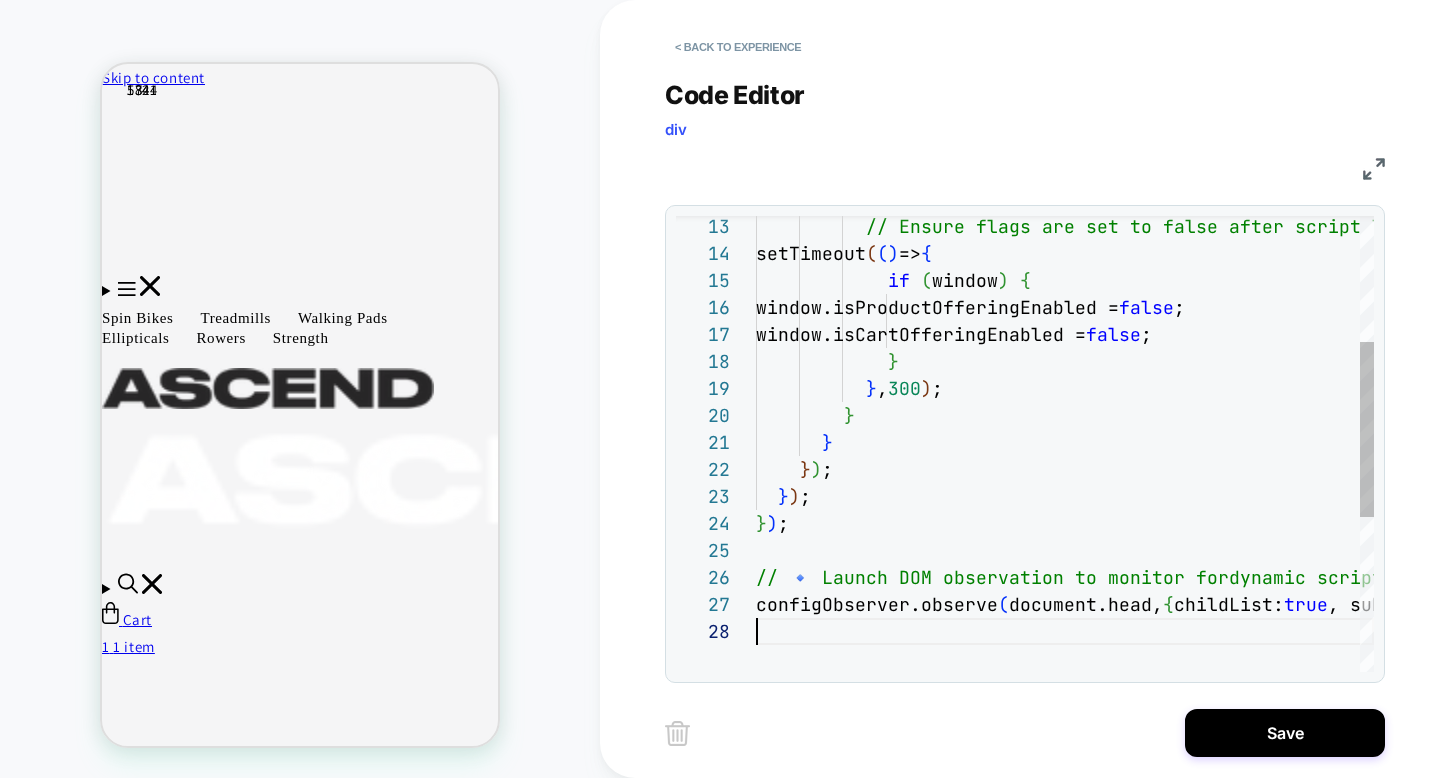 scroll, scrollTop: 189, scrollLeft: 0, axis: vertical 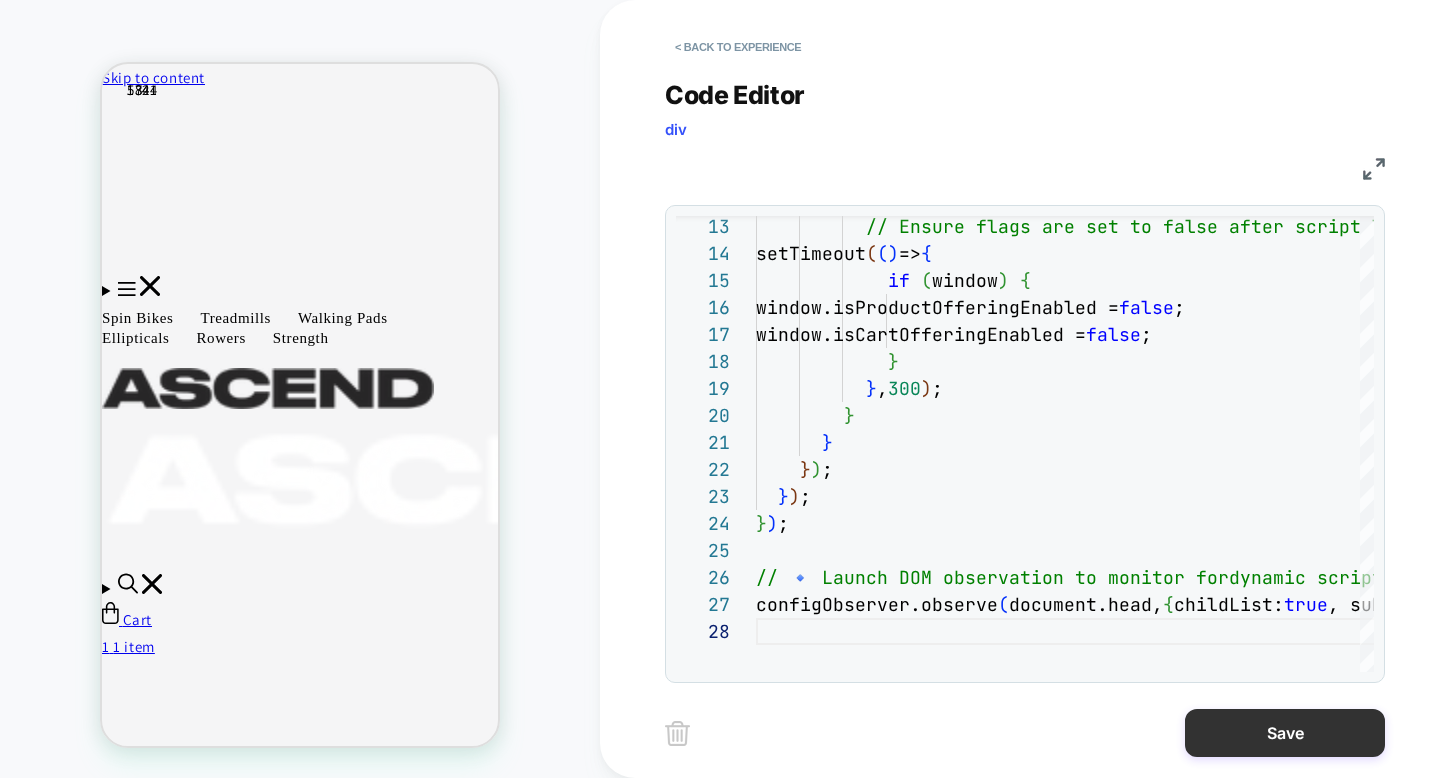 click on "Save" at bounding box center (1285, 733) 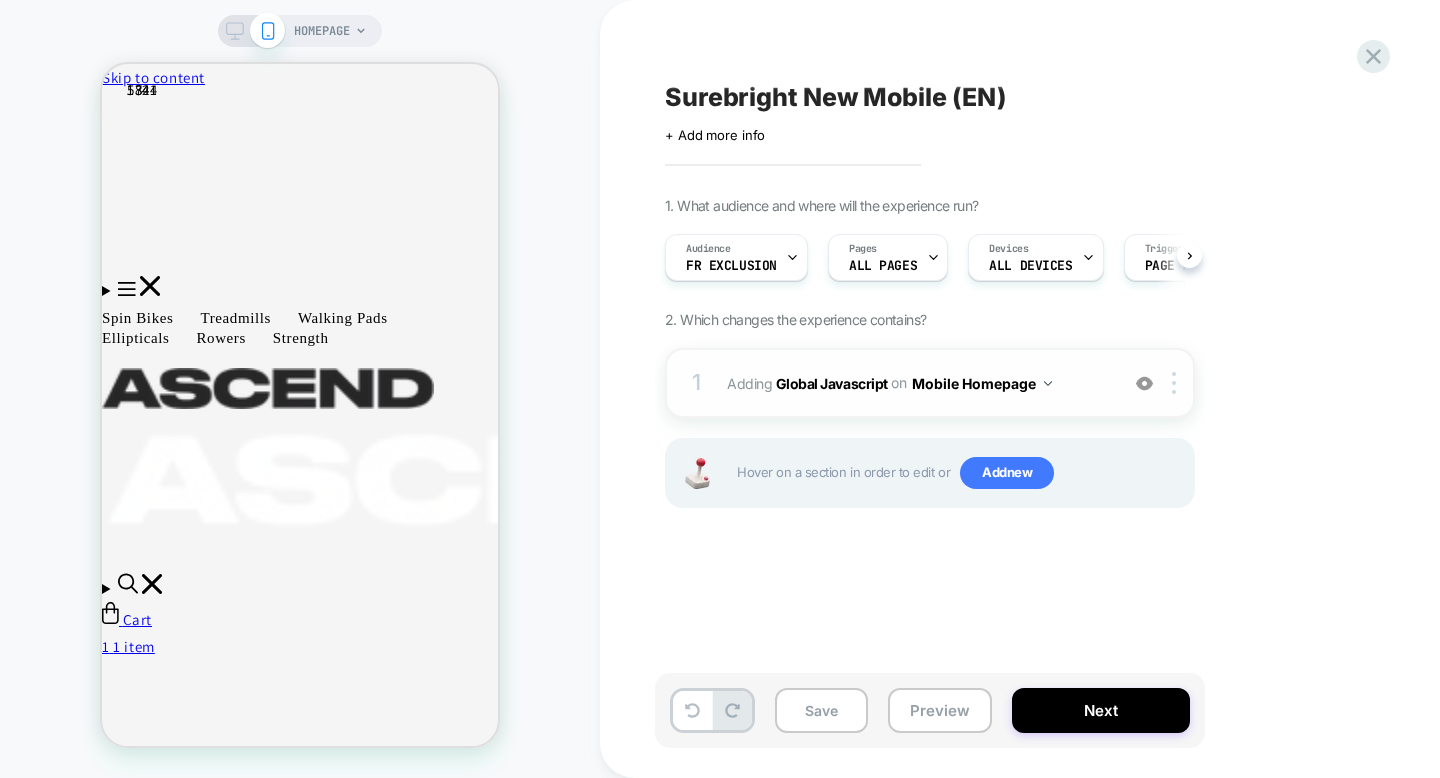 scroll, scrollTop: 0, scrollLeft: 1, axis: horizontal 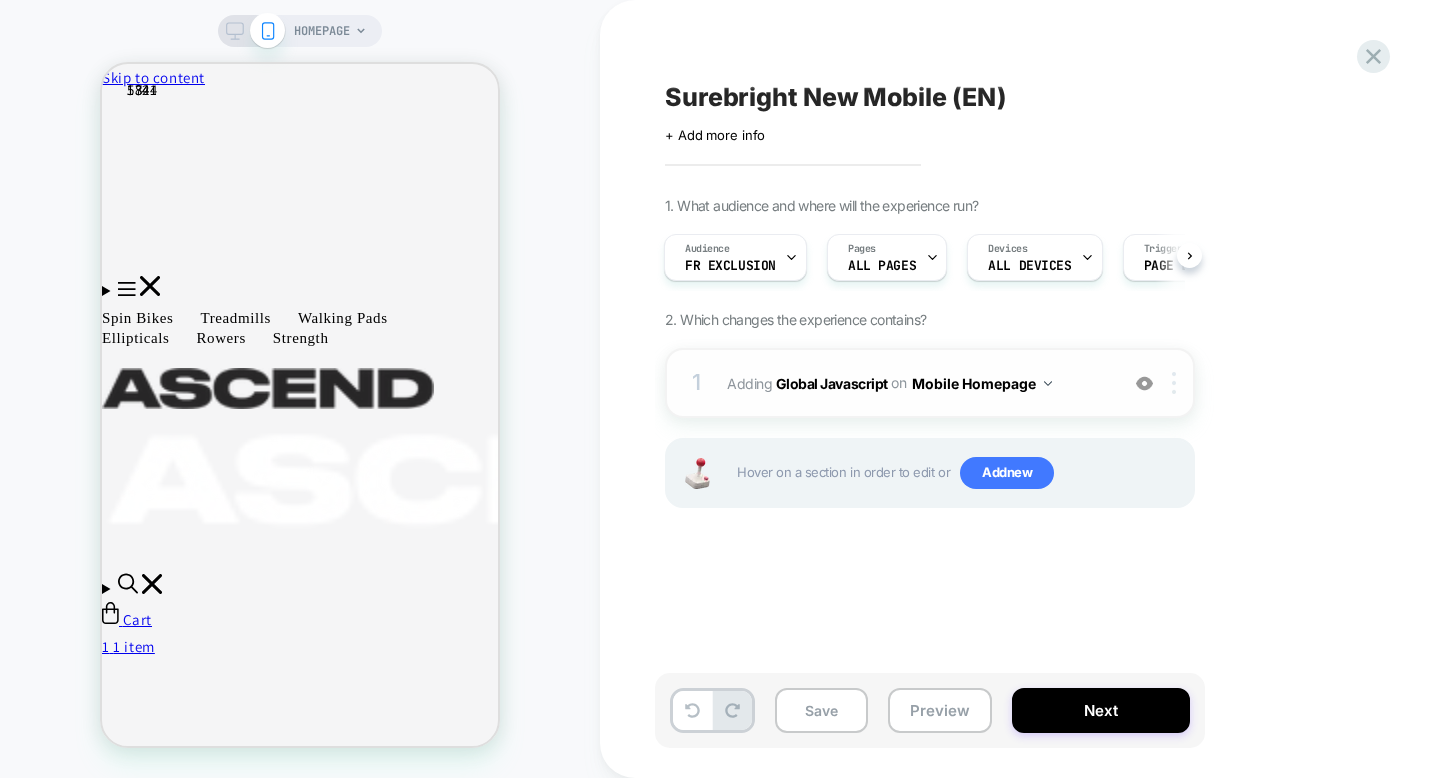 click at bounding box center [1177, 383] 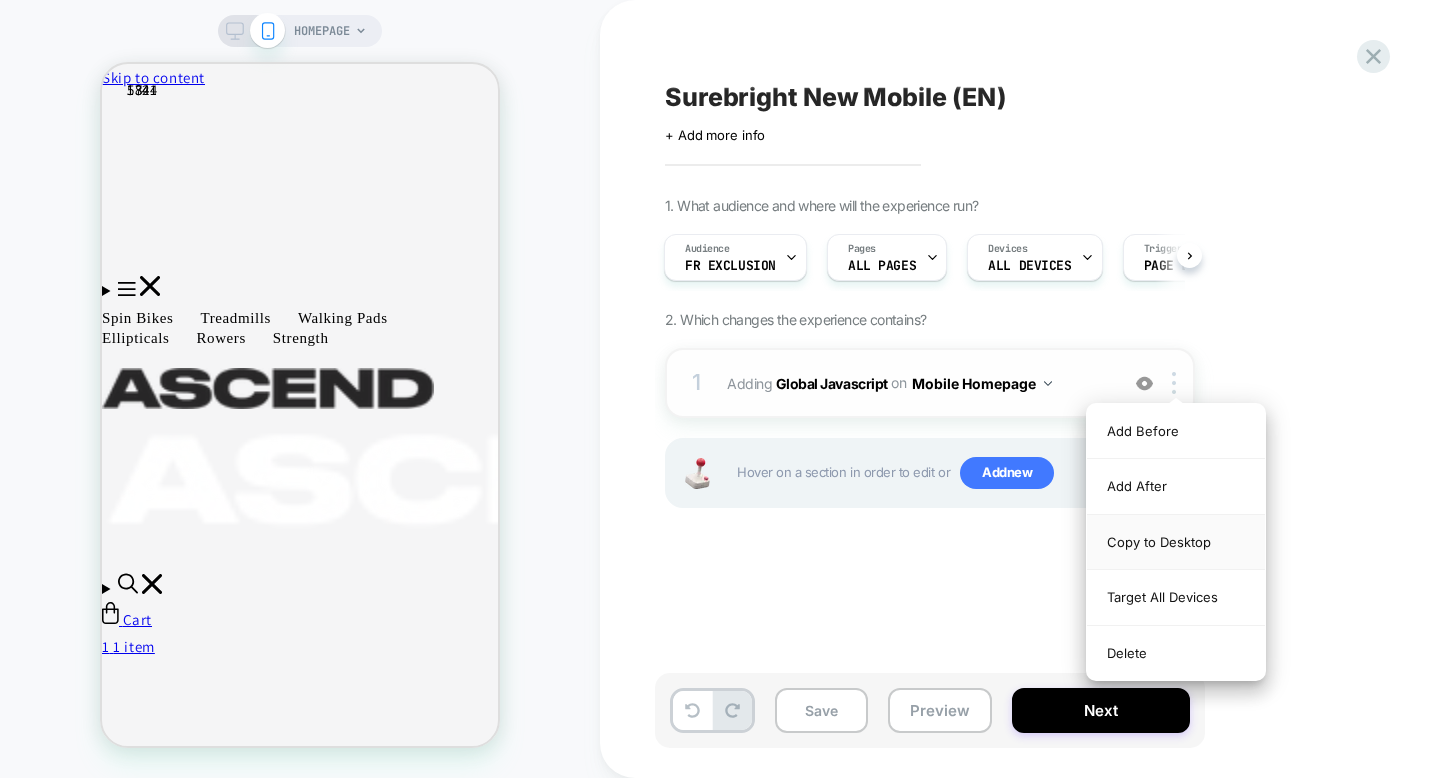 click on "Copy to   Desktop" at bounding box center [1176, 542] 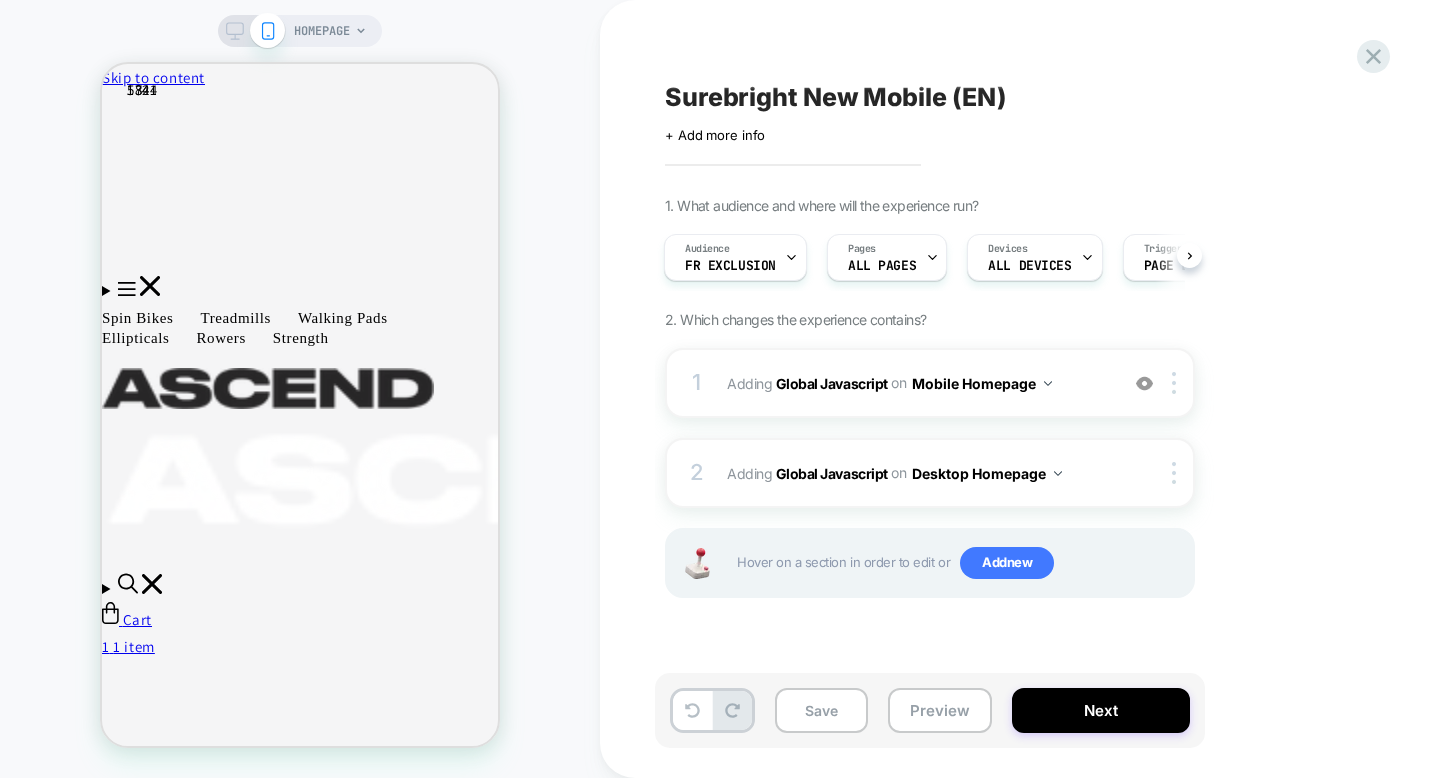 click on "1. What audience and where will the experience run? Audience FR EXCLUSION Pages ALL PAGES Devices ALL DEVICES Trigger Page Load 2. Which changes the experience contains? 1 Adding   Global Javascript   on Mobile Homepage Add Before Add After Copy to   Desktop Target   All Devices Delete 2 Adding   Global Javascript   on Desktop Homepage Copy to   Mobile Target   All Devices Delete Hover on a section in order to edit or  Add  new" at bounding box center (1030, 422) 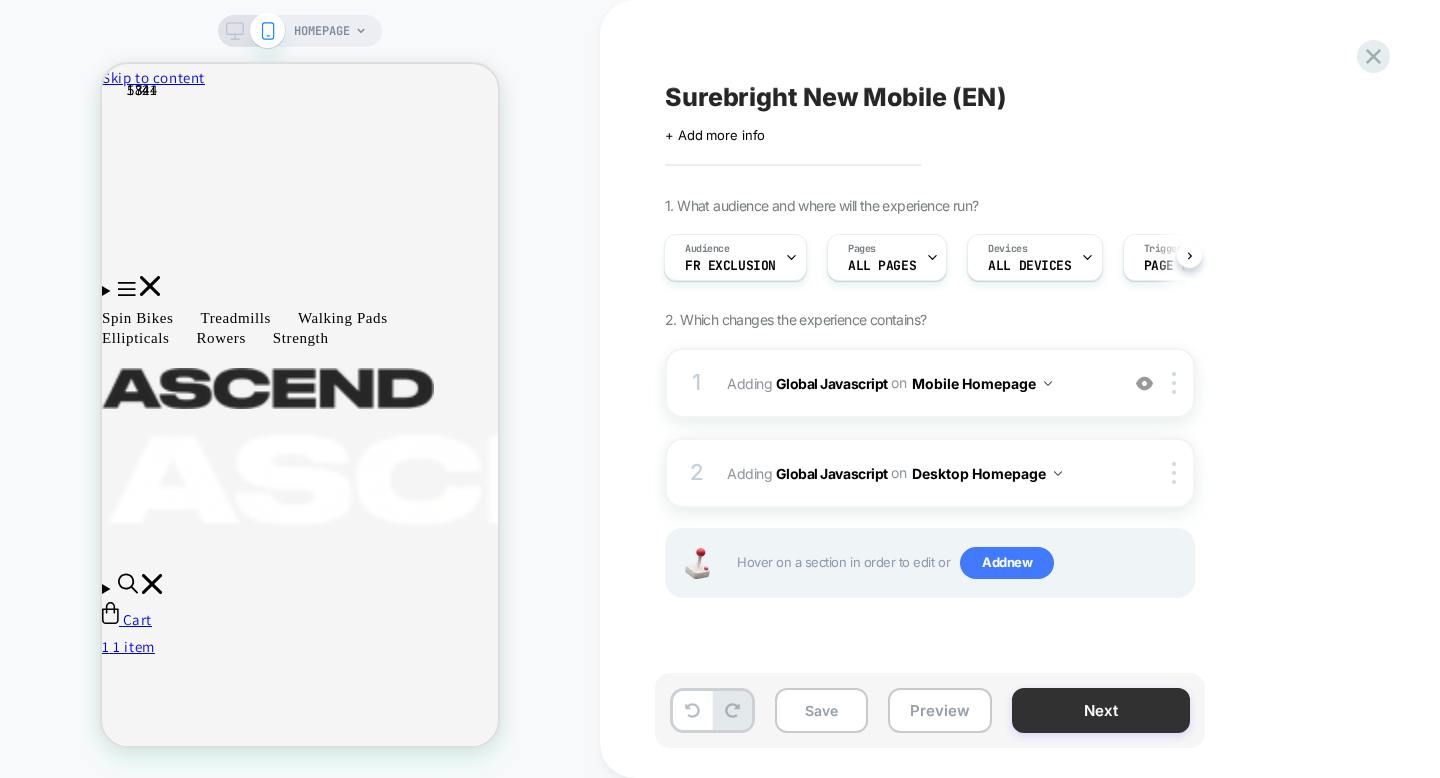 click on "Next" at bounding box center [1101, 710] 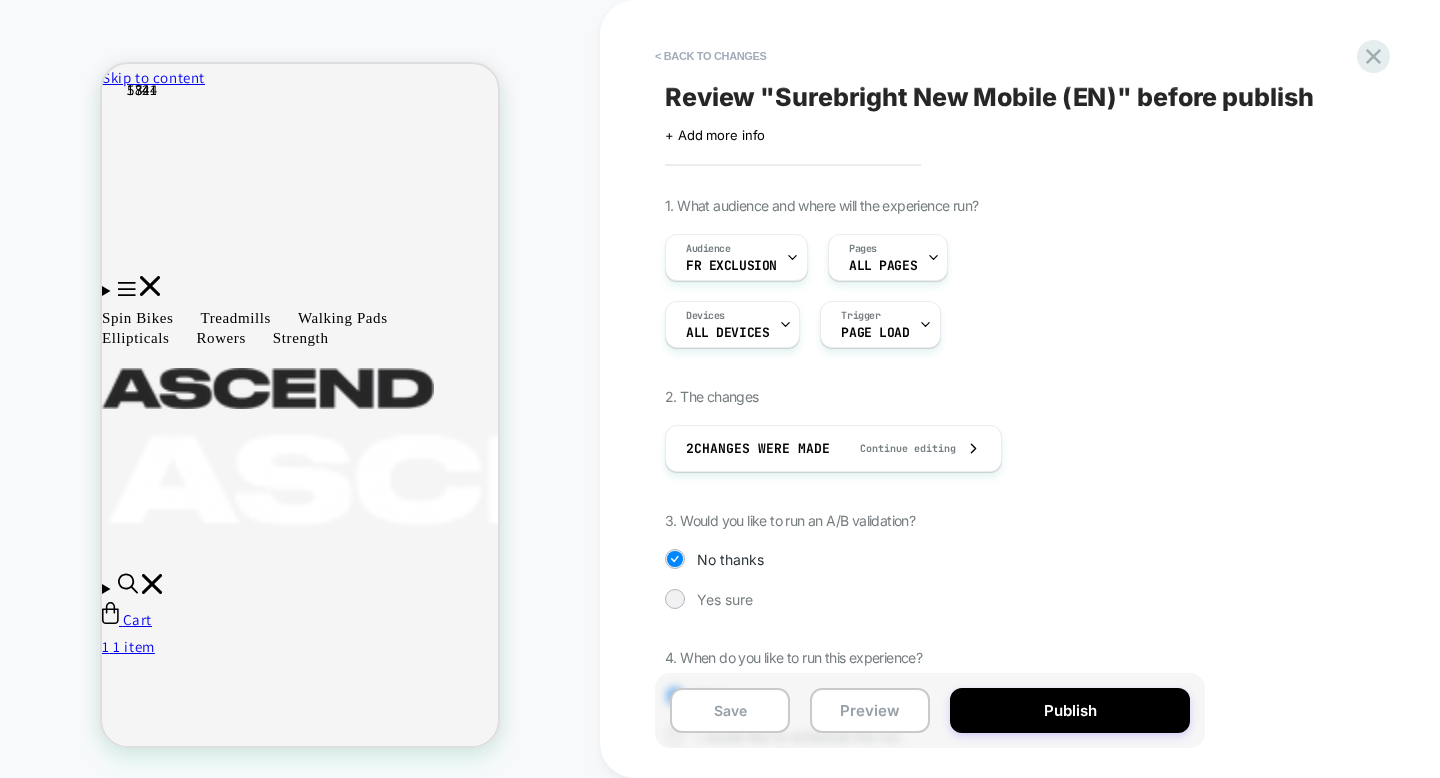scroll, scrollTop: 97, scrollLeft: 0, axis: vertical 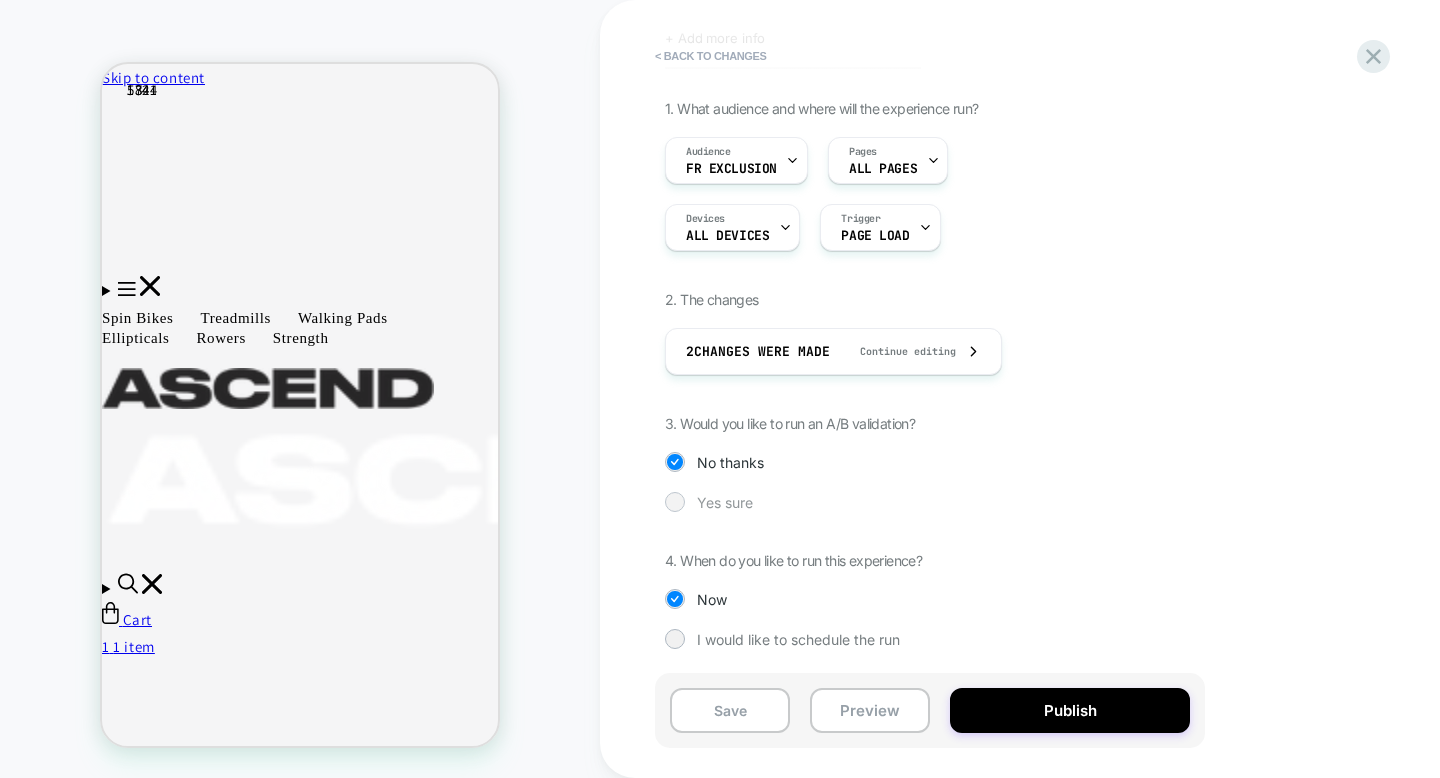 drag, startPoint x: 681, startPoint y: 509, endPoint x: 674, endPoint y: 497, distance: 13.892444 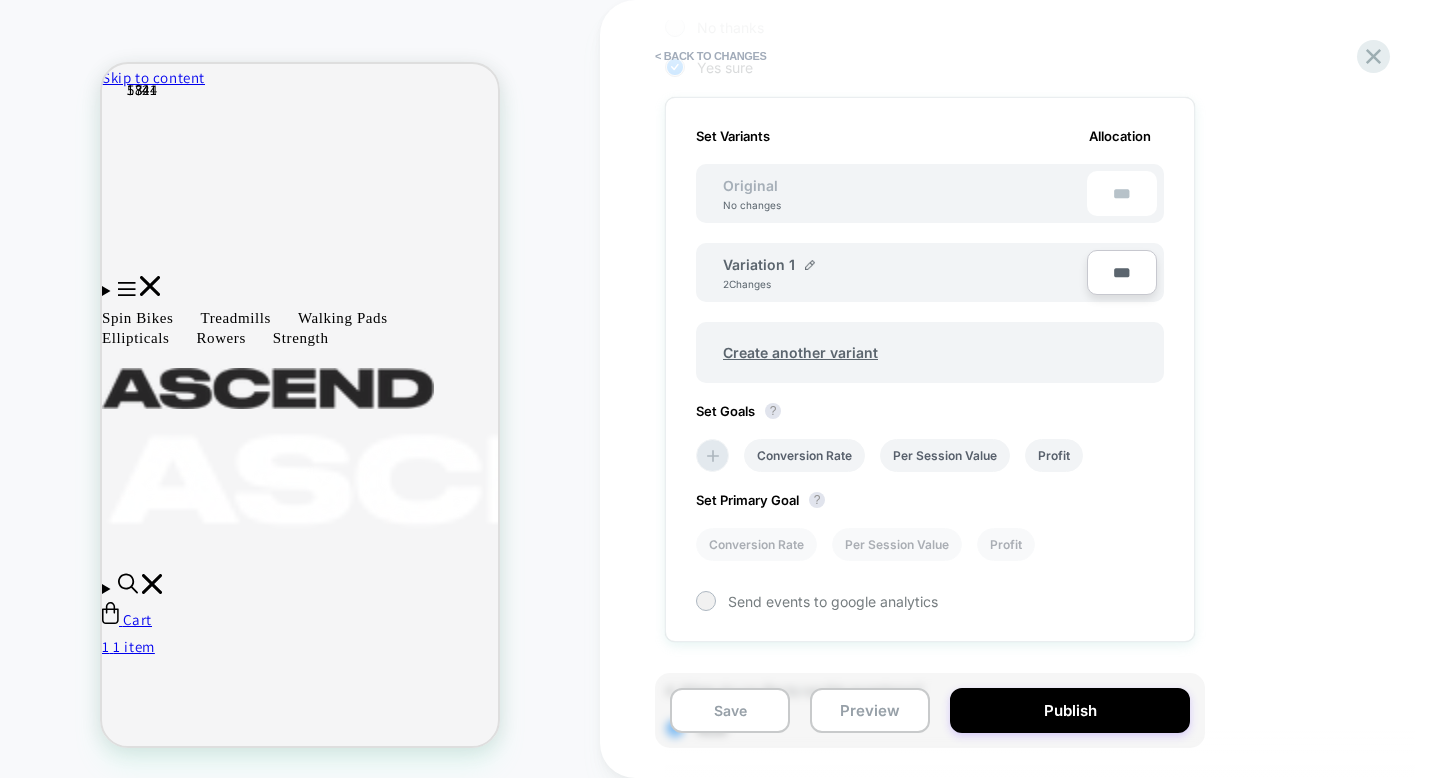 scroll, scrollTop: 513, scrollLeft: 0, axis: vertical 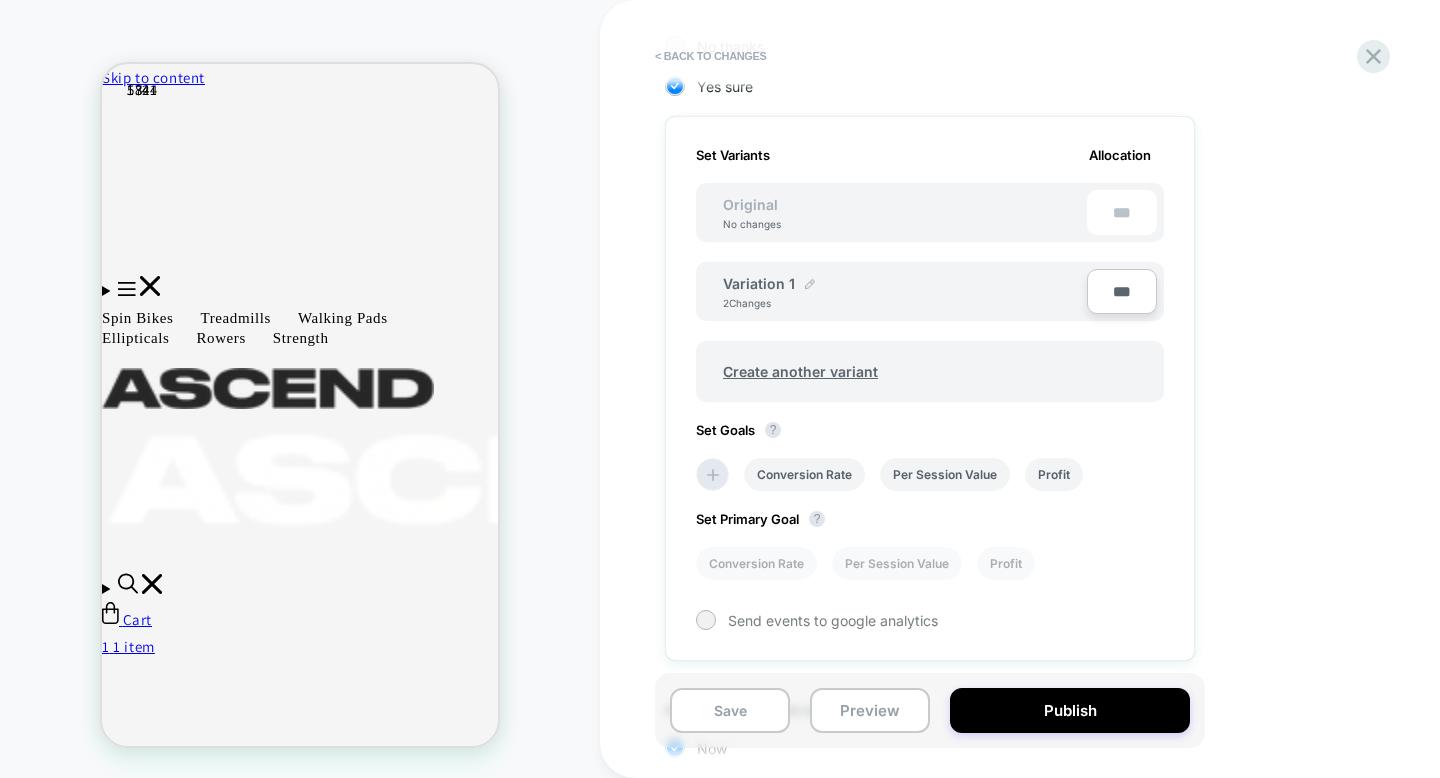 click at bounding box center [810, 284] 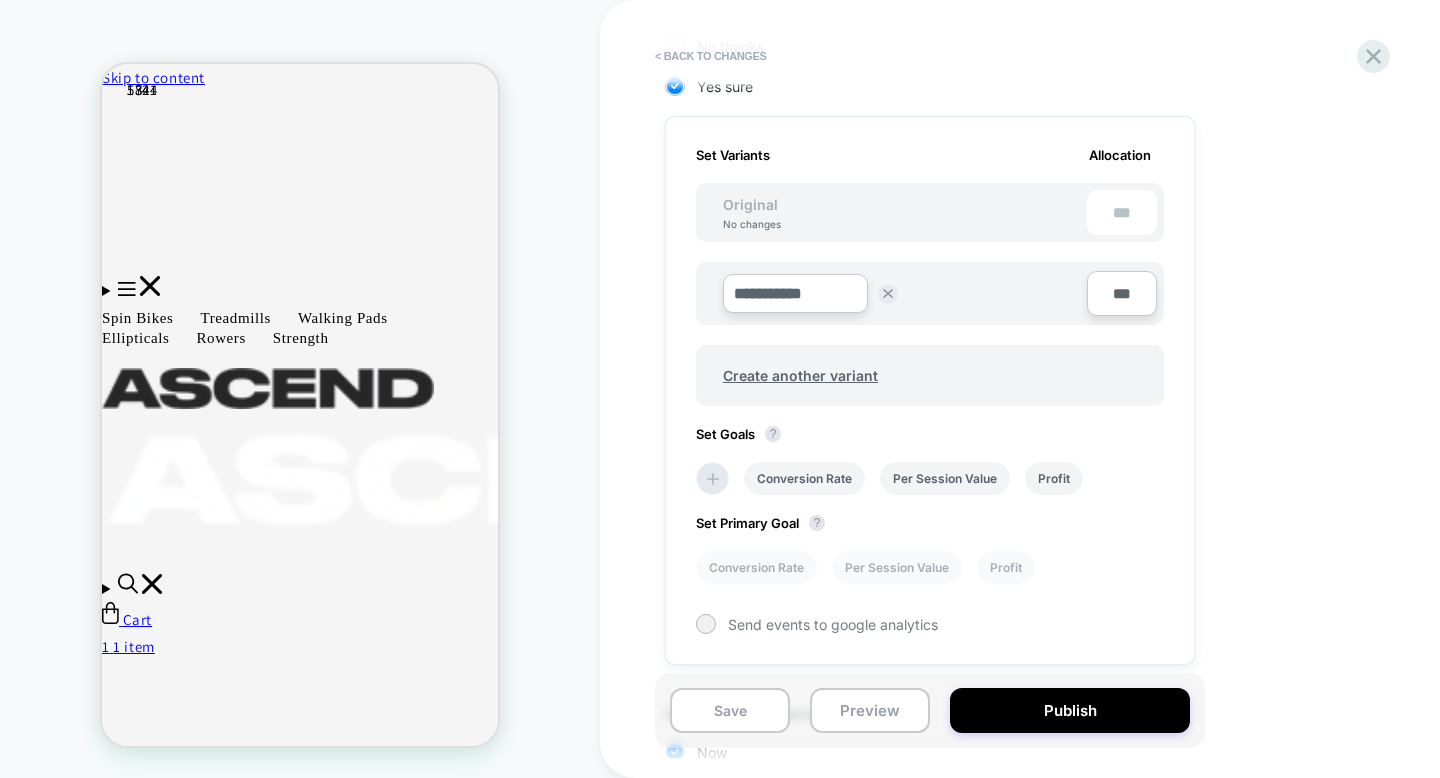 click on "**********" at bounding box center (795, 293) 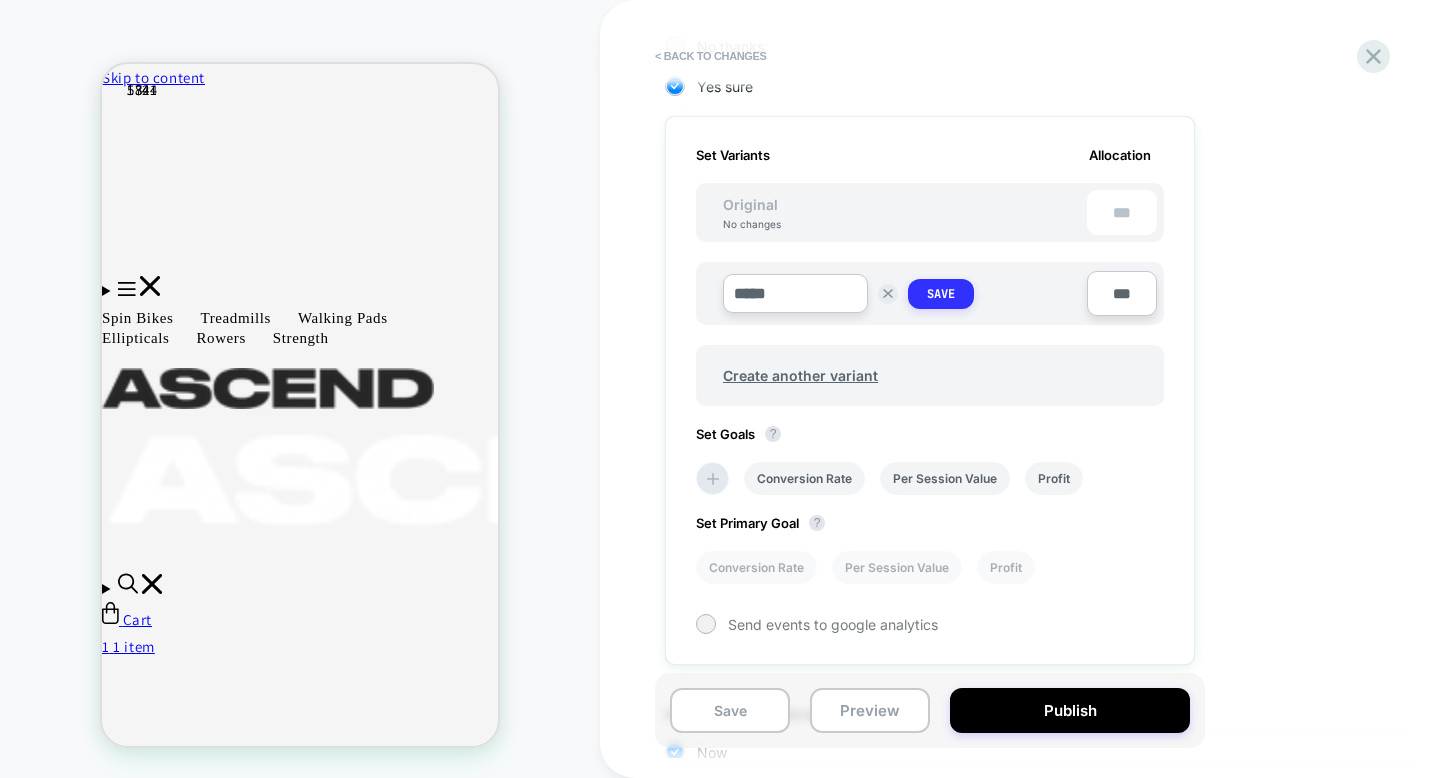 type on "*****" 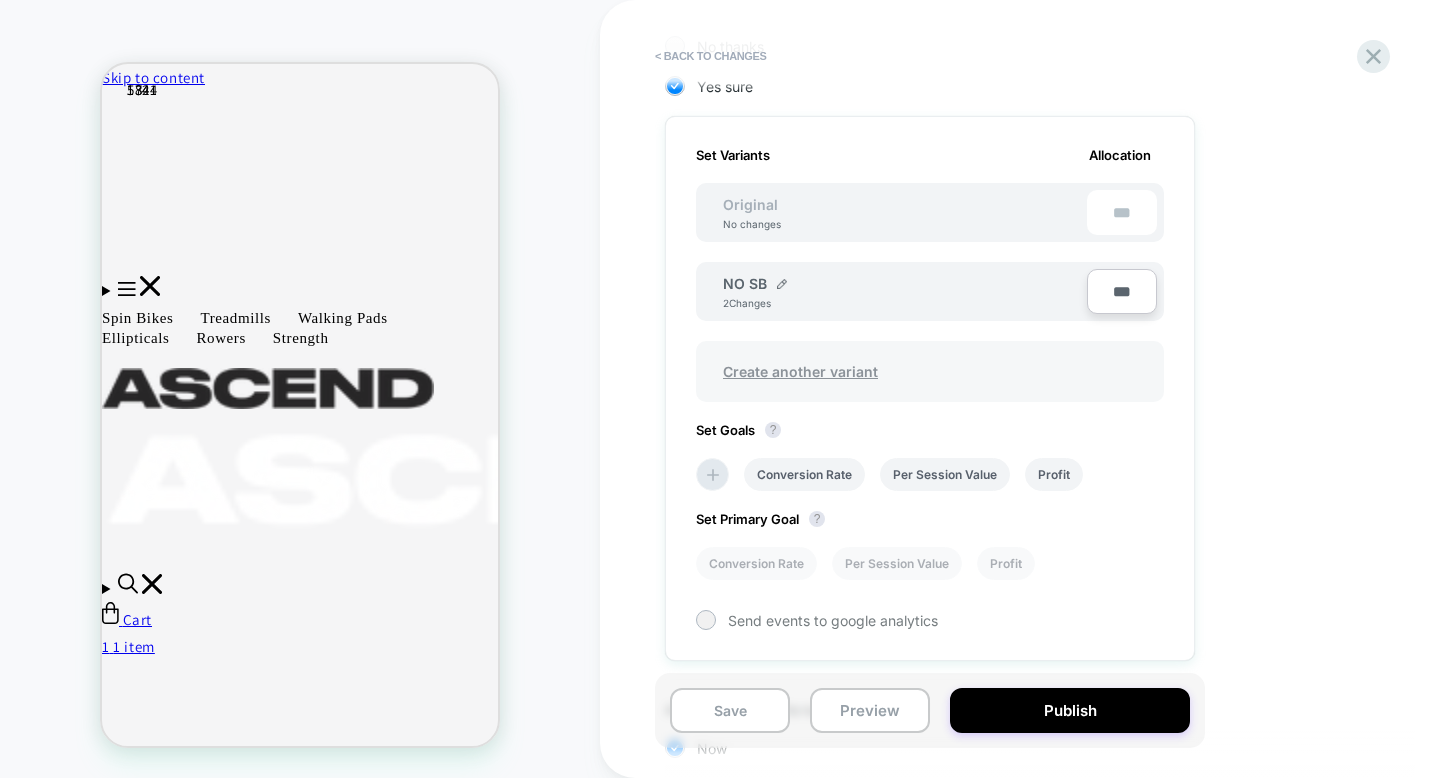 scroll, scrollTop: 626, scrollLeft: 0, axis: vertical 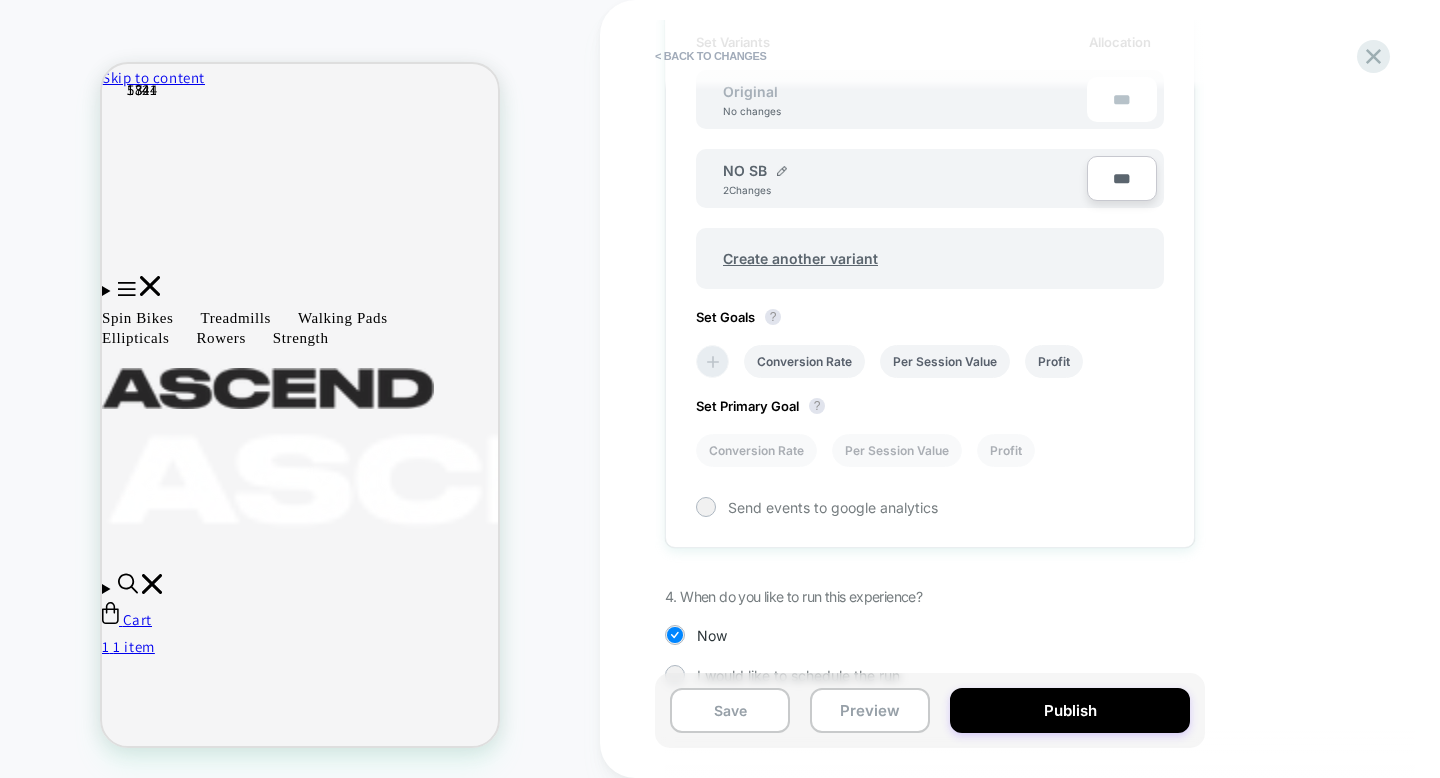 click 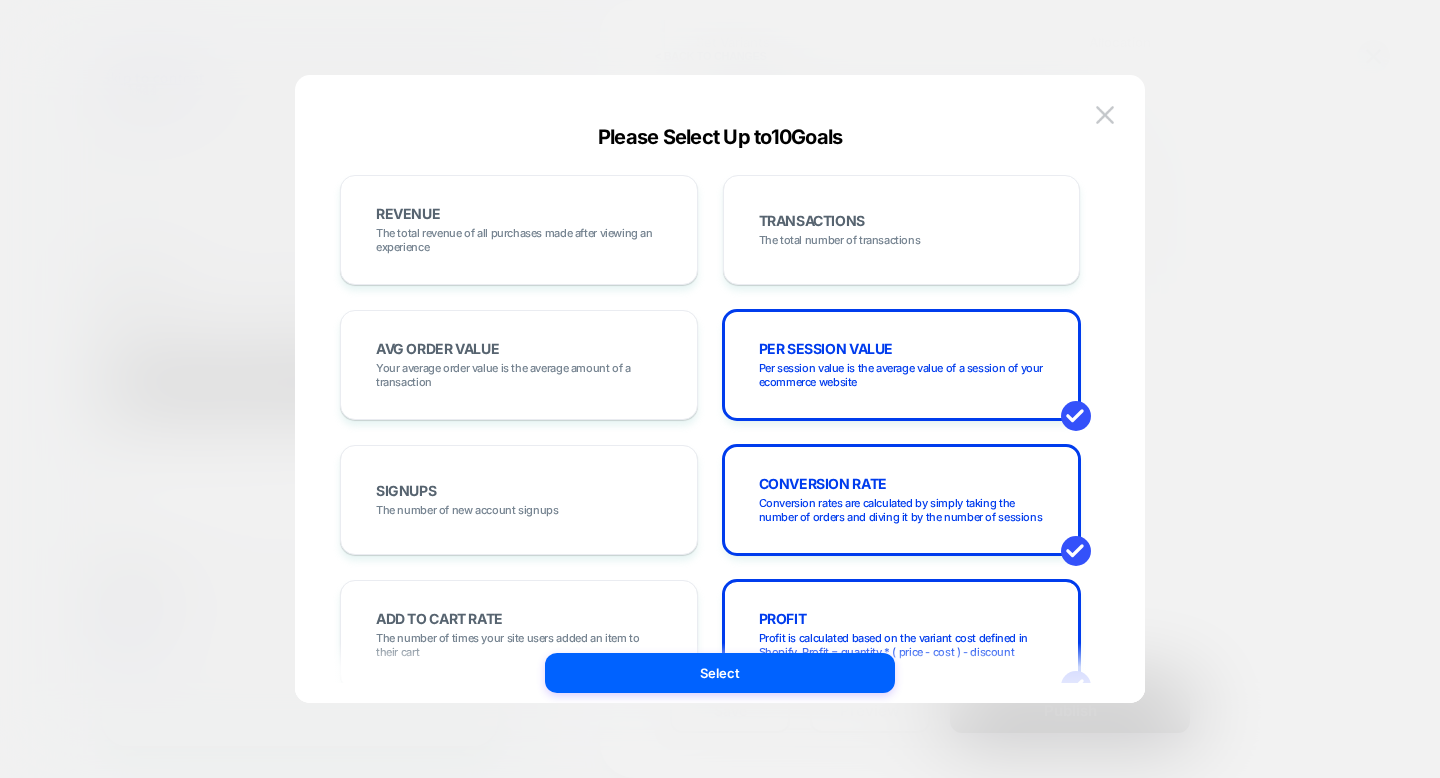 click on "REVENUE The total revenue of all purchases made after viewing an experience TRANSACTIONS The total number of transactions AVG ORDER VALUE Your average order value is the average amount of a transaction PER SESSION VALUE Per session value is the average value of a session of your ecommerce website SIGNUPS The number of new account signups CONVERSION RATE Conversion rates are calculated by simply taking the number of orders and diving it by the number of sessions ADD TO CART RATE The number of times your site users added an item to their cart PROFIT Profit is calculated based on the variant cost defined in Shopify, Profit = quantity * ( price - cost ) - discount PROFIT PER SESSION Profit is calculated based on the variant cost defined in Shopify divided by the number of sessions, Profit = quantity * ( price - cost ) - discount RETURNS Refunded order line items RETURNS PER SESSION Refunded order line items divided by sessions PRODUCT DETAILS VIEWS RATE CHECKOUT RATE SUBSCRIPTIONS RATE SUBSCRIPTIONS CTR CLICKS" at bounding box center (710, 399) 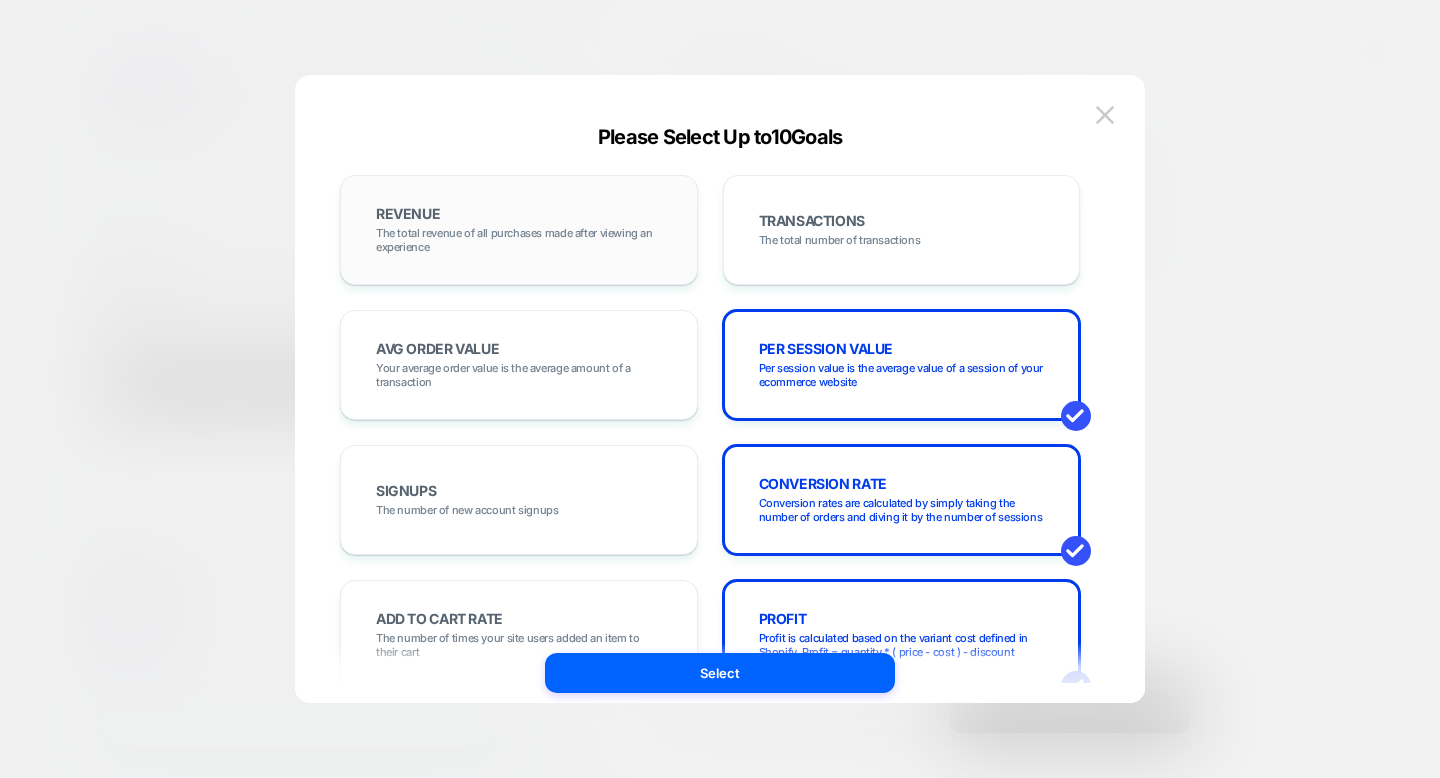 click on "REVENUE The total revenue of all purchases made after viewing an experience" at bounding box center (519, 230) 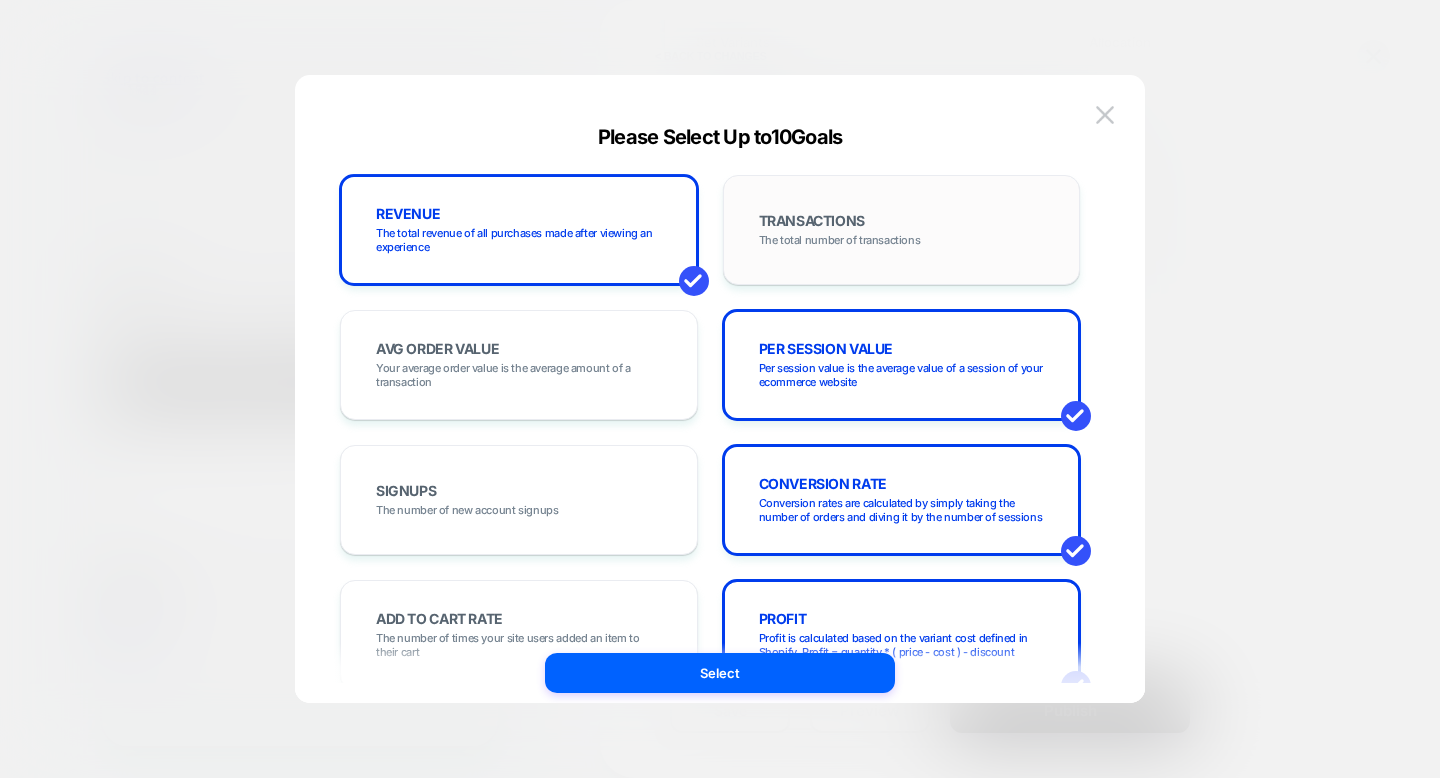 click on "The total number of transactions" at bounding box center (840, 240) 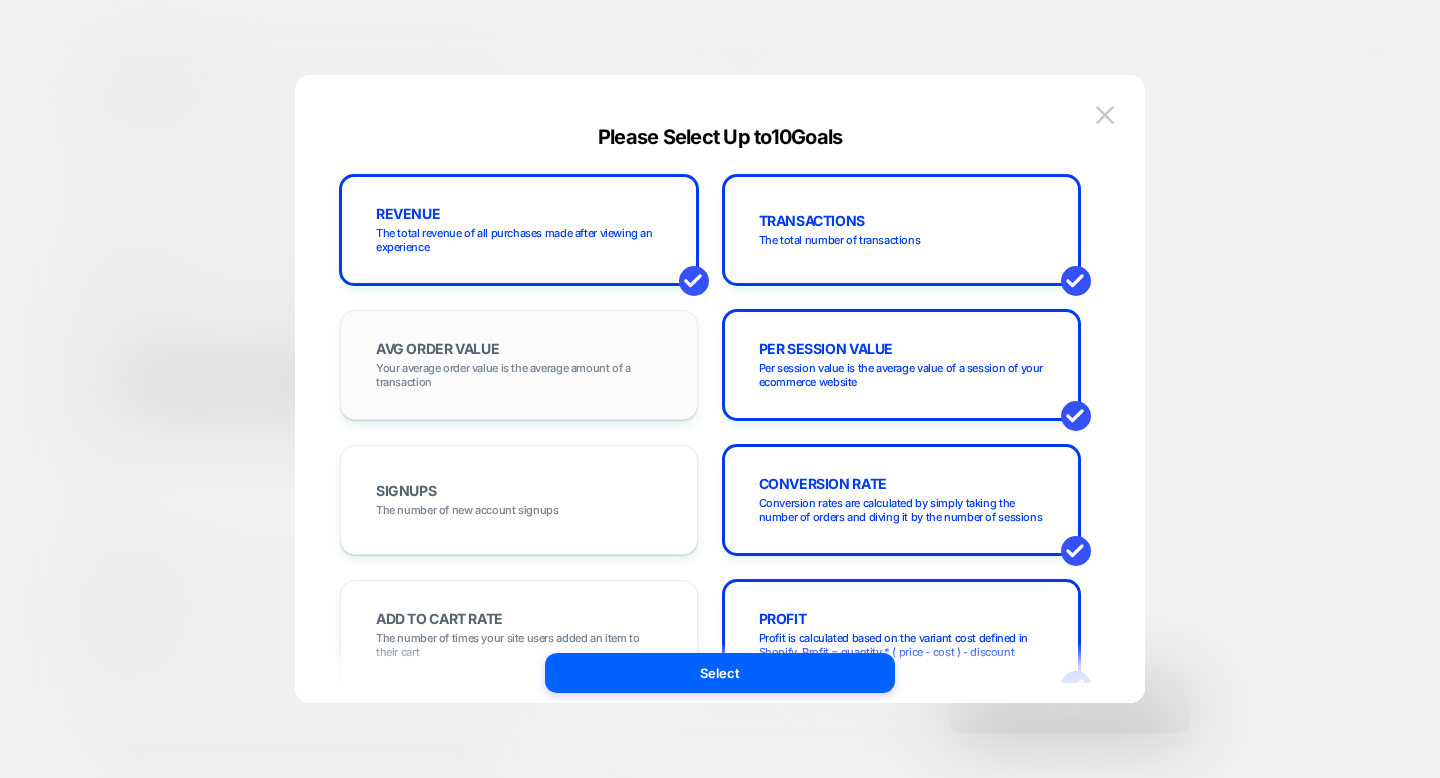 click on "Your average order value is the average amount of a transaction" at bounding box center [519, 375] 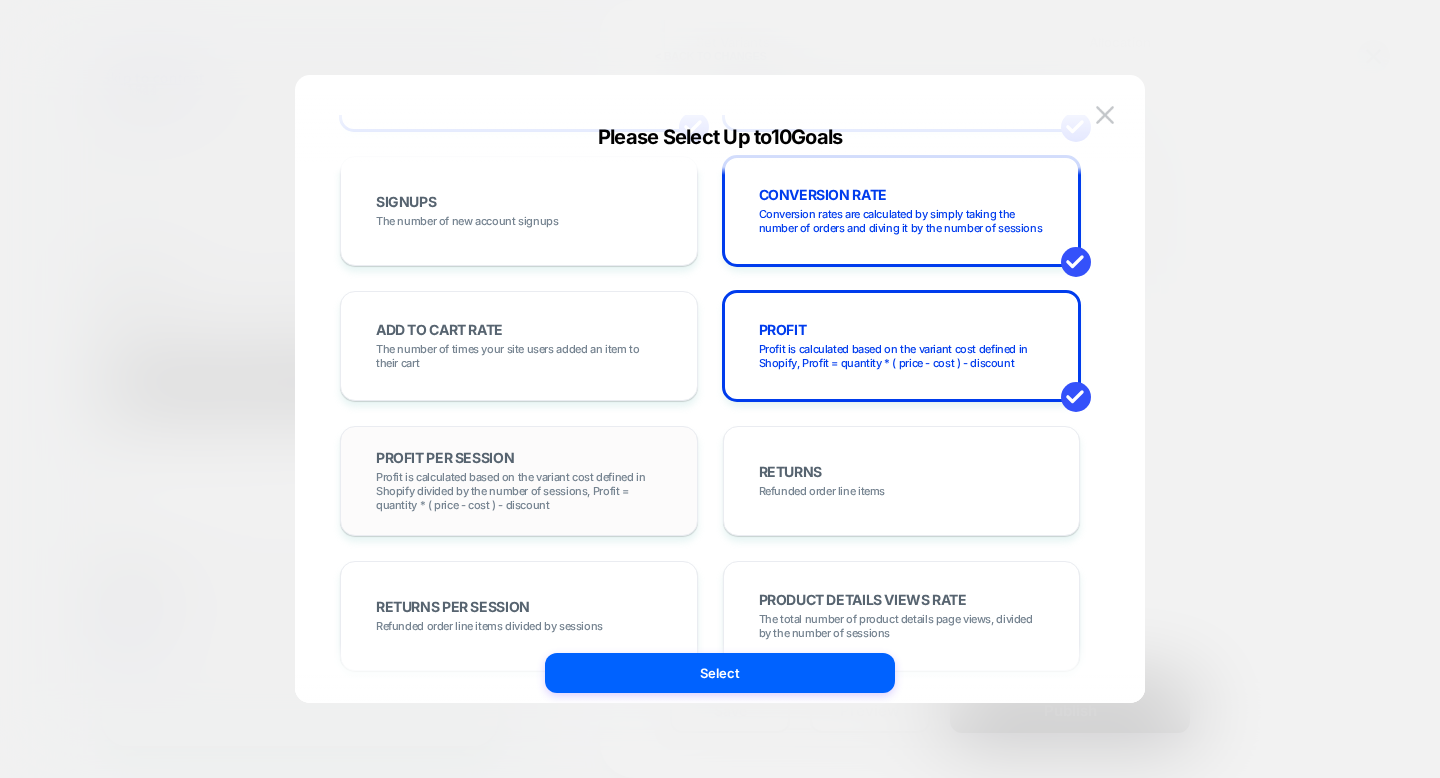 click on "Profit is calculated based on the variant cost defined in Shopify divided by the number of sessions, Profit = quantity * ( price - cost ) - discount" at bounding box center (519, 491) 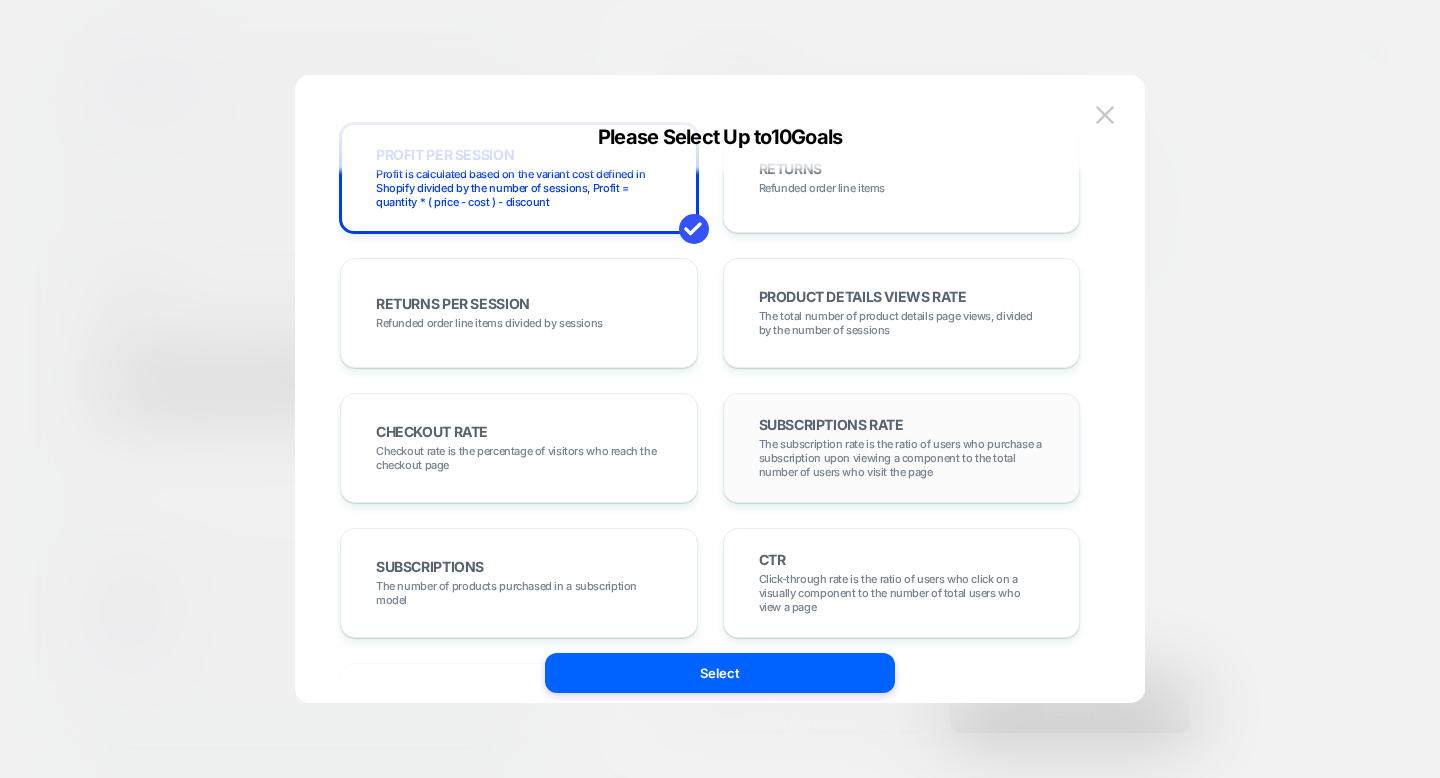 scroll, scrollTop: 742, scrollLeft: 0, axis: vertical 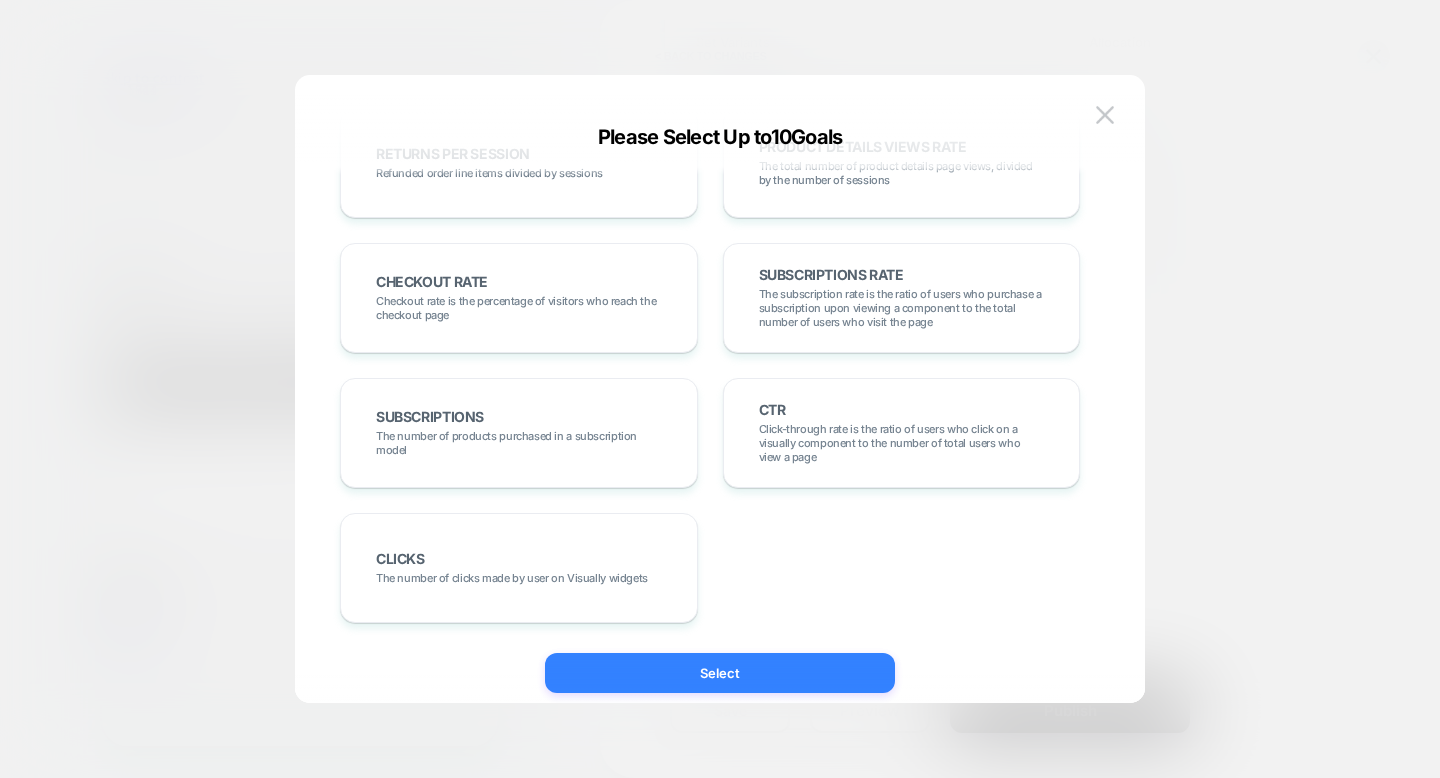 click on "Select" at bounding box center (720, 673) 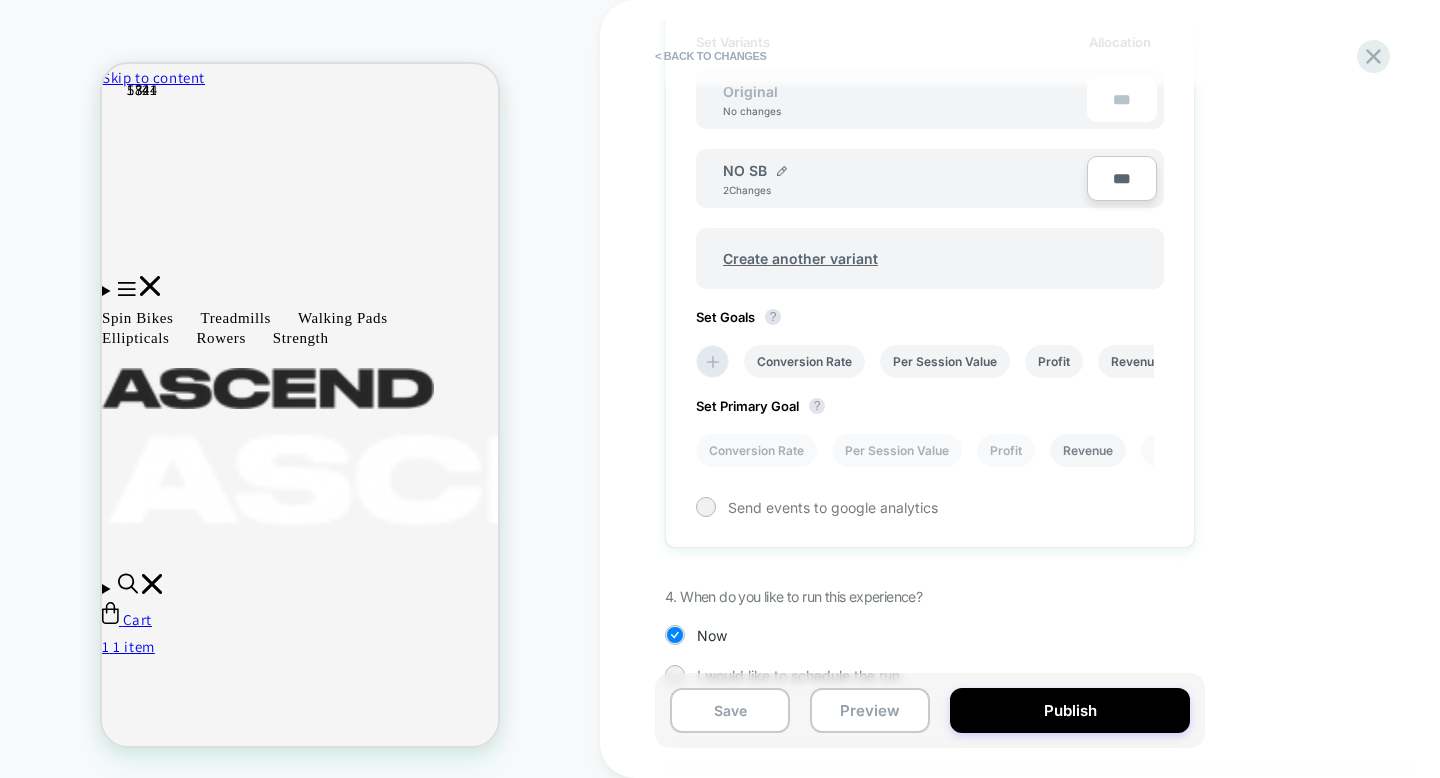 scroll, scrollTop: 663, scrollLeft: 0, axis: vertical 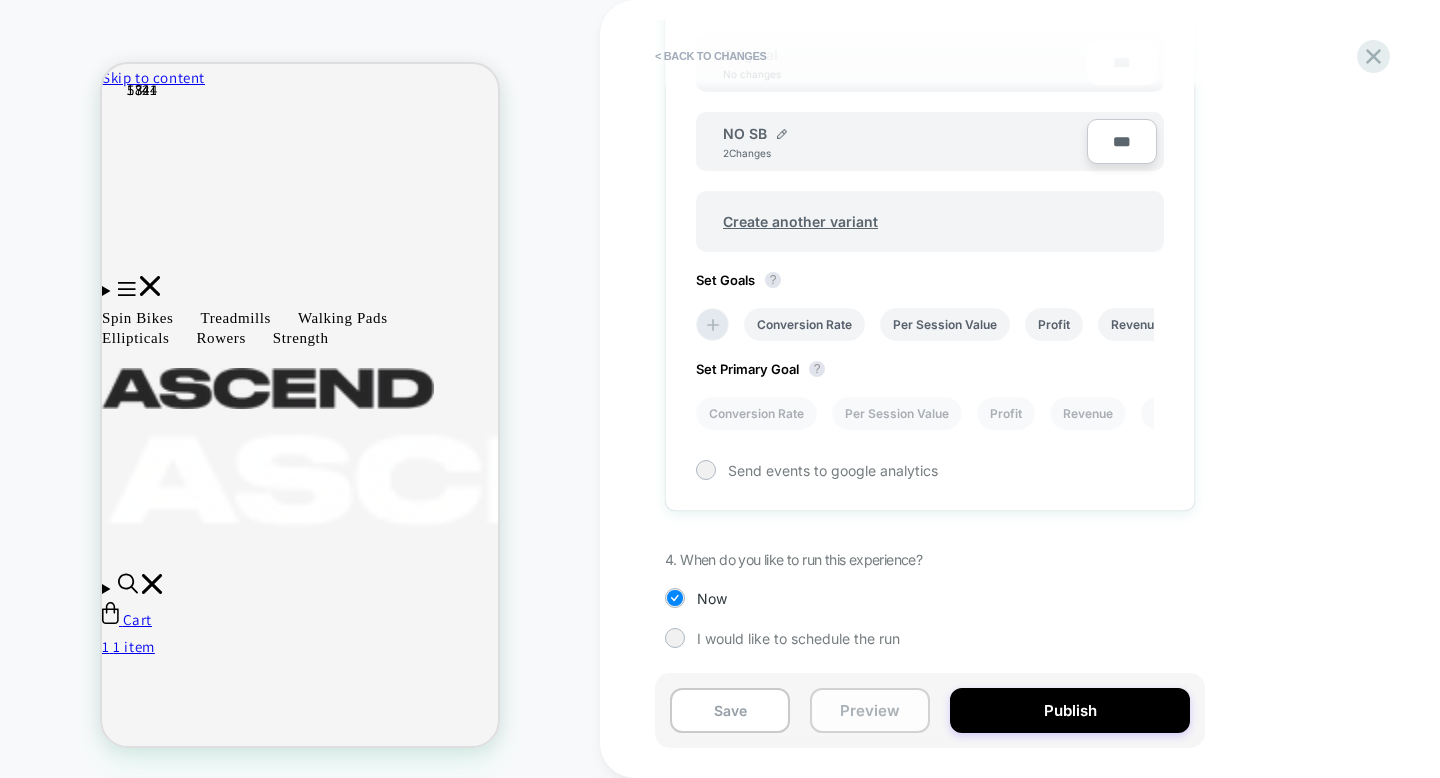 click on "Preview" at bounding box center [870, 710] 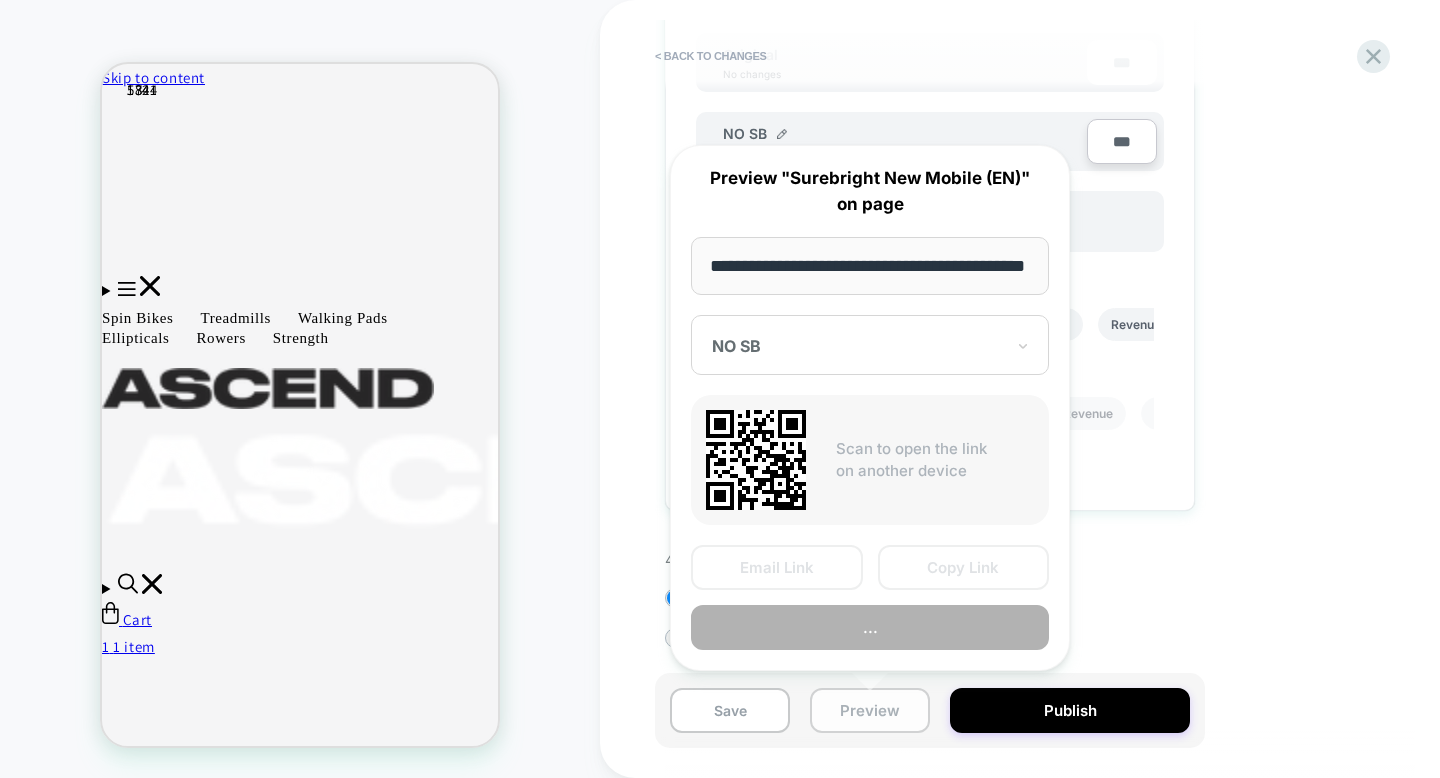 scroll, scrollTop: 0, scrollLeft: 77, axis: horizontal 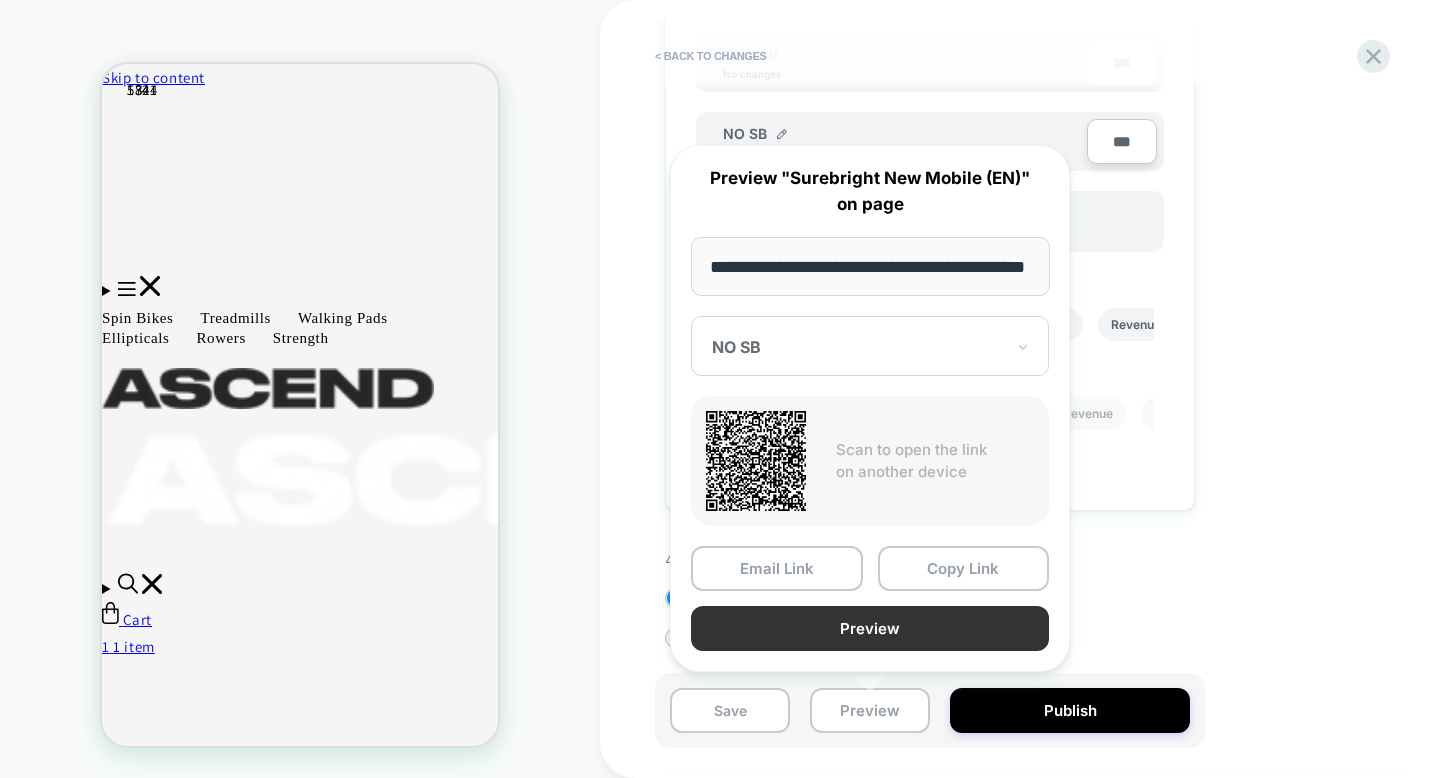 click on "Preview" at bounding box center [870, 628] 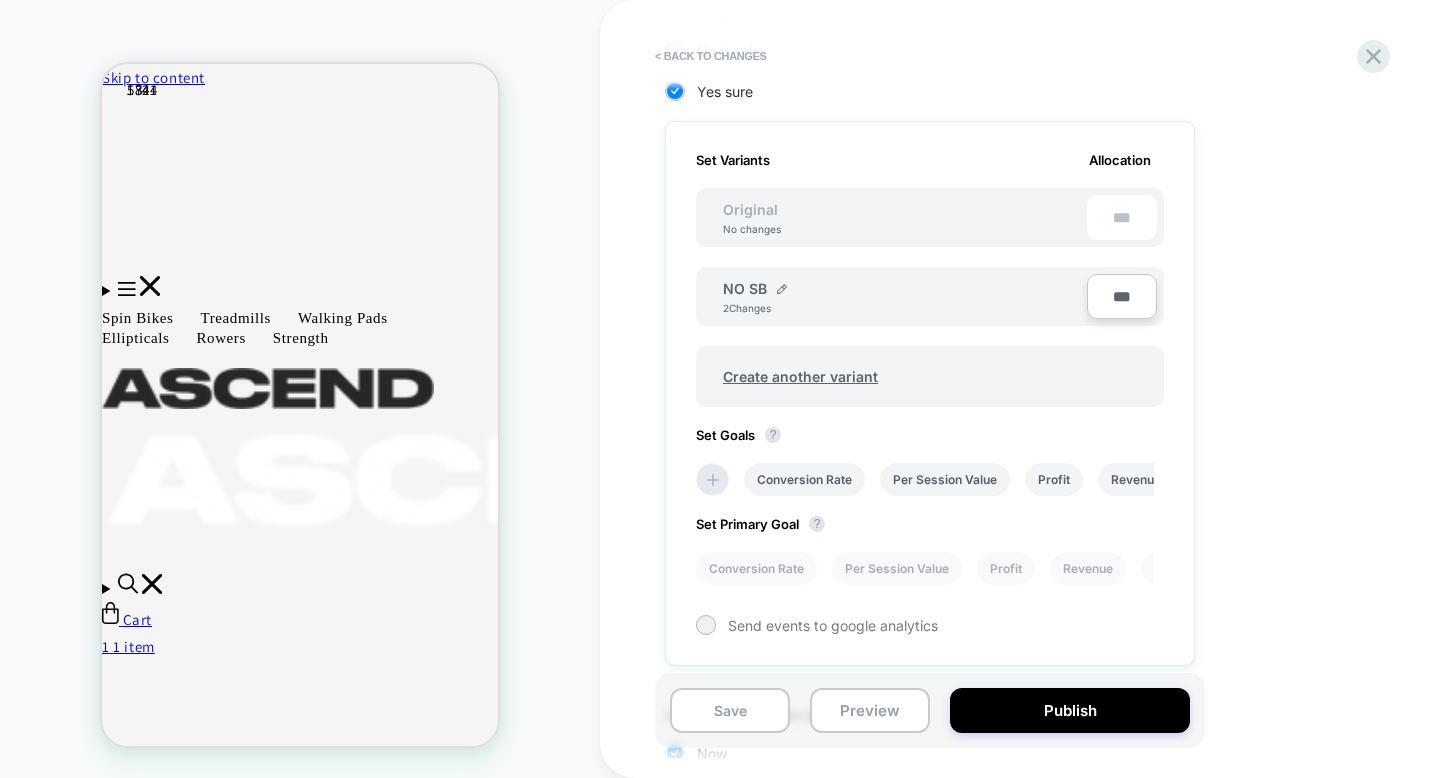 scroll, scrollTop: 270, scrollLeft: 0, axis: vertical 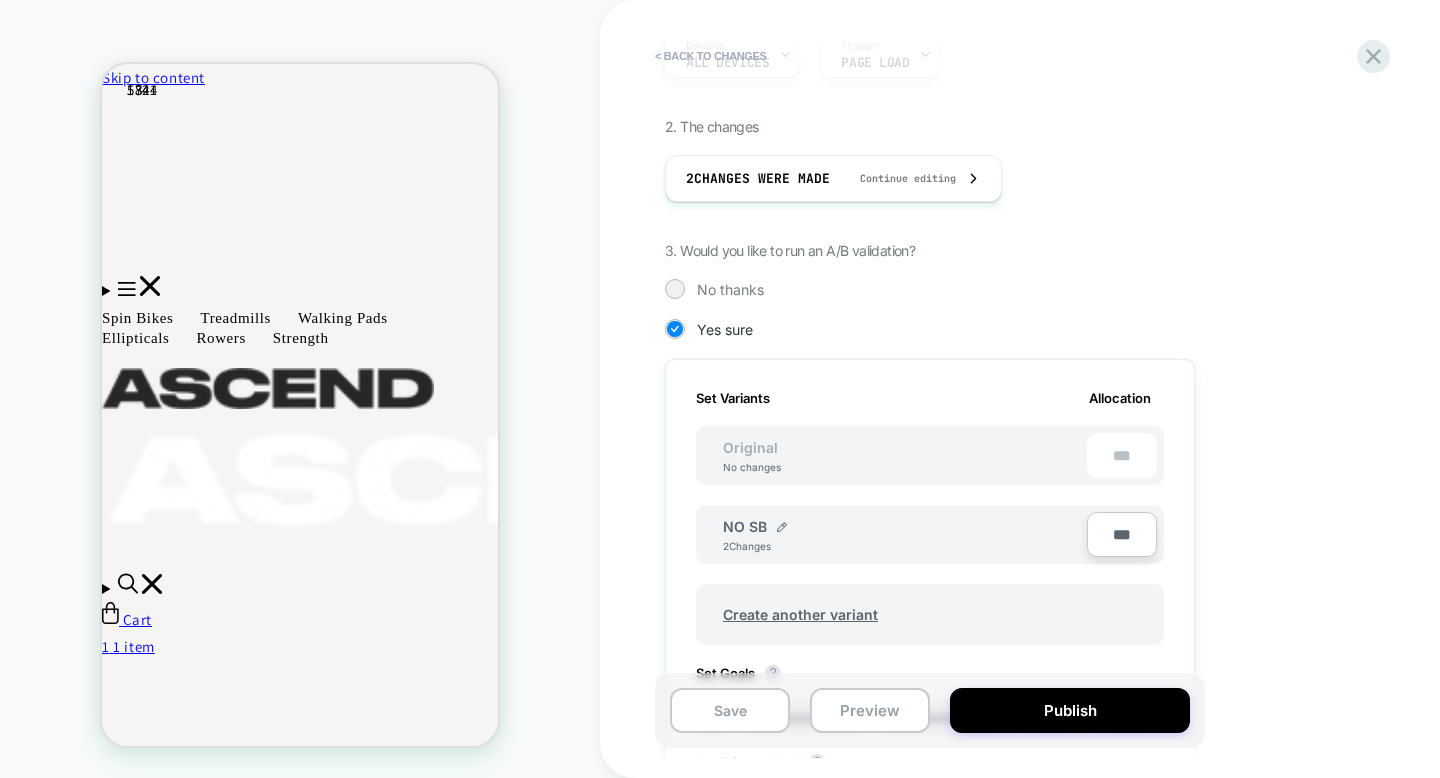 click on "2  Changes" at bounding box center [753, 546] 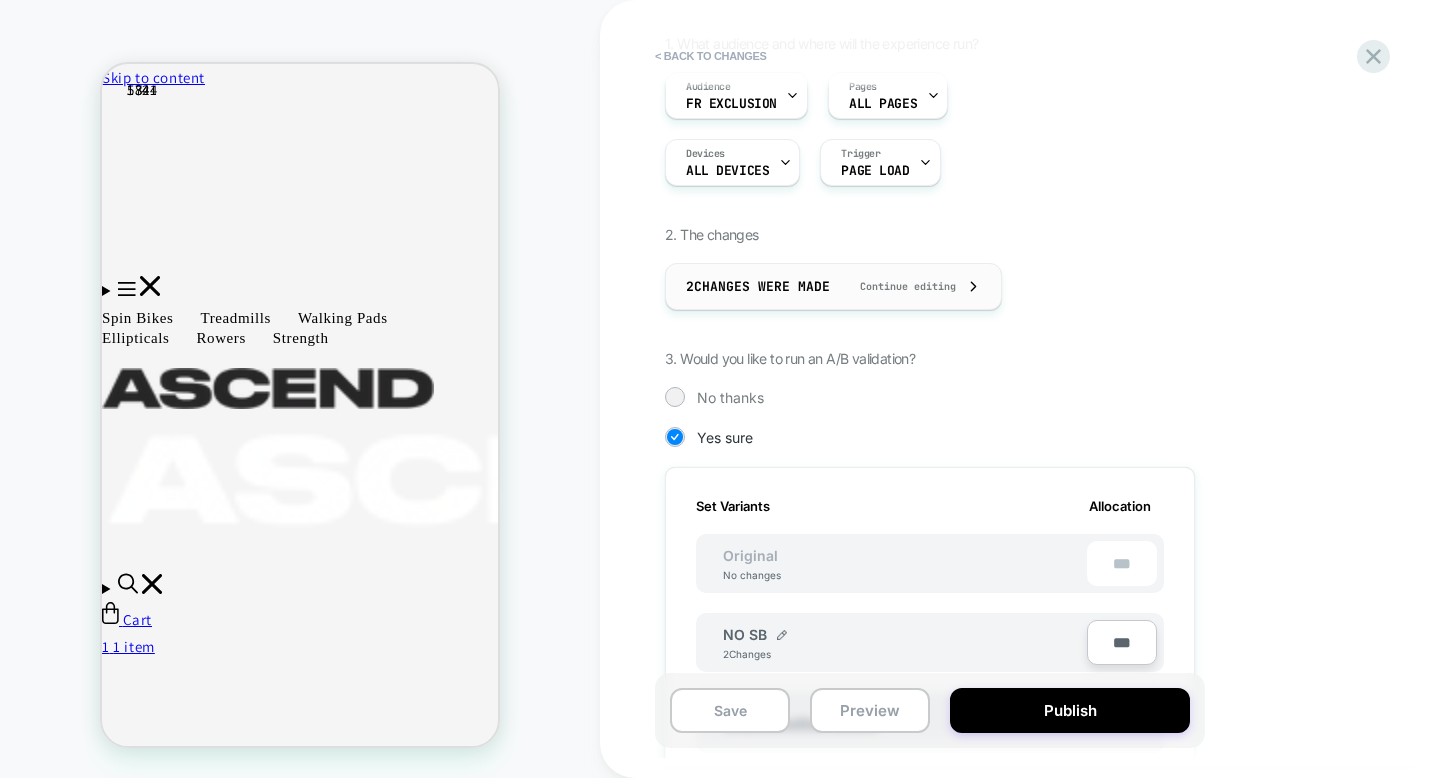 scroll, scrollTop: 60, scrollLeft: 0, axis: vertical 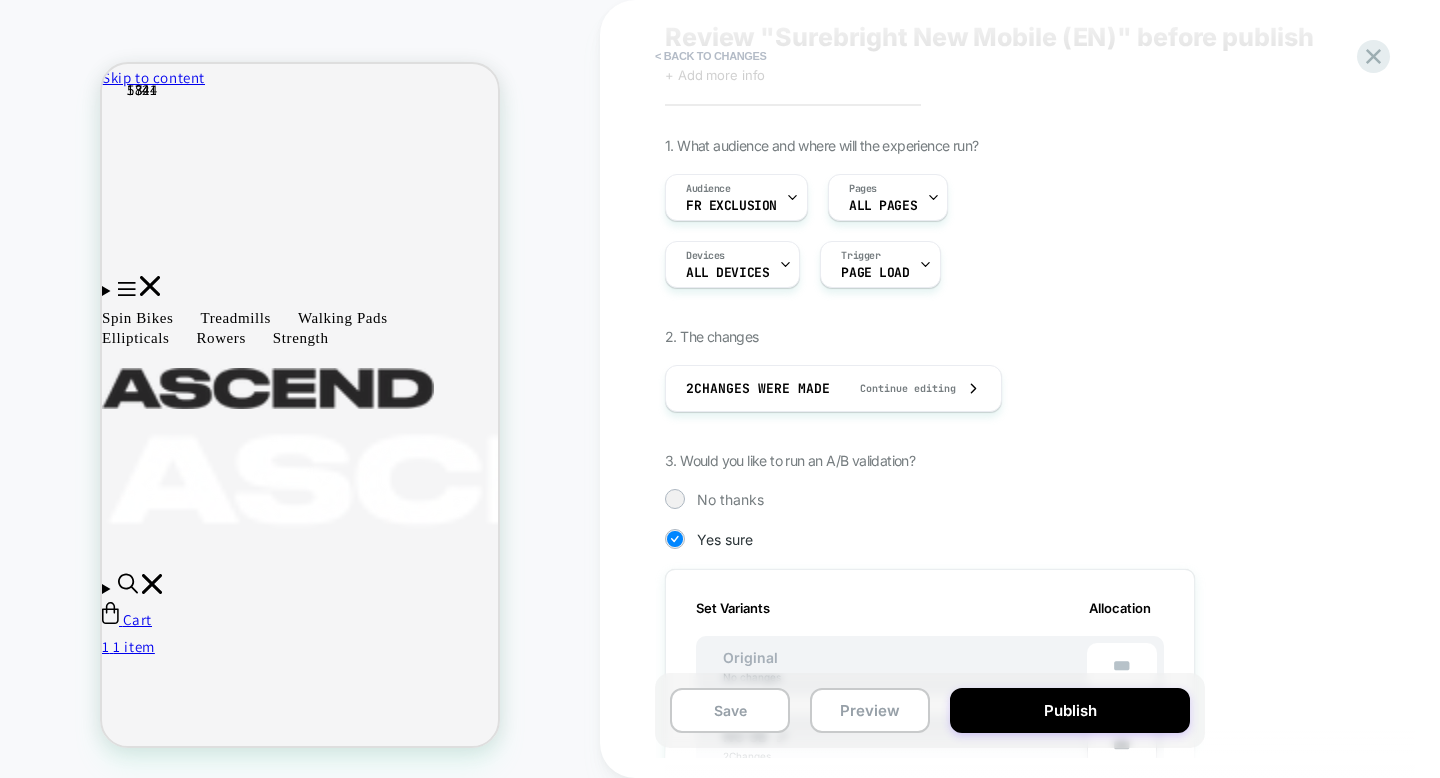 click on "< Back to changes" at bounding box center (711, 56) 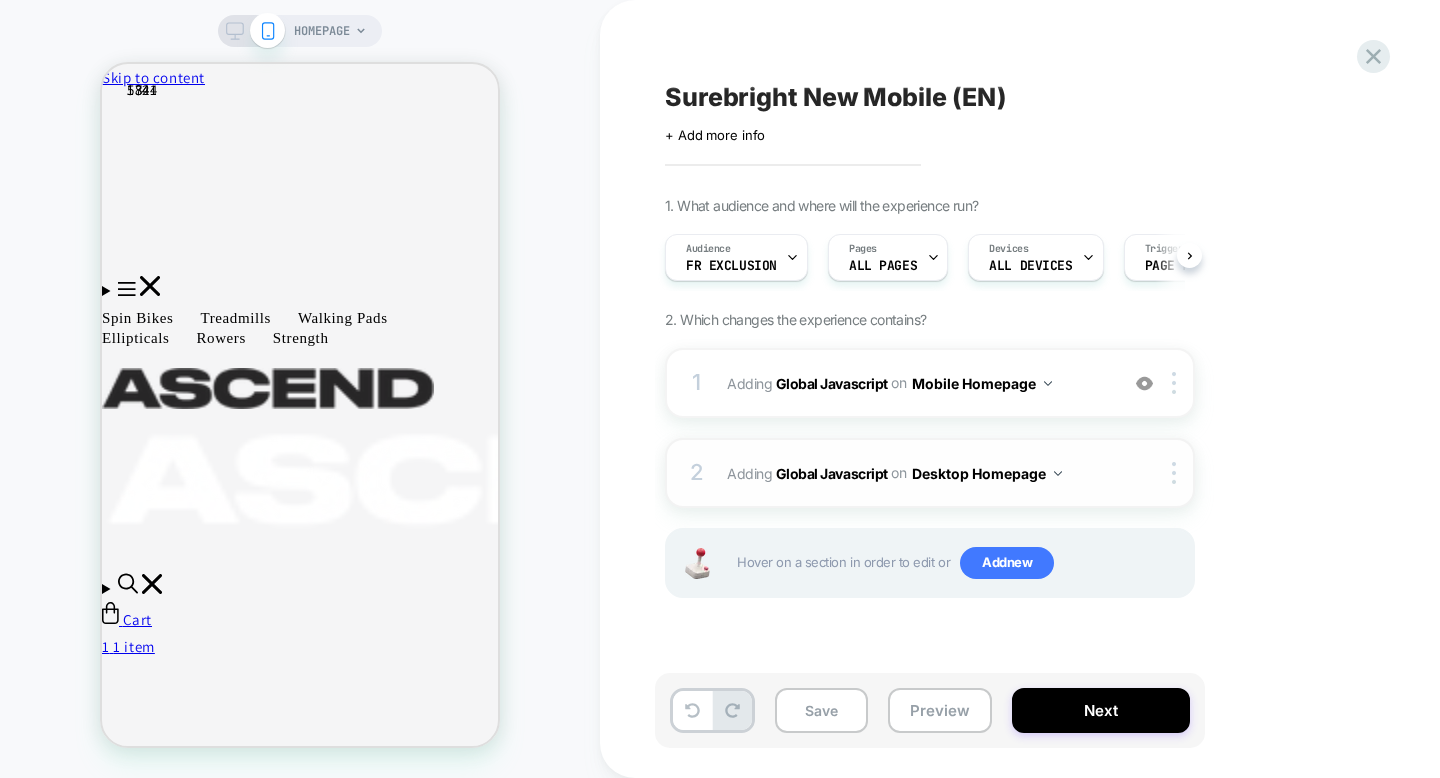 scroll, scrollTop: 0, scrollLeft: 1, axis: horizontal 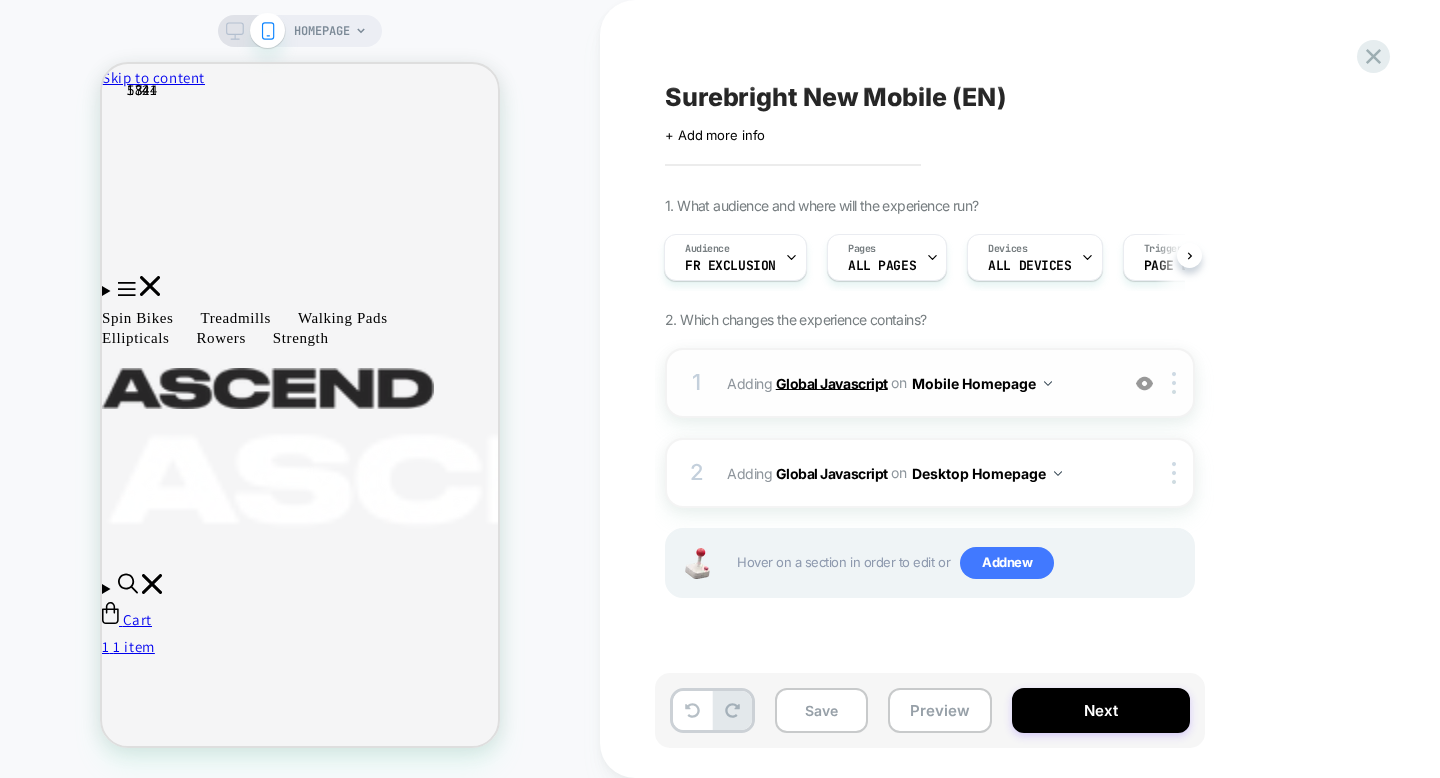 click on "Global Javascript" at bounding box center [832, 382] 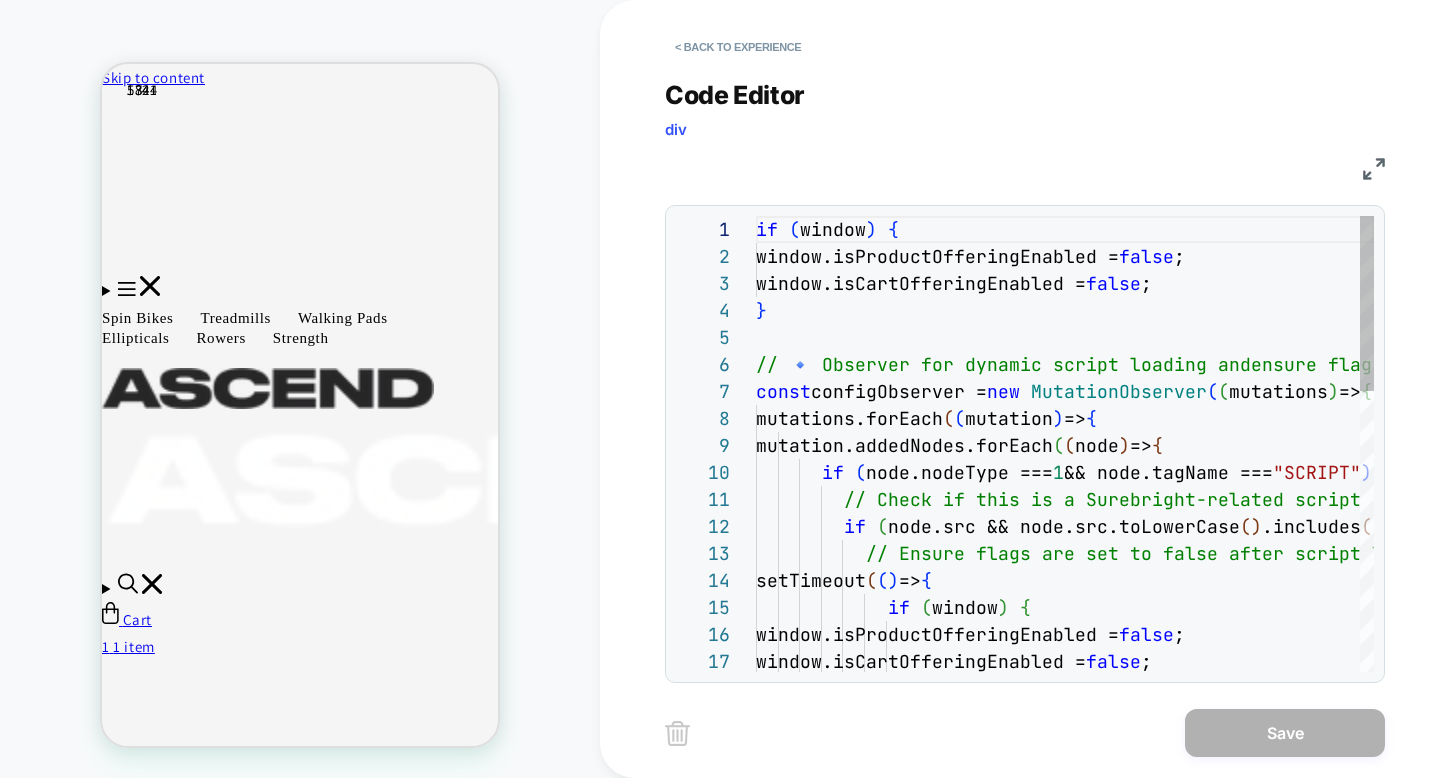 scroll, scrollTop: 270, scrollLeft: 0, axis: vertical 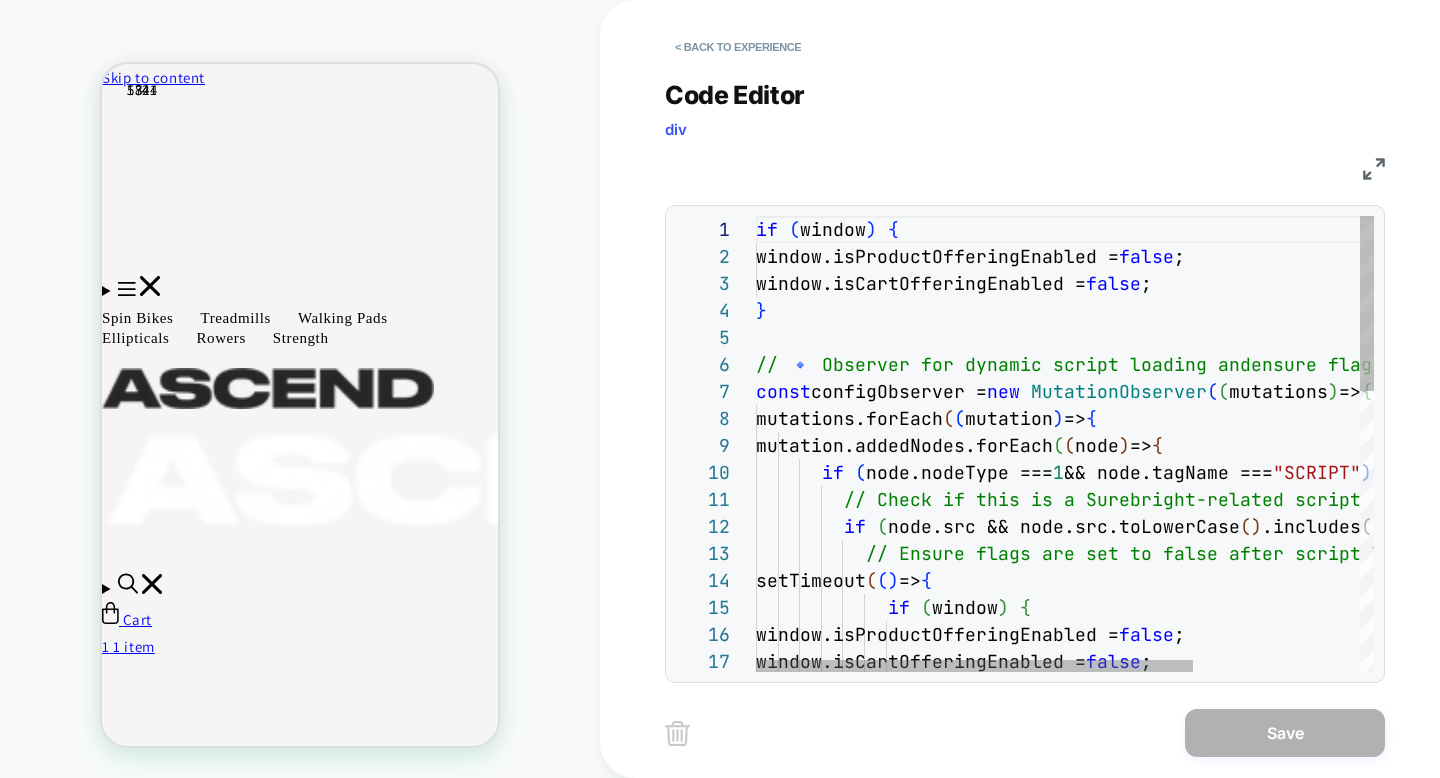 click on "if   ( window )   {   window.isProductOfferingEnabled =  false ;   window.isCartOfferingEnabled =  false ; } // 🔹 Observer for dynamic script loading and  ensure flags remain disabled const  configObserver =  new   MutationObserver ( ( mutations )  =>  {   mutations.forEach ( ( mutation )  =>  {     mutation.addedNodes.forEach ( ( node )  =>  {        if   ( node.nodeType ===  1  && node.tagName ===  "SCRIPT" )   {          // Check if this is a Surebright-related script          if   ( node.src && node.src.toLowerCase ( ) .includes ( "sbsim" ) )   {            // Ensure flags are set to false after script load s           setTimeout ( ( )  =>  {              if   ( window )   {               window.isProductOfferingEnabled =  false ;               window.isCartOfferingEnabled =  false ;" at bounding box center [1182, 808] 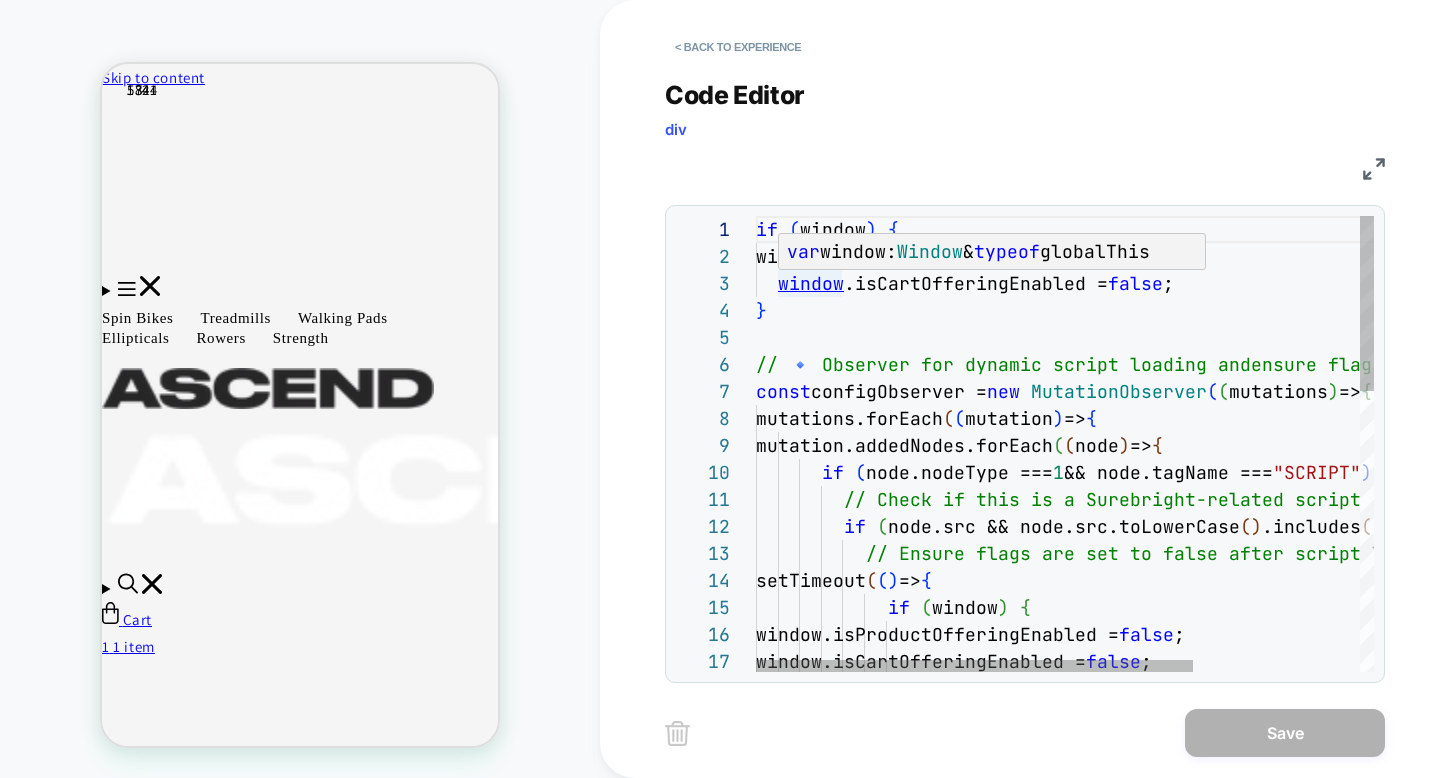 type on "**********" 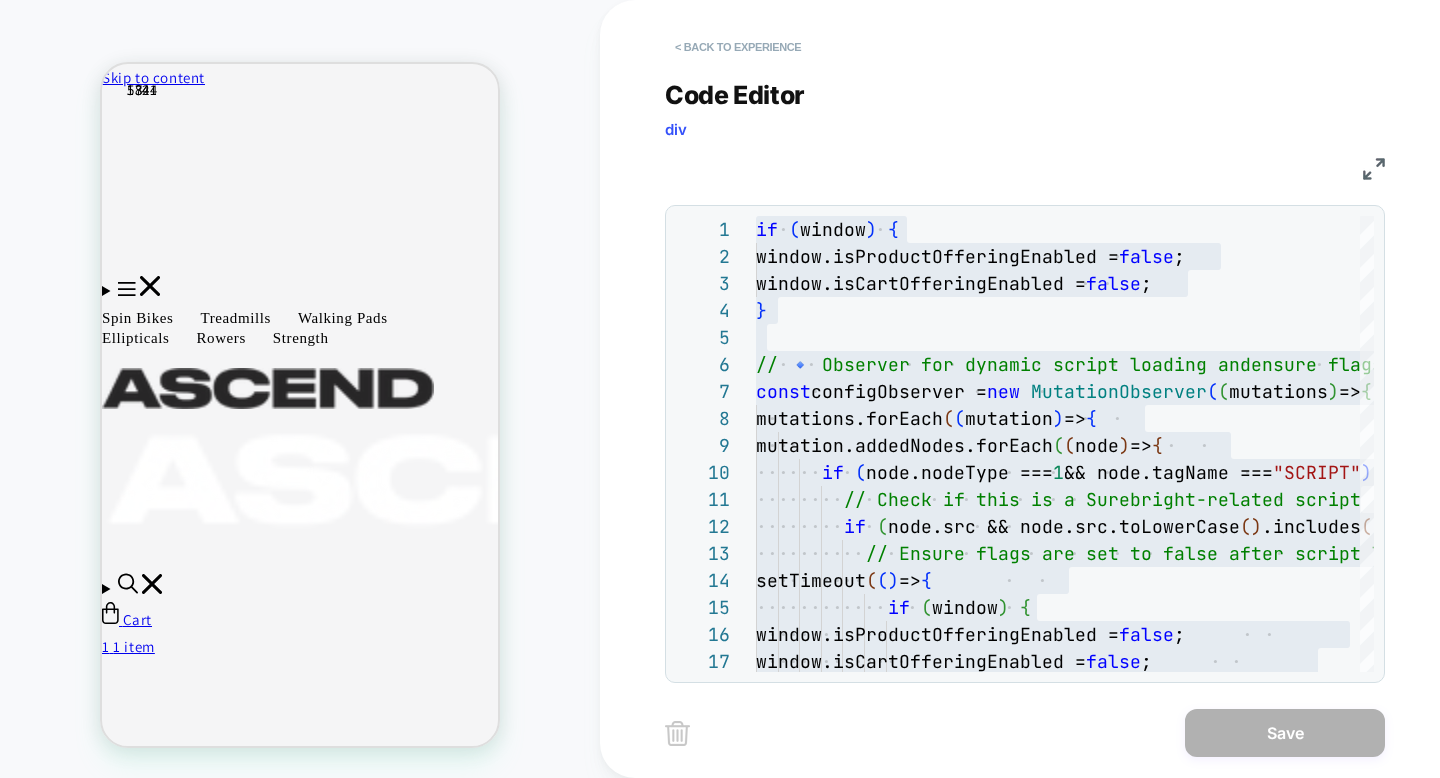 click on "< Back to experience" at bounding box center [738, 47] 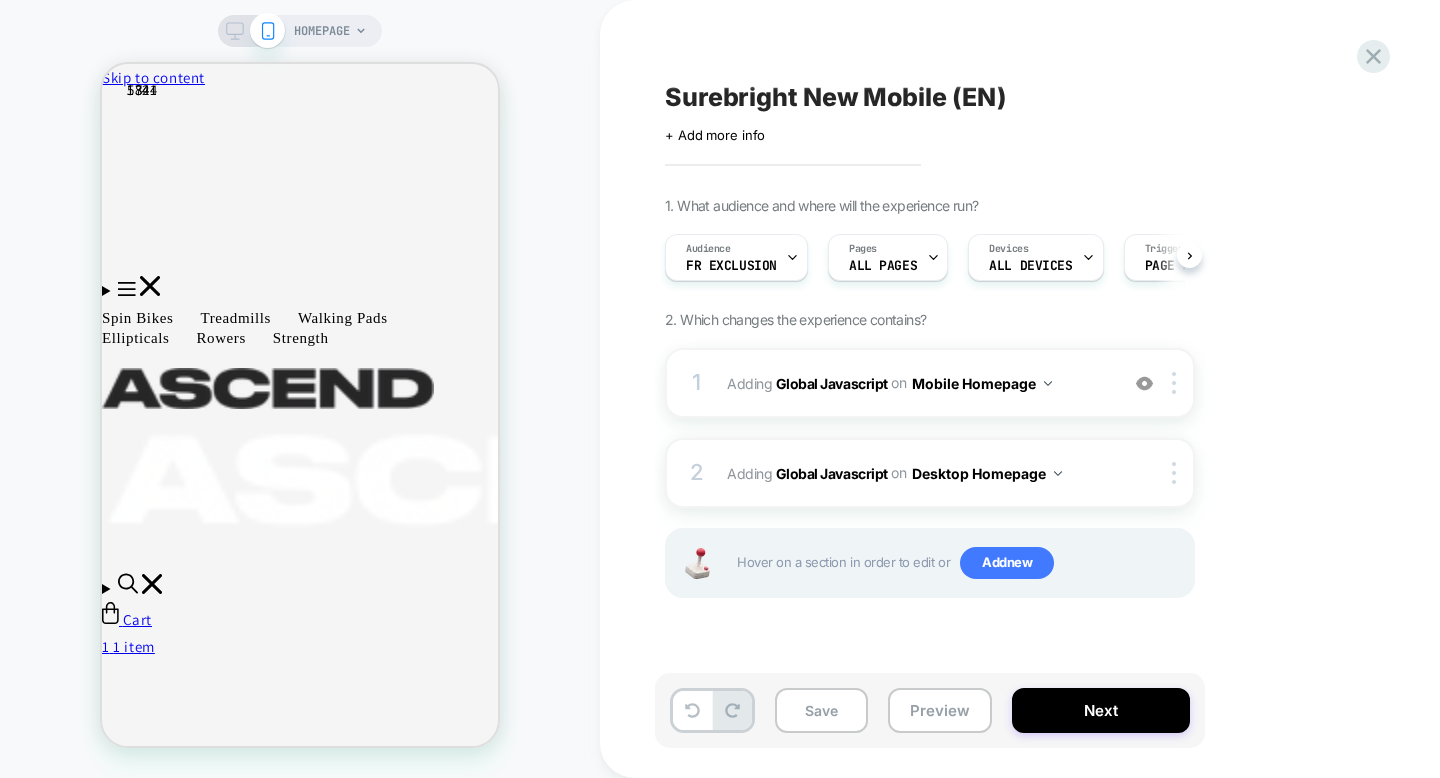 scroll, scrollTop: 0, scrollLeft: 1, axis: horizontal 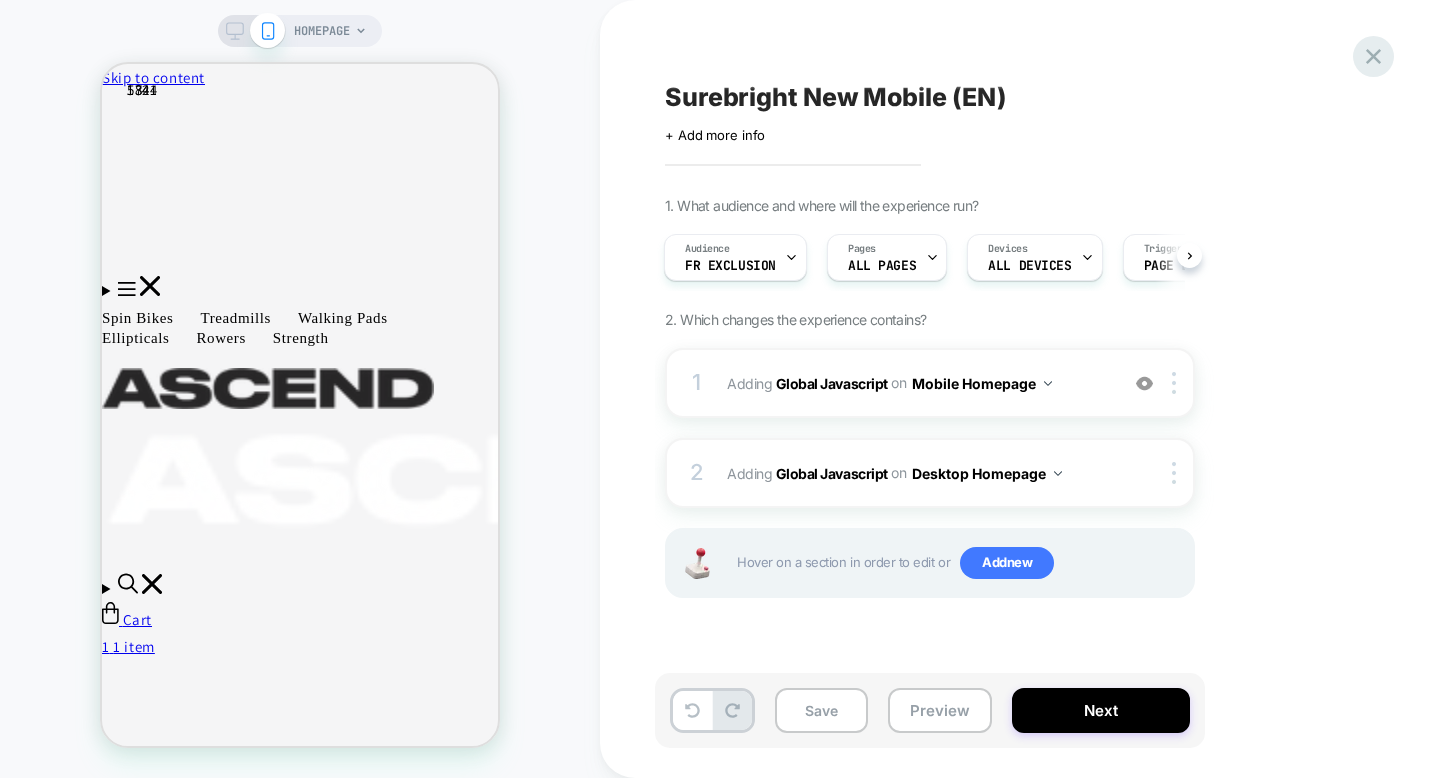 click 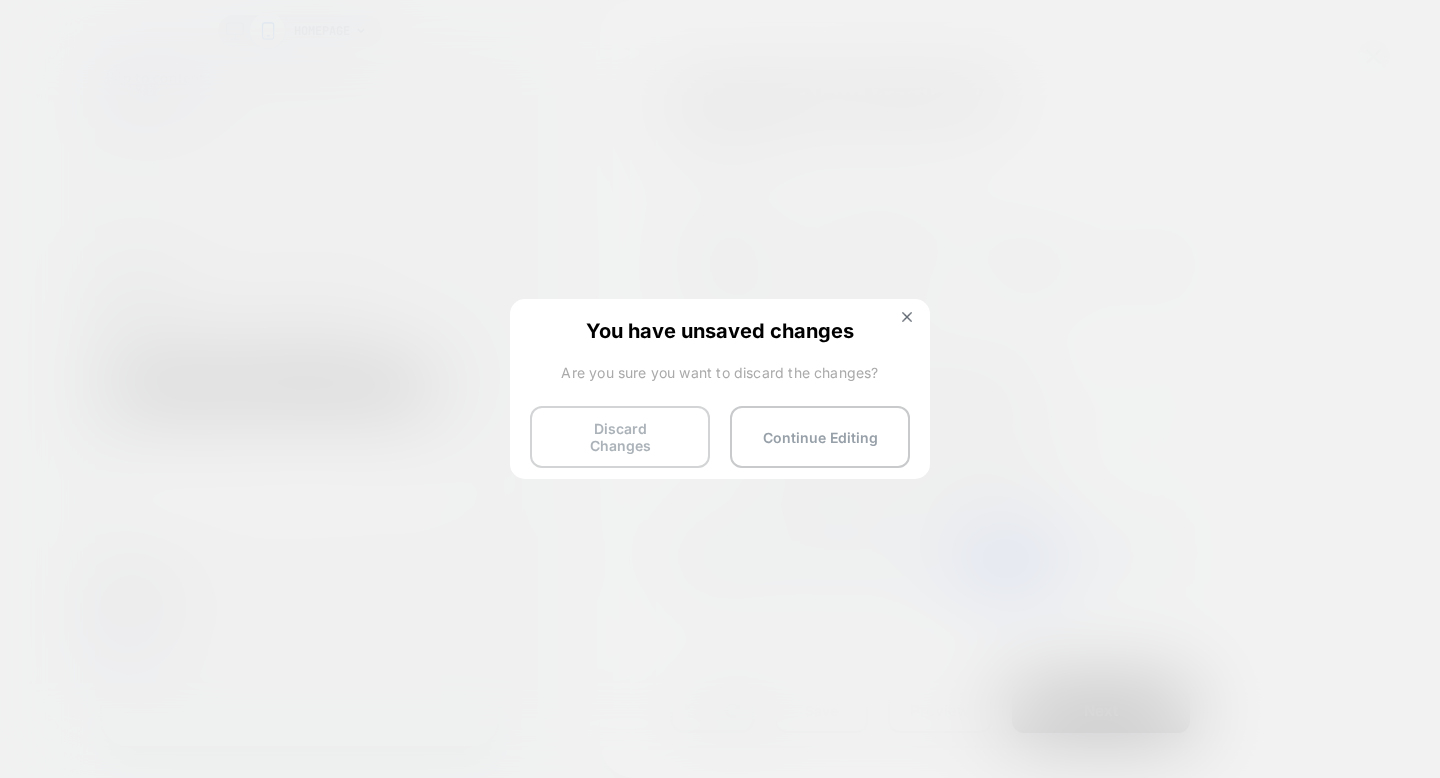 click on "Discard Changes" at bounding box center [620, 437] 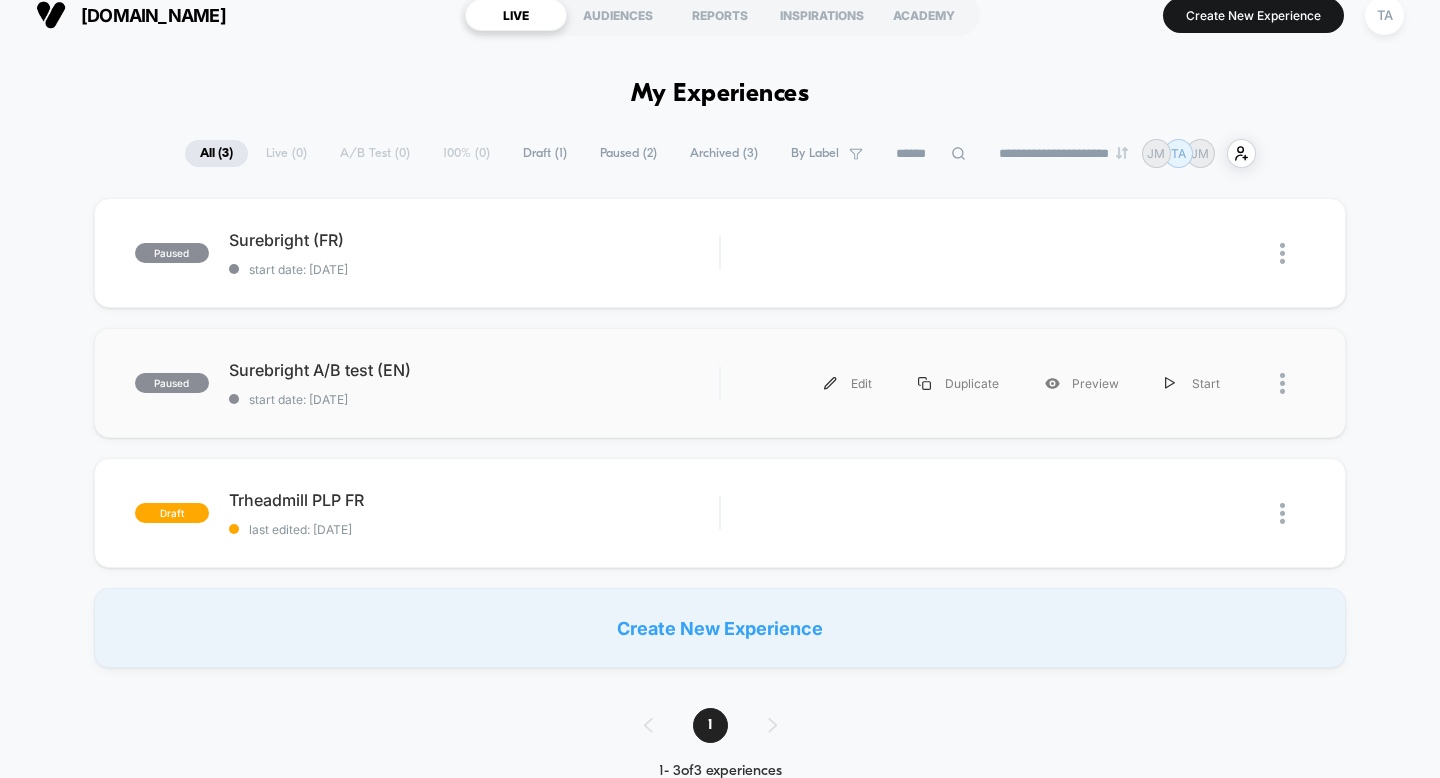 scroll, scrollTop: 0, scrollLeft: 0, axis: both 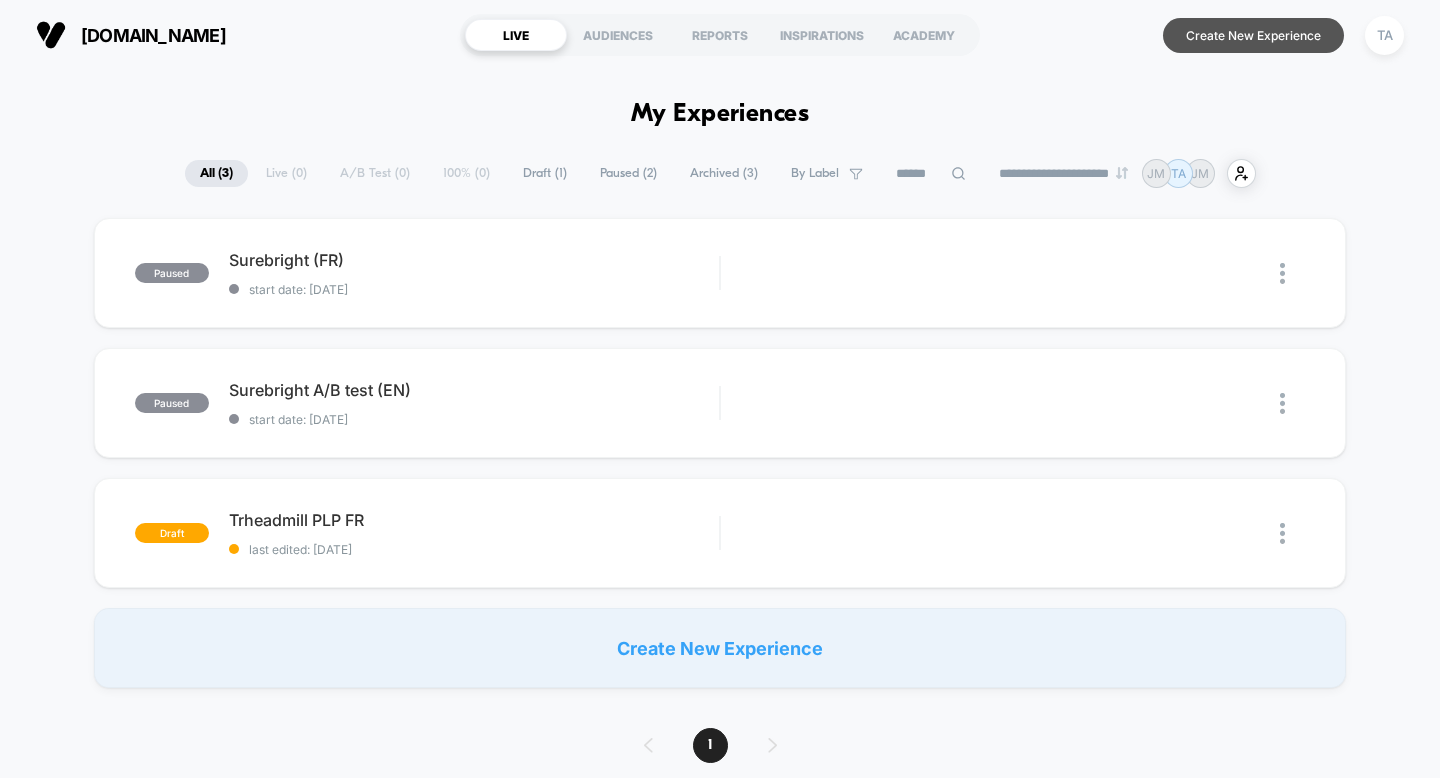 click on "Create New Experience" at bounding box center (1253, 35) 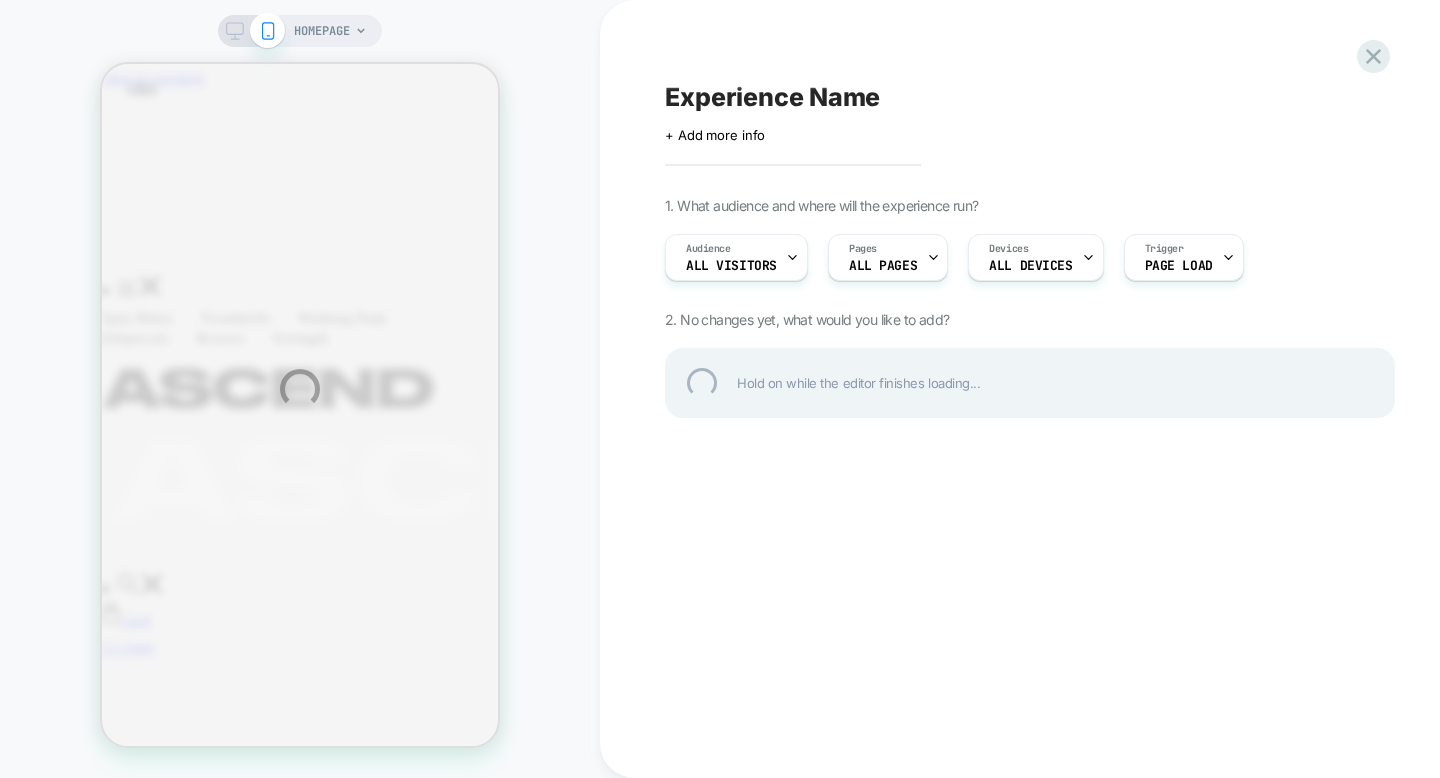 scroll, scrollTop: 0, scrollLeft: 0, axis: both 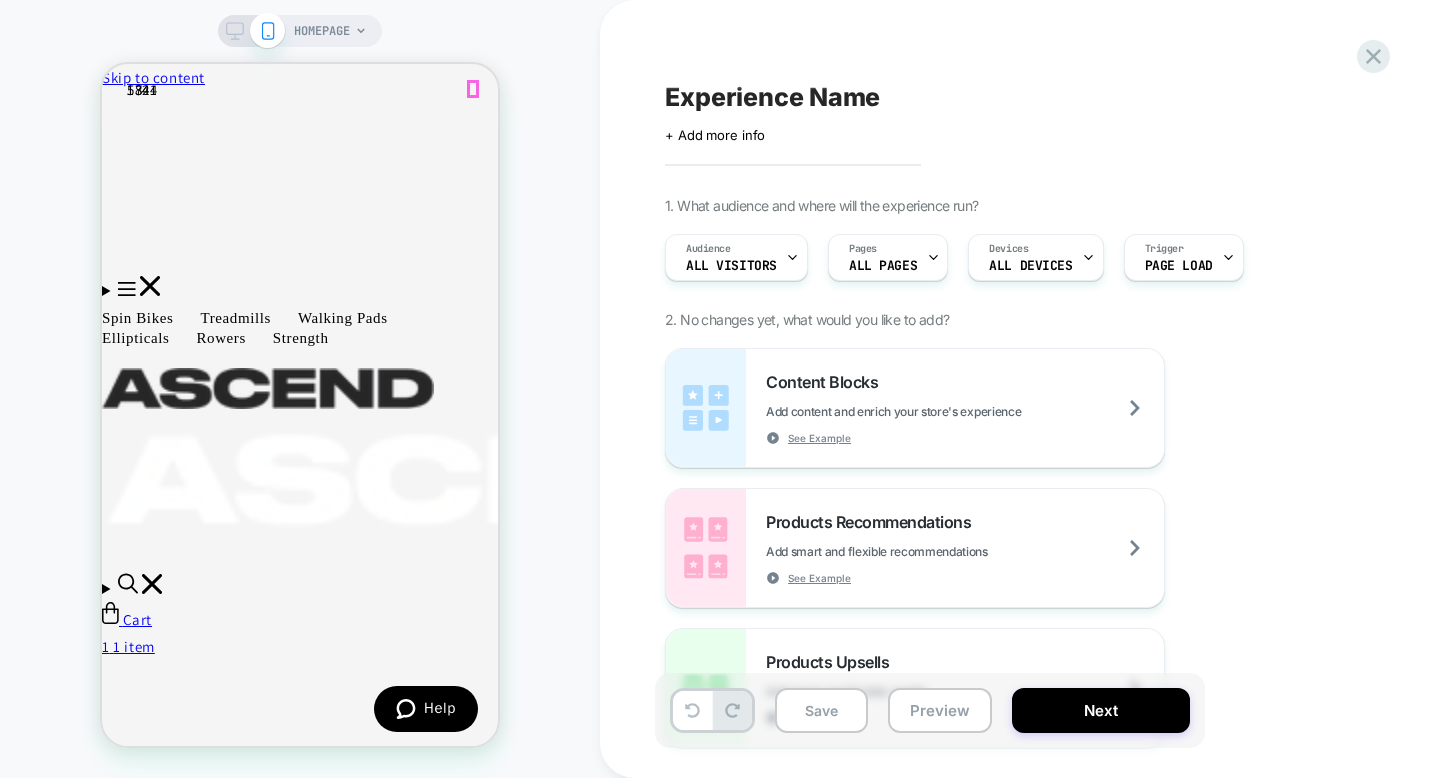 click at bounding box center [110, 37881] 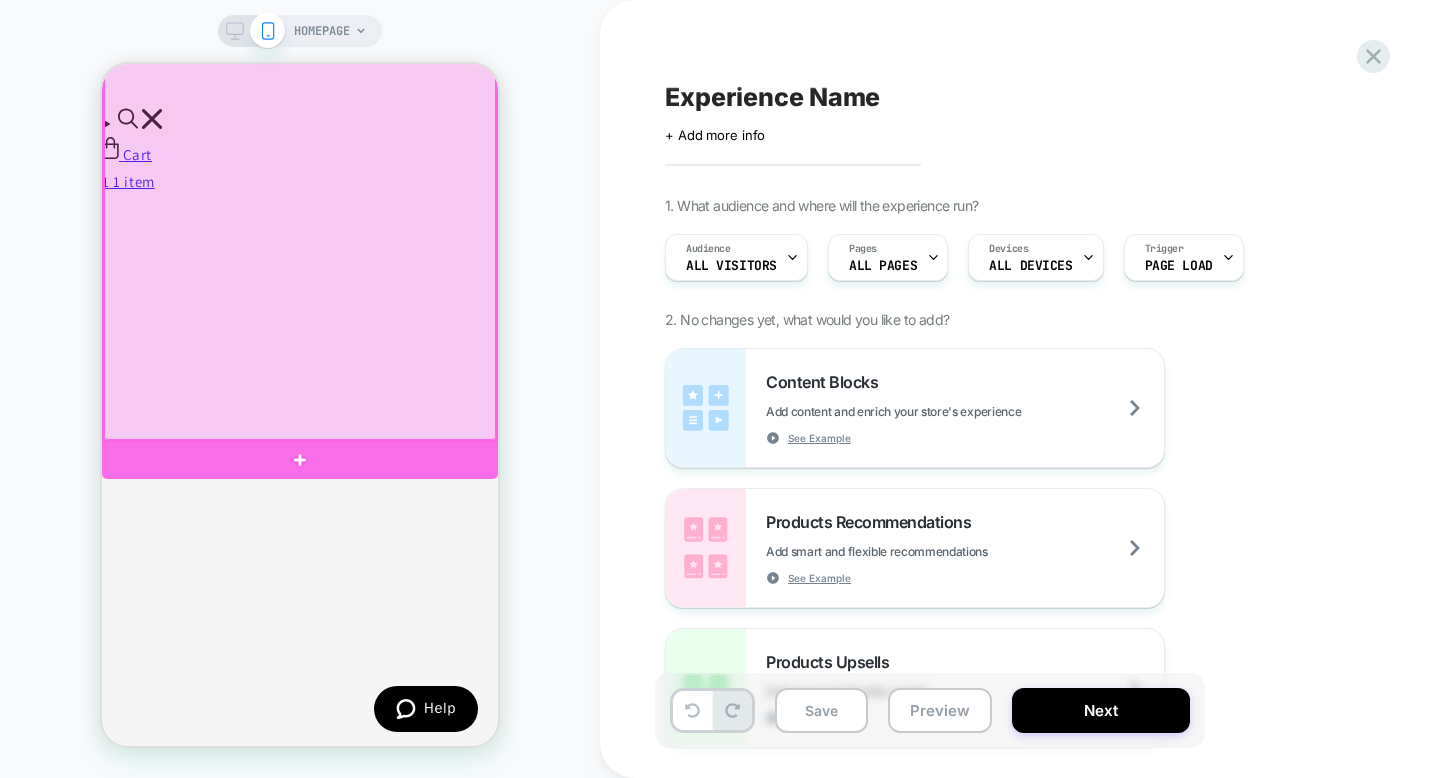 scroll, scrollTop: 0, scrollLeft: 0, axis: both 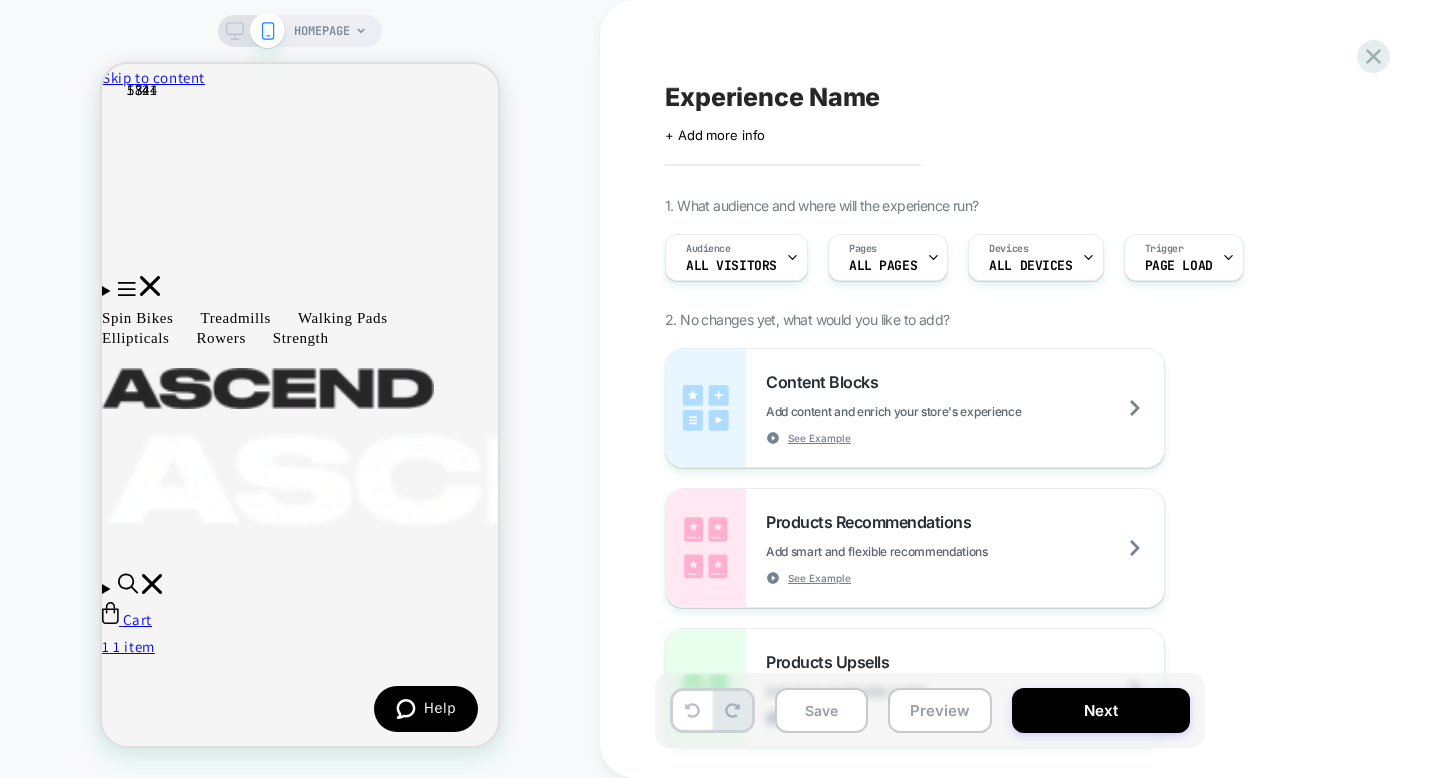 click on "Experience Name" at bounding box center (772, 97) 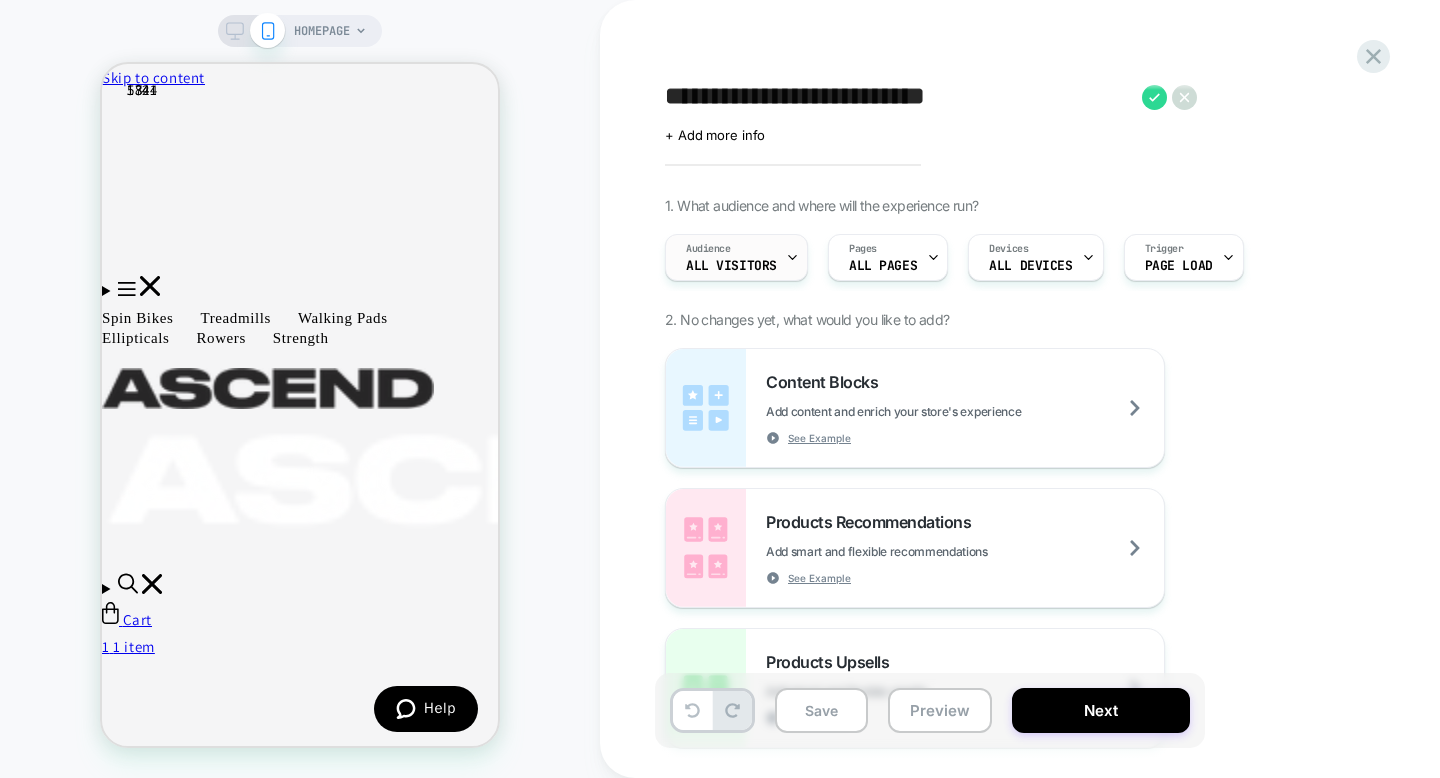 type on "**********" 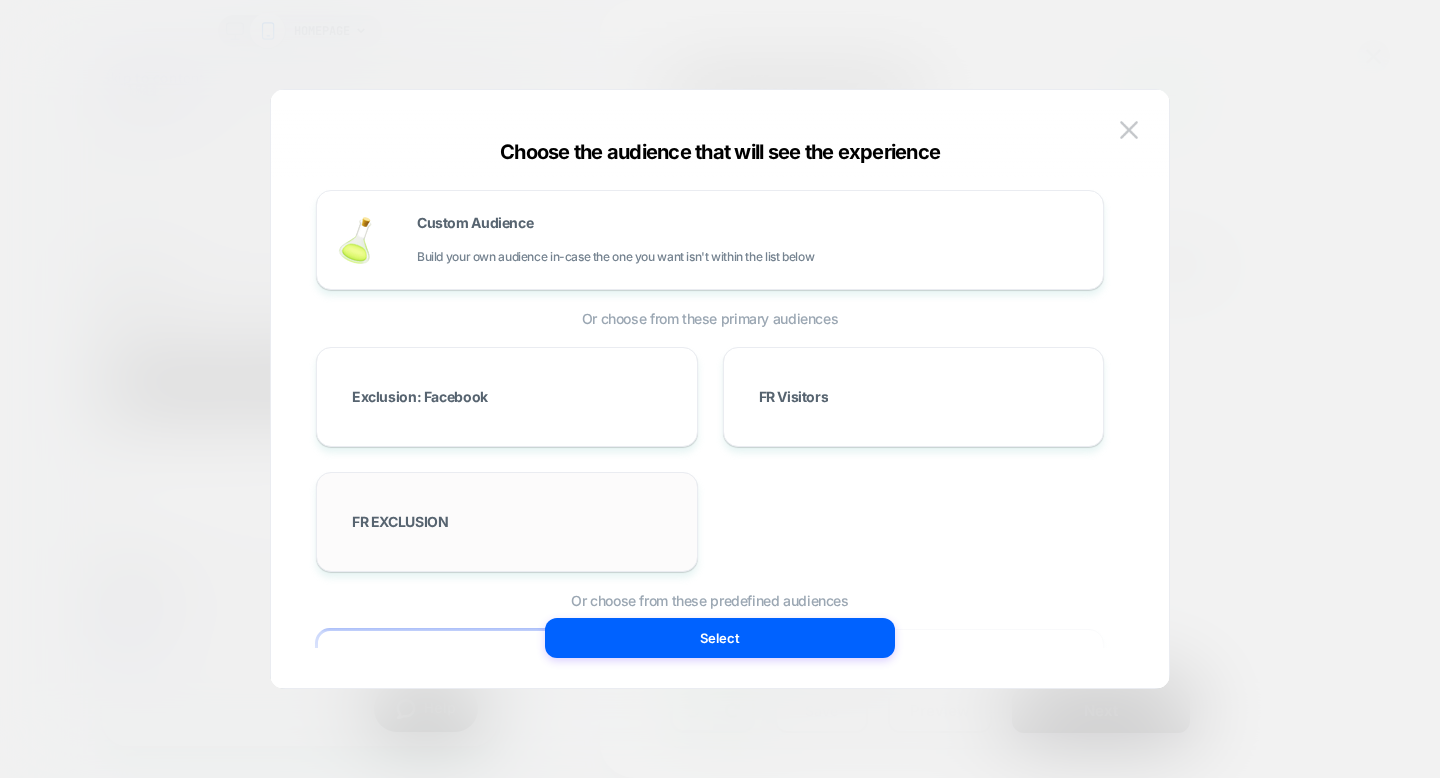 click on "FR EXCLUSION" at bounding box center (507, 522) 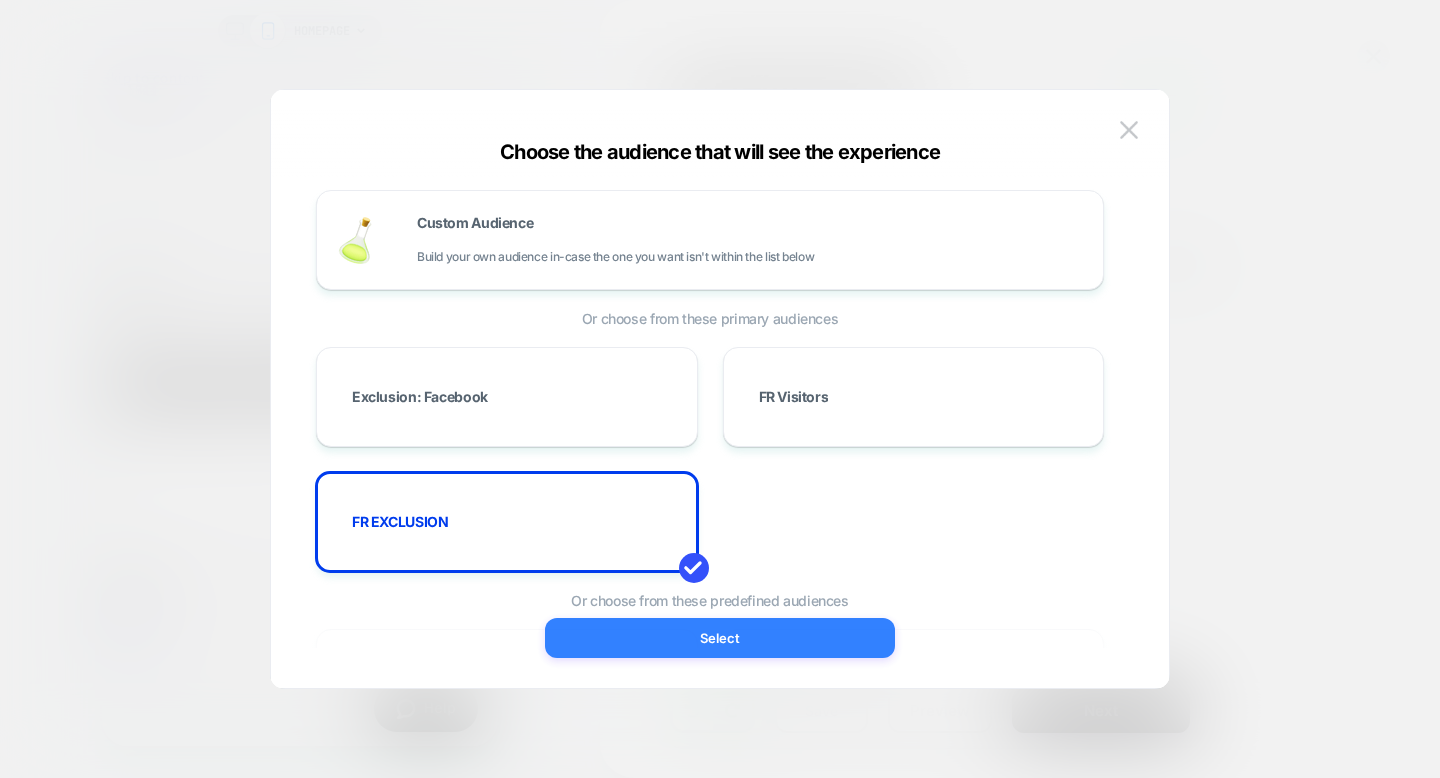 click on "Select" at bounding box center [720, 638] 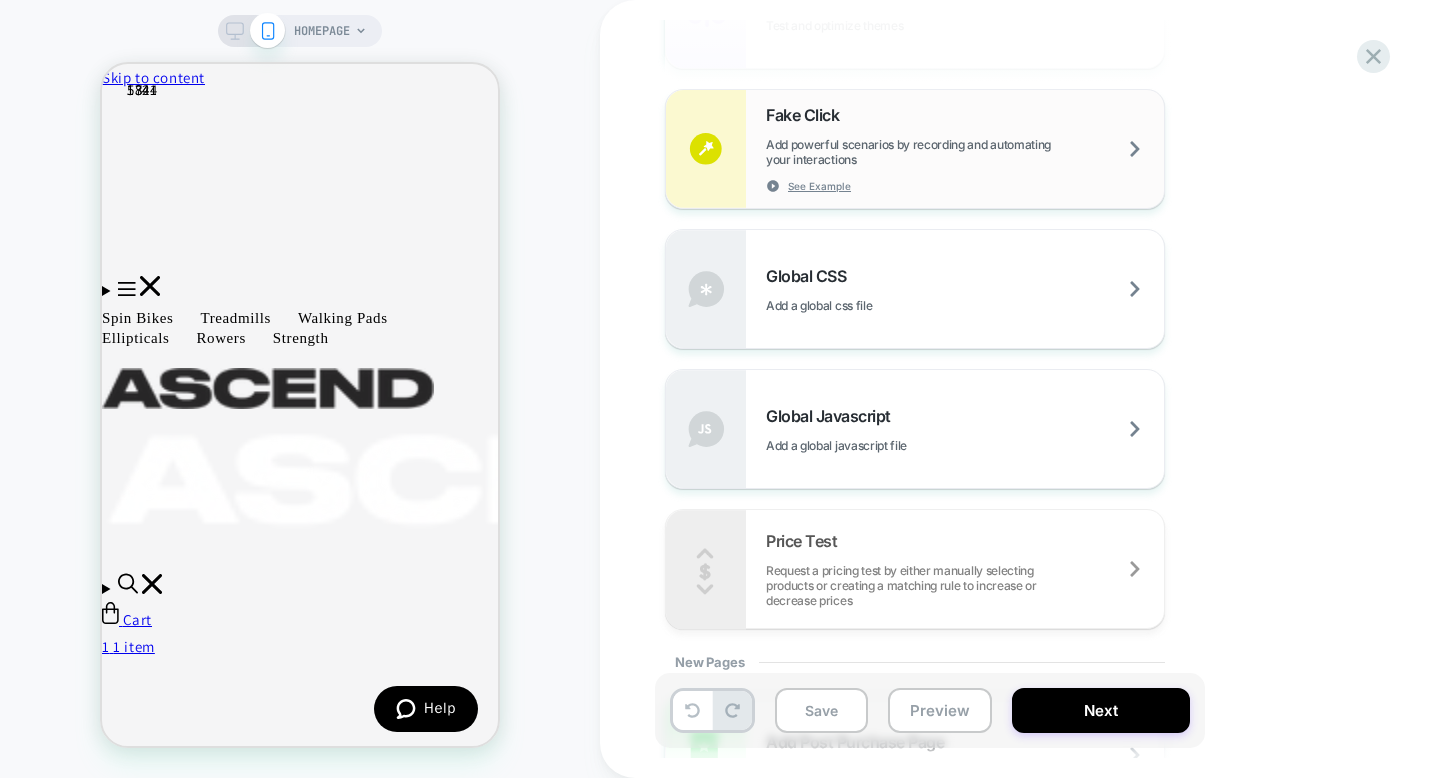 scroll, scrollTop: 1147, scrollLeft: 0, axis: vertical 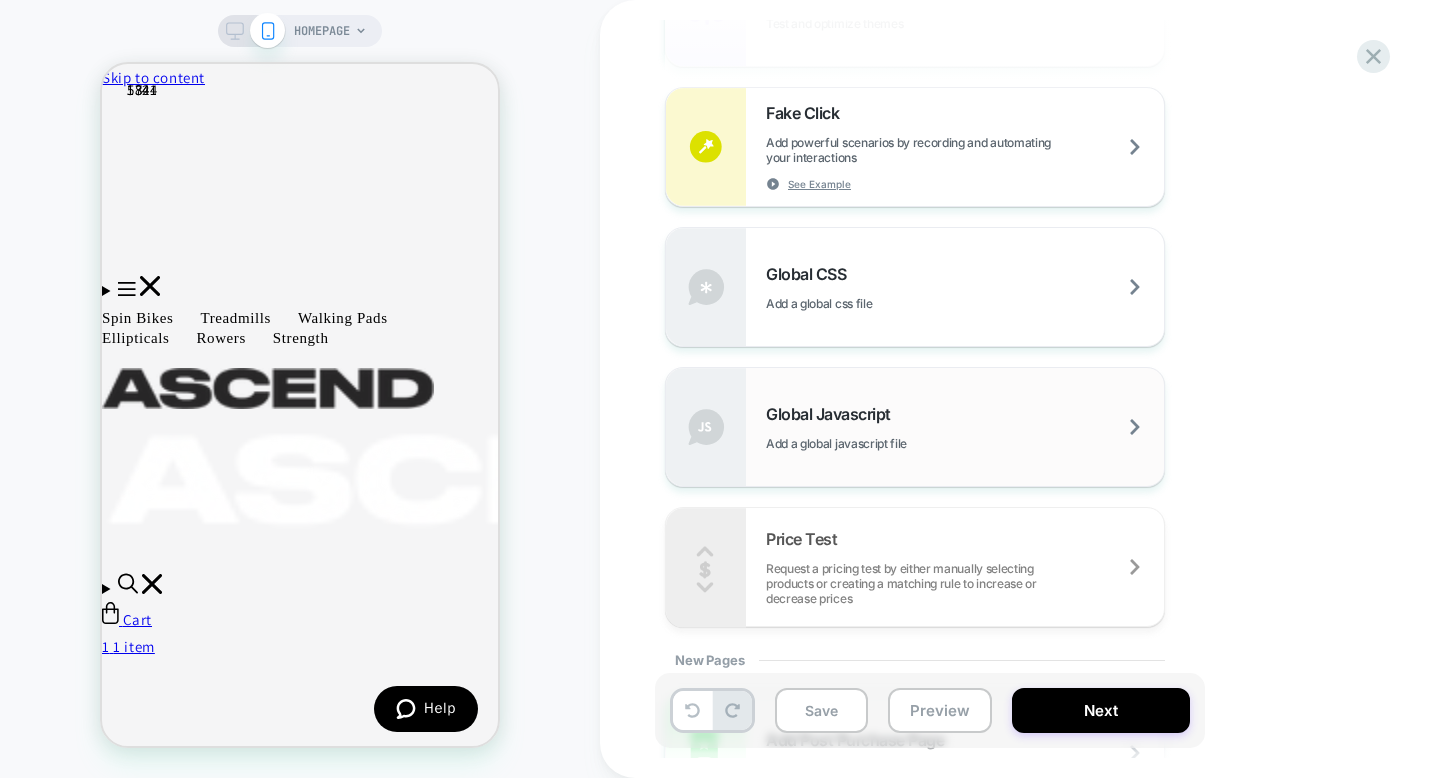 click on "Global Javascript Add a global javascript file" at bounding box center (965, 427) 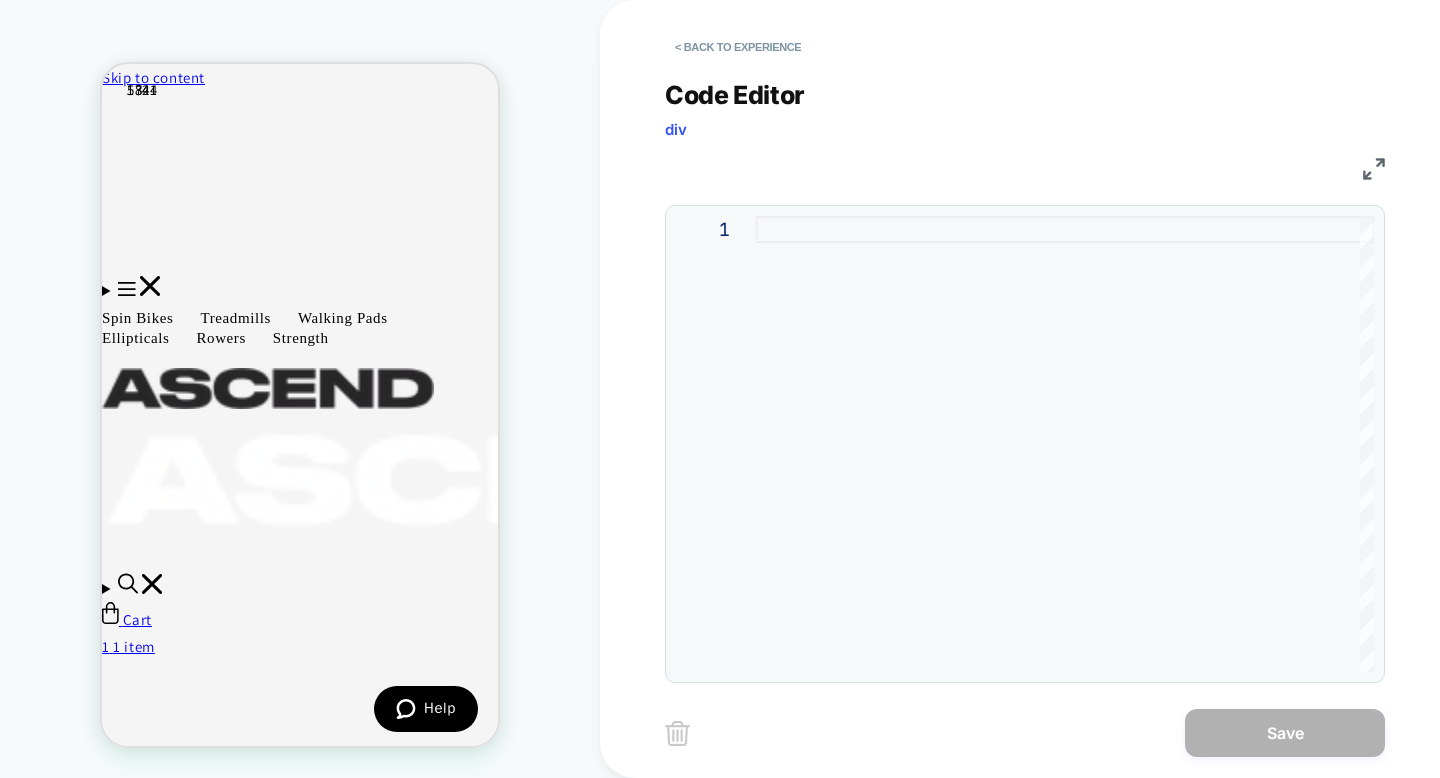 click at bounding box center (1065, 444) 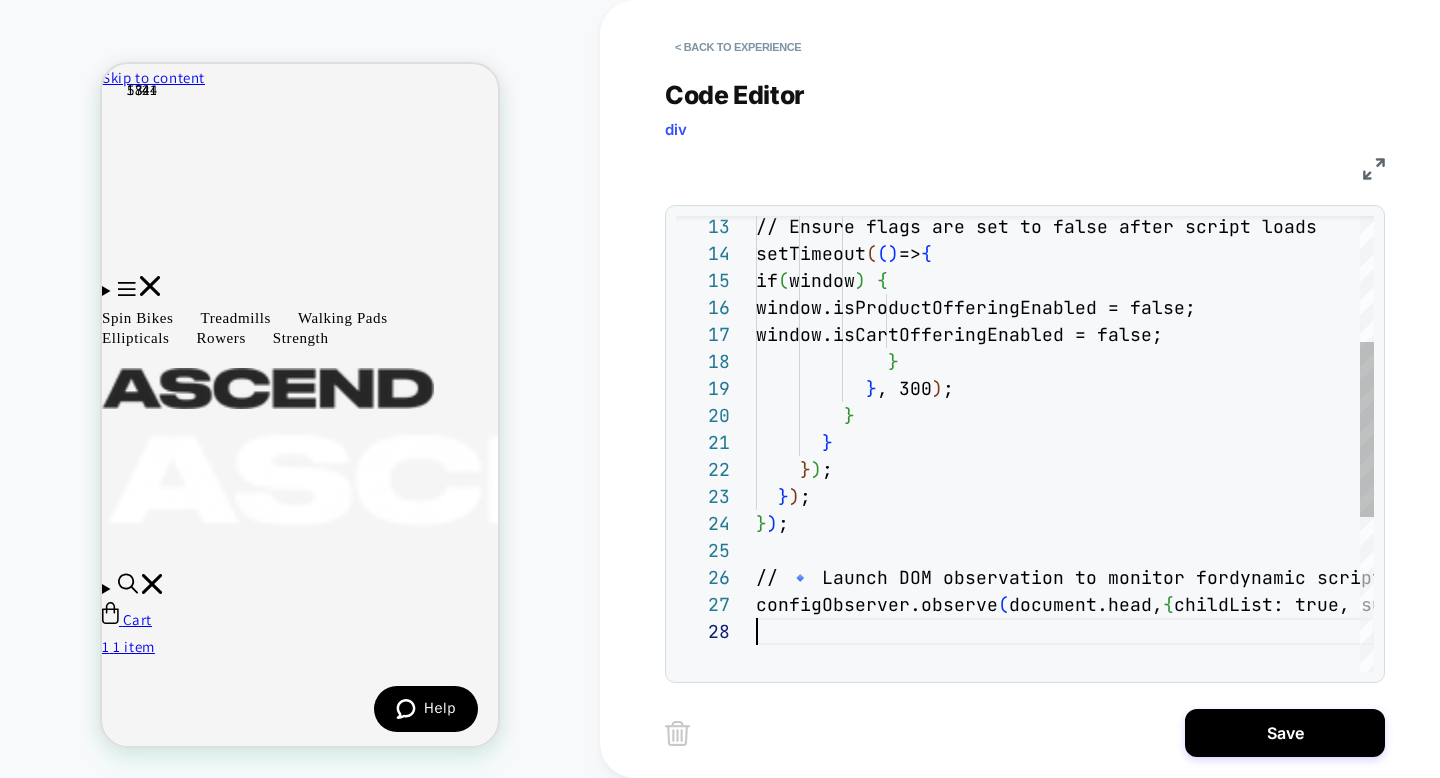 scroll, scrollTop: 189, scrollLeft: 0, axis: vertical 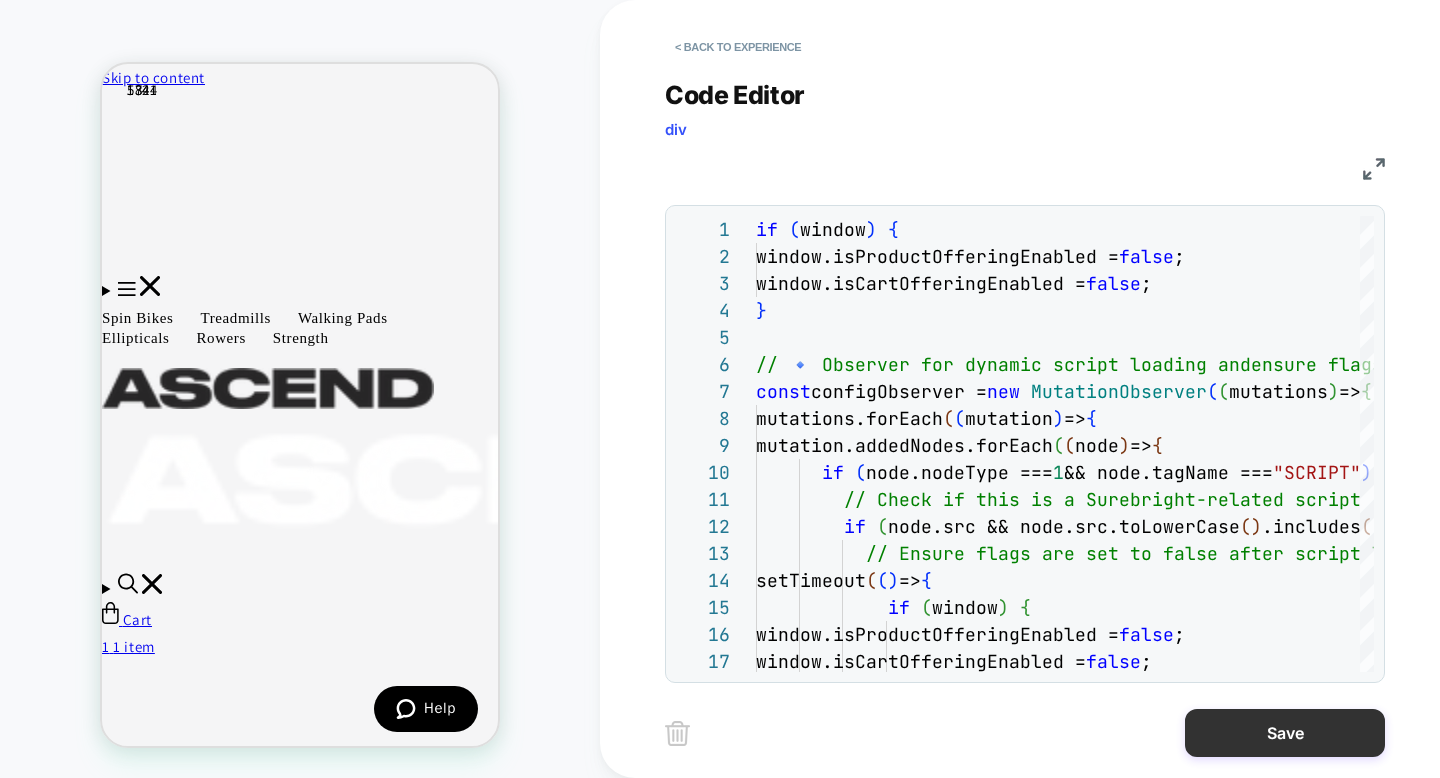 click on "Save" at bounding box center (1285, 733) 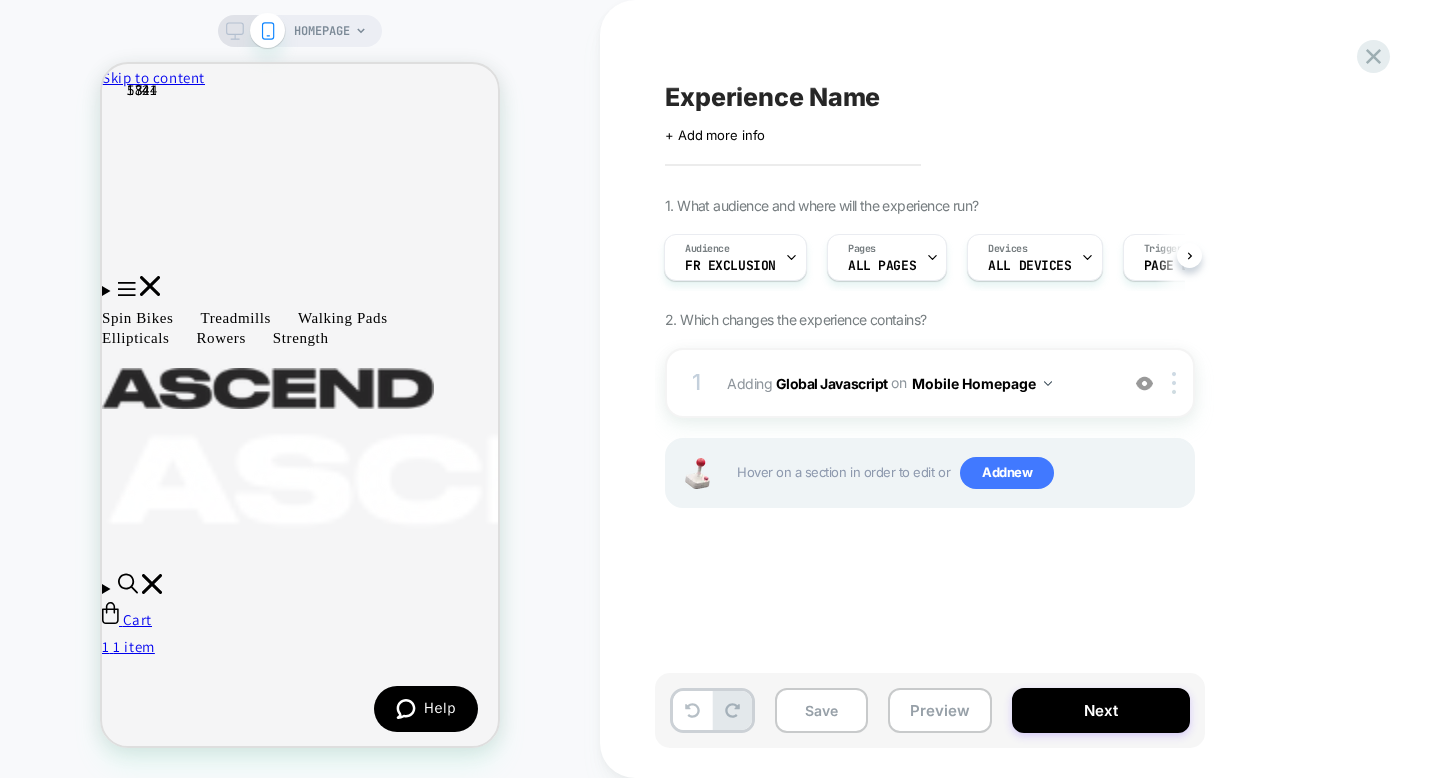 scroll, scrollTop: 0, scrollLeft: 7, axis: horizontal 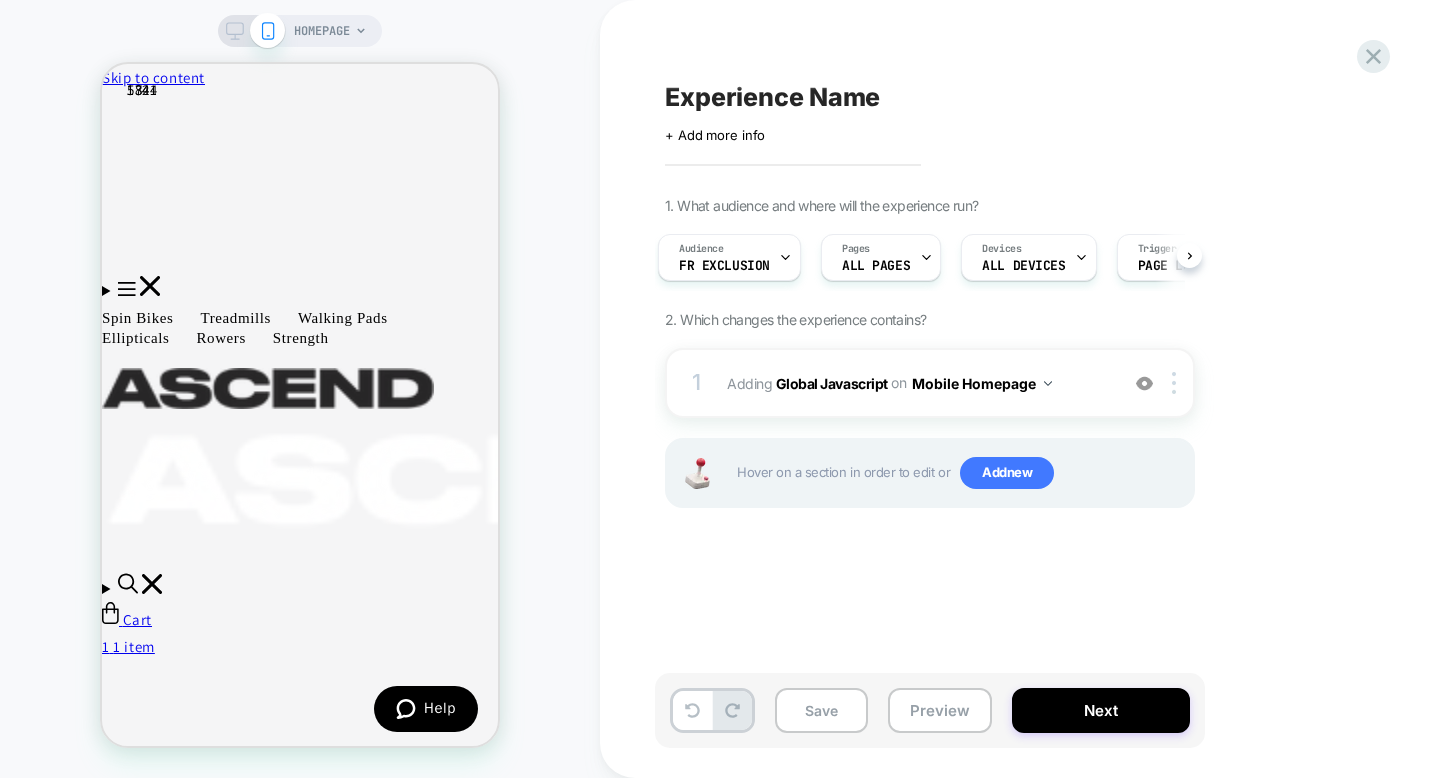 click on "1. What audience and where will the experience run? Audience FR EXCLUSION Pages ALL PAGES Devices ALL DEVICES Trigger Page Load 2. Which changes the experience contains? 1 Adding   Global Javascript   on Mobile Homepage Add Before Add After Copy to   Desktop Target   All Devices Delete Hover on a section in order to edit or  Add  new" at bounding box center [1030, 377] 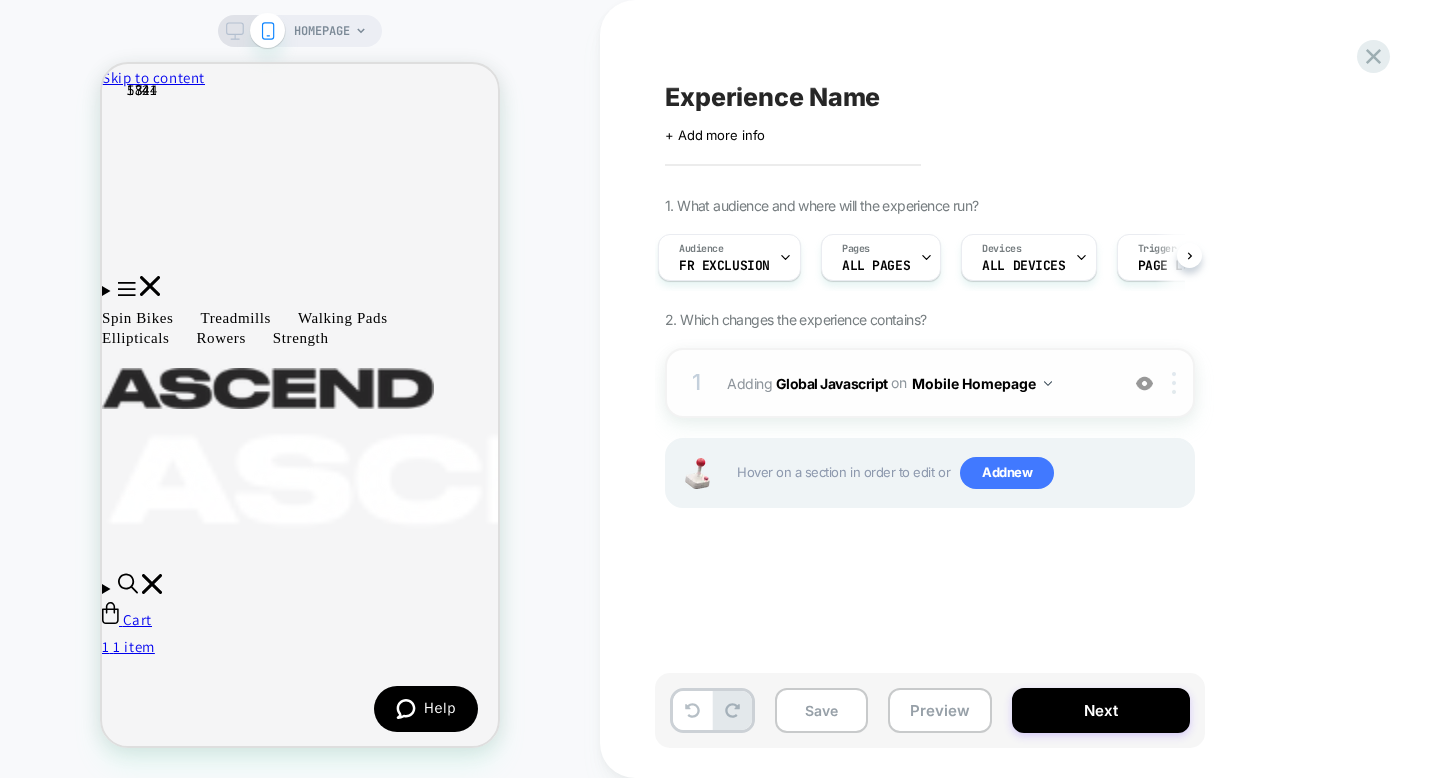 click at bounding box center [1177, 383] 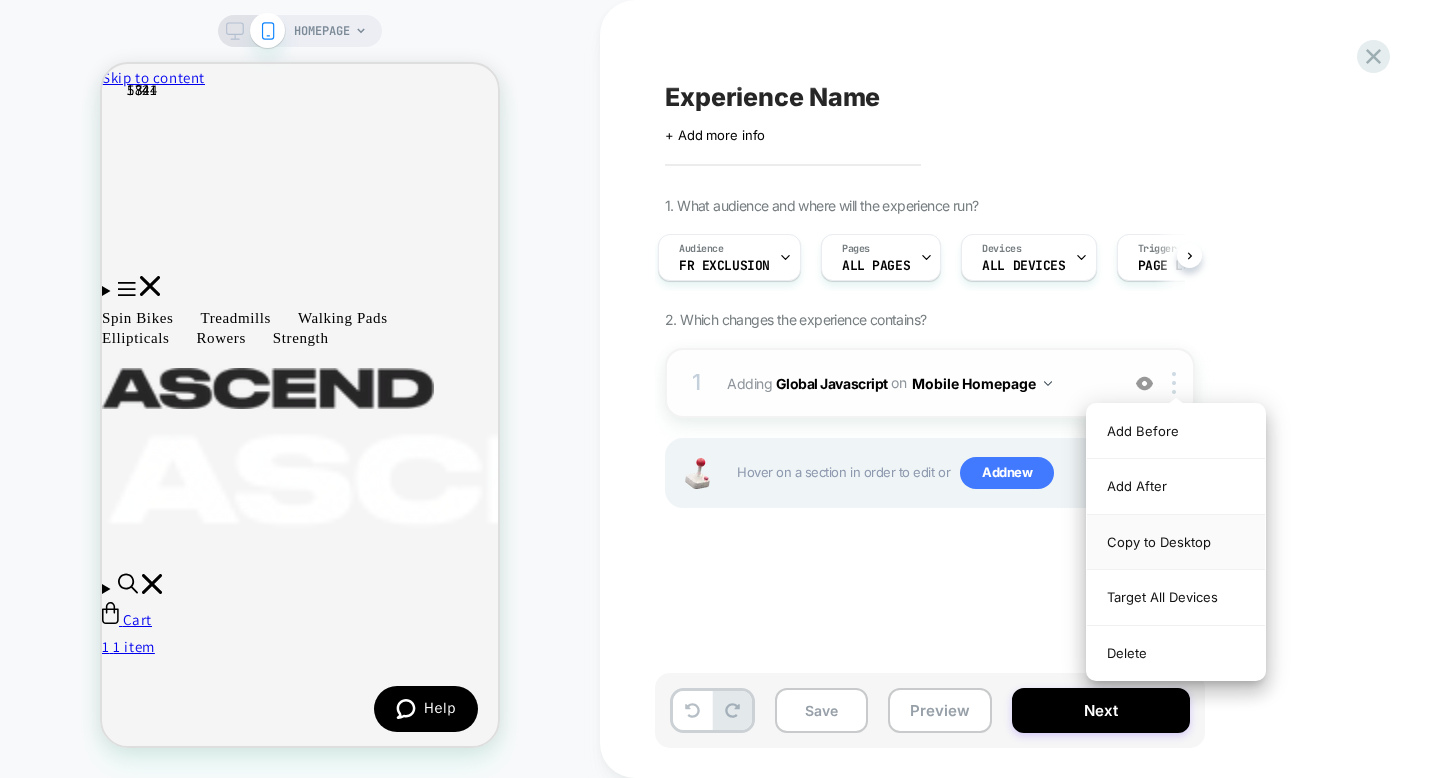 click on "Copy to   Desktop" at bounding box center (1176, 542) 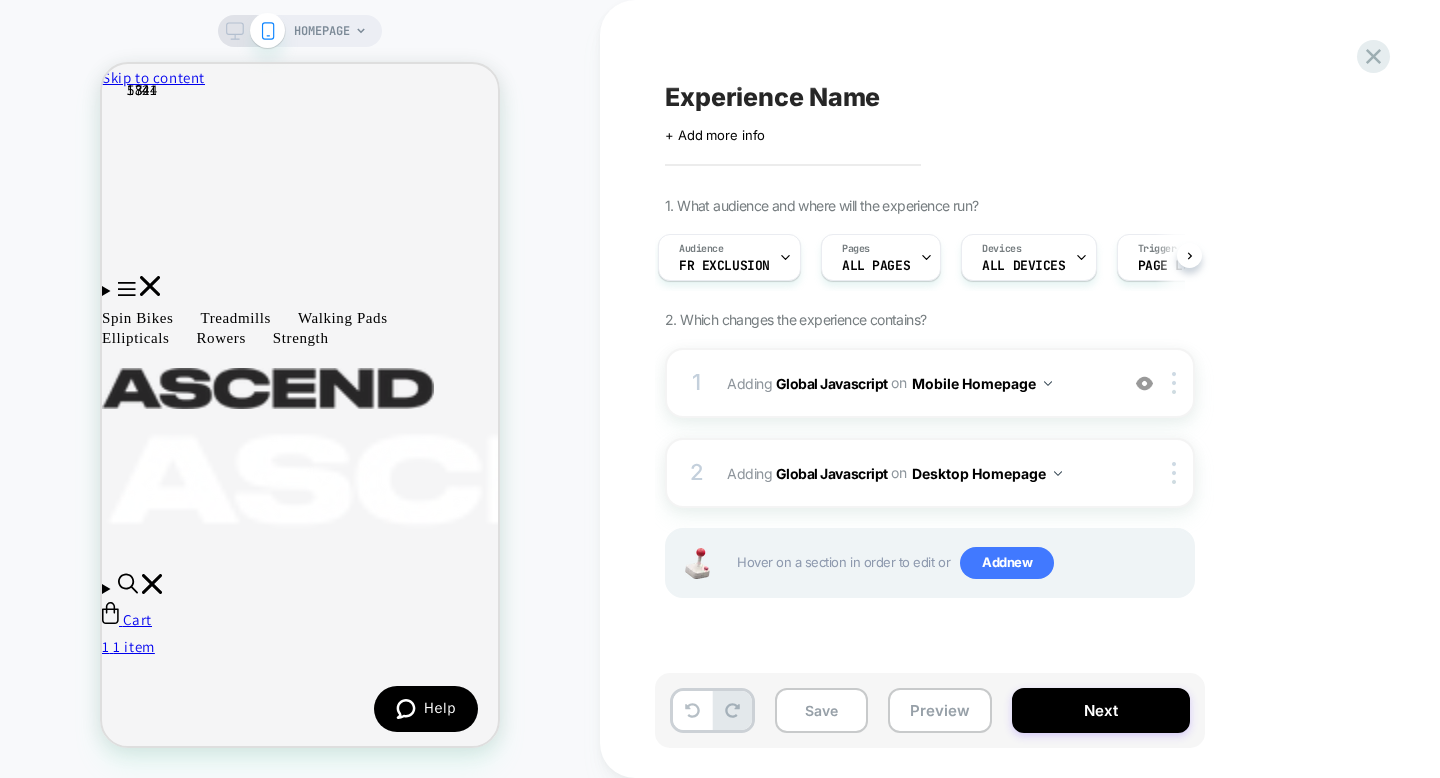 click on "1. What audience and where will the experience run? Audience FR EXCLUSION Pages ALL PAGES Devices ALL DEVICES Trigger Page Load 2. Which changes the experience contains? 1 Adding   Global Javascript   on Mobile Homepage Add Before Add After Copy to   Desktop Target   All Devices Delete 2 Adding   Global Javascript   on Desktop Homepage Copy to   Mobile Target   All Devices Delete Hover on a section in order to edit or  Add  new" at bounding box center [1030, 422] 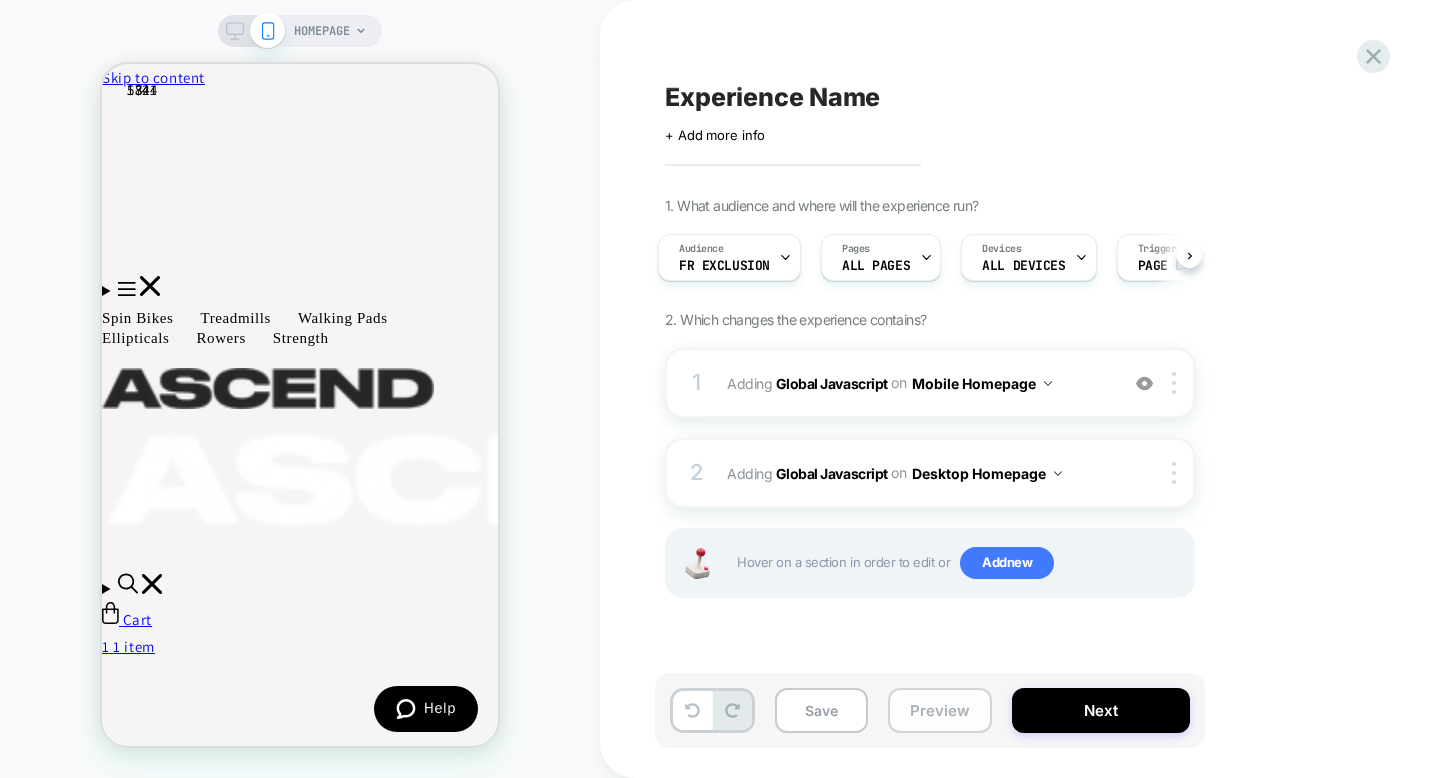 click on "Preview" at bounding box center (940, 710) 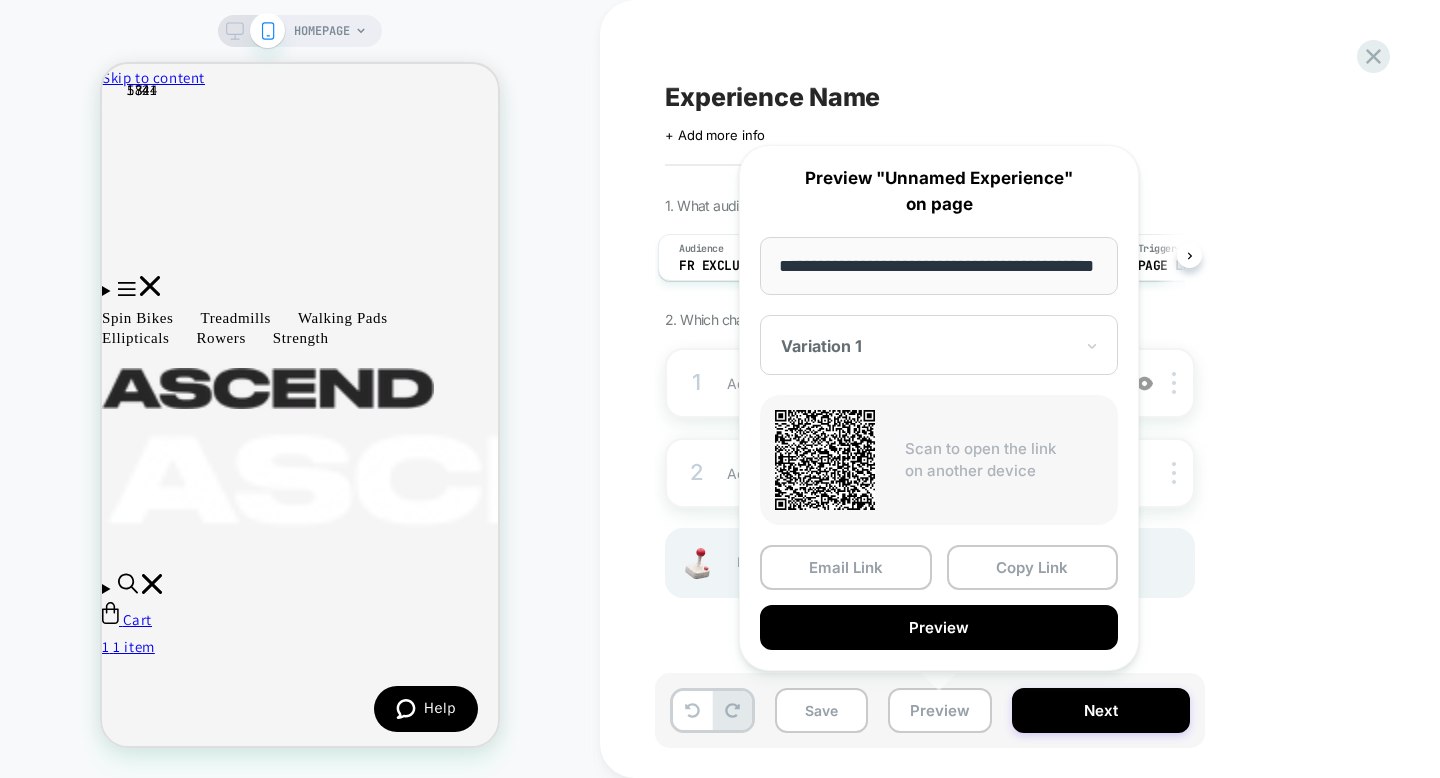 scroll, scrollTop: 0, scrollLeft: 77, axis: horizontal 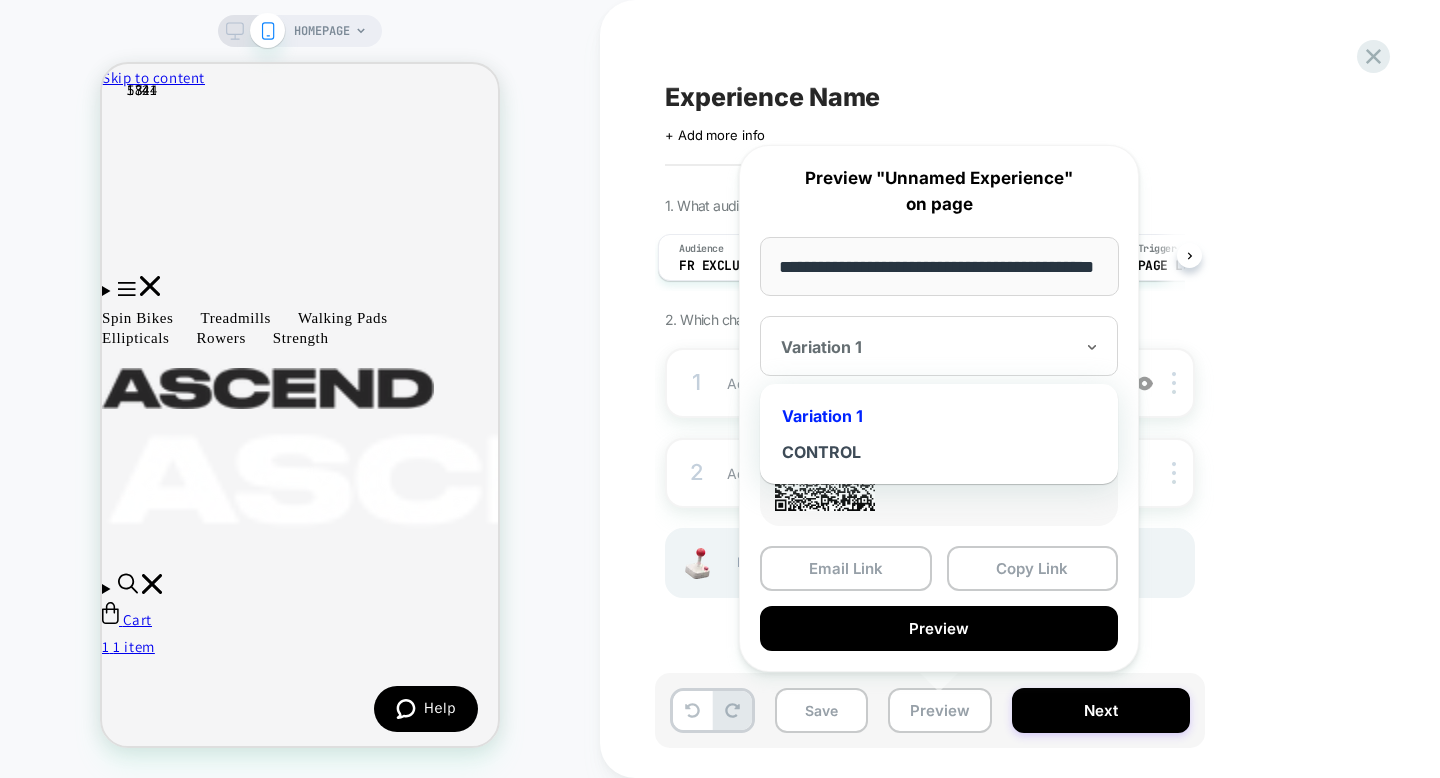click at bounding box center [927, 347] 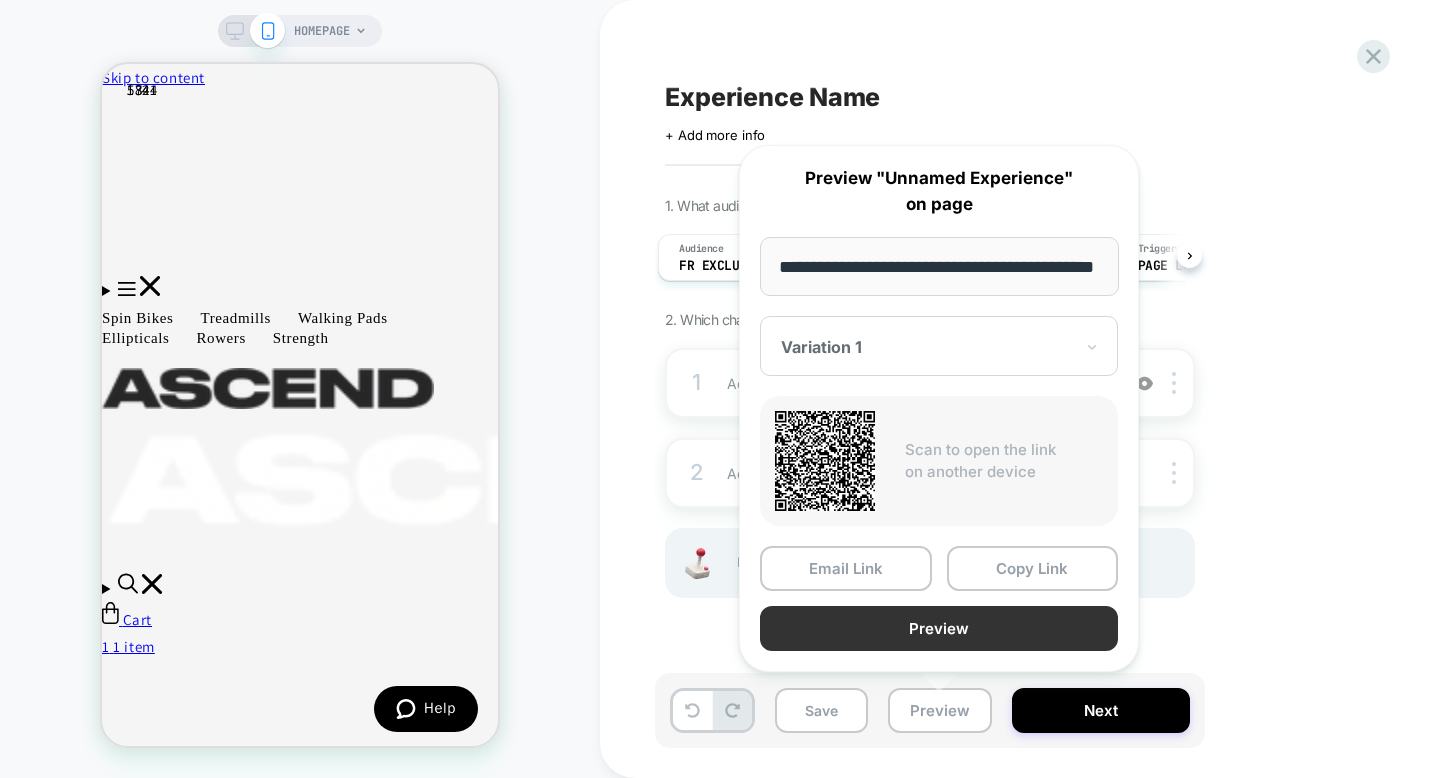 click on "Preview" at bounding box center [939, 628] 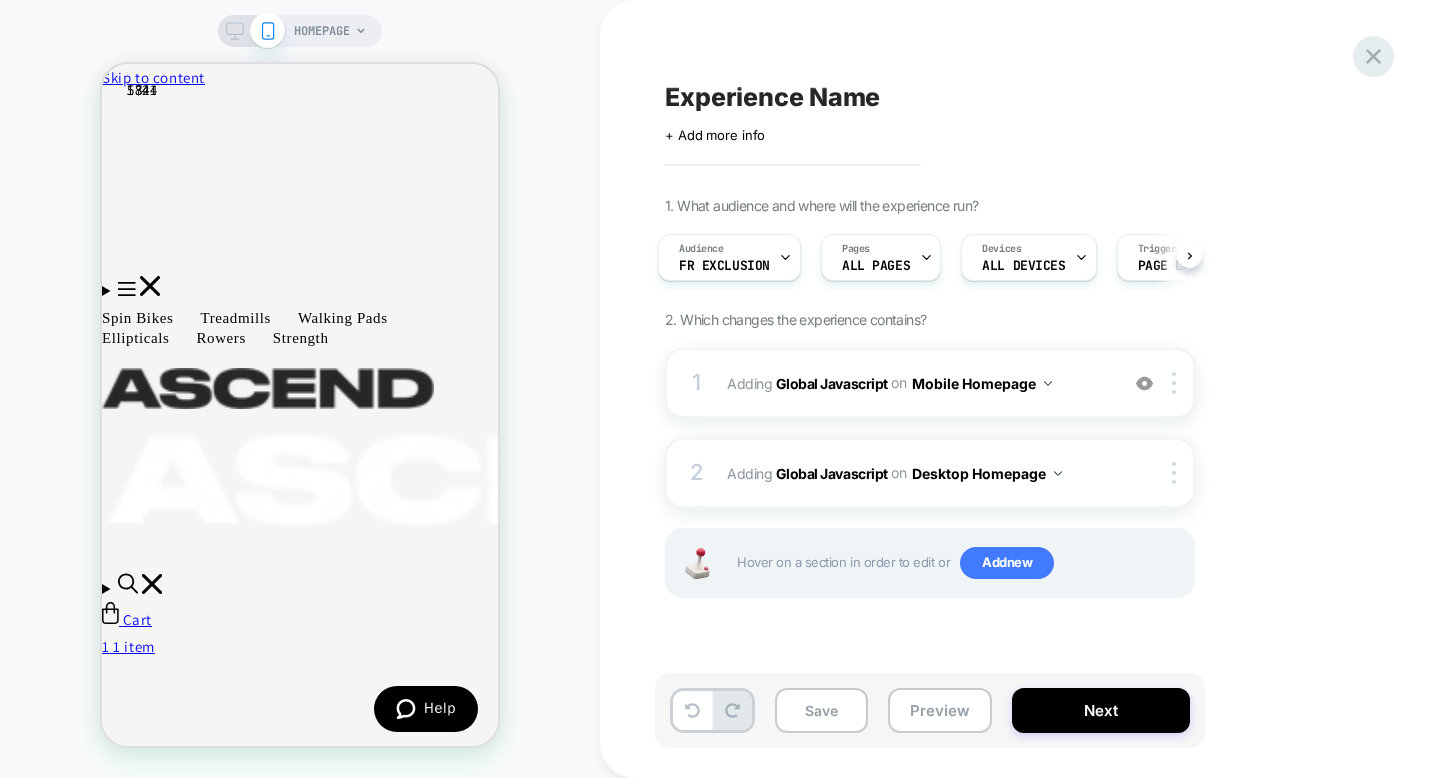 click 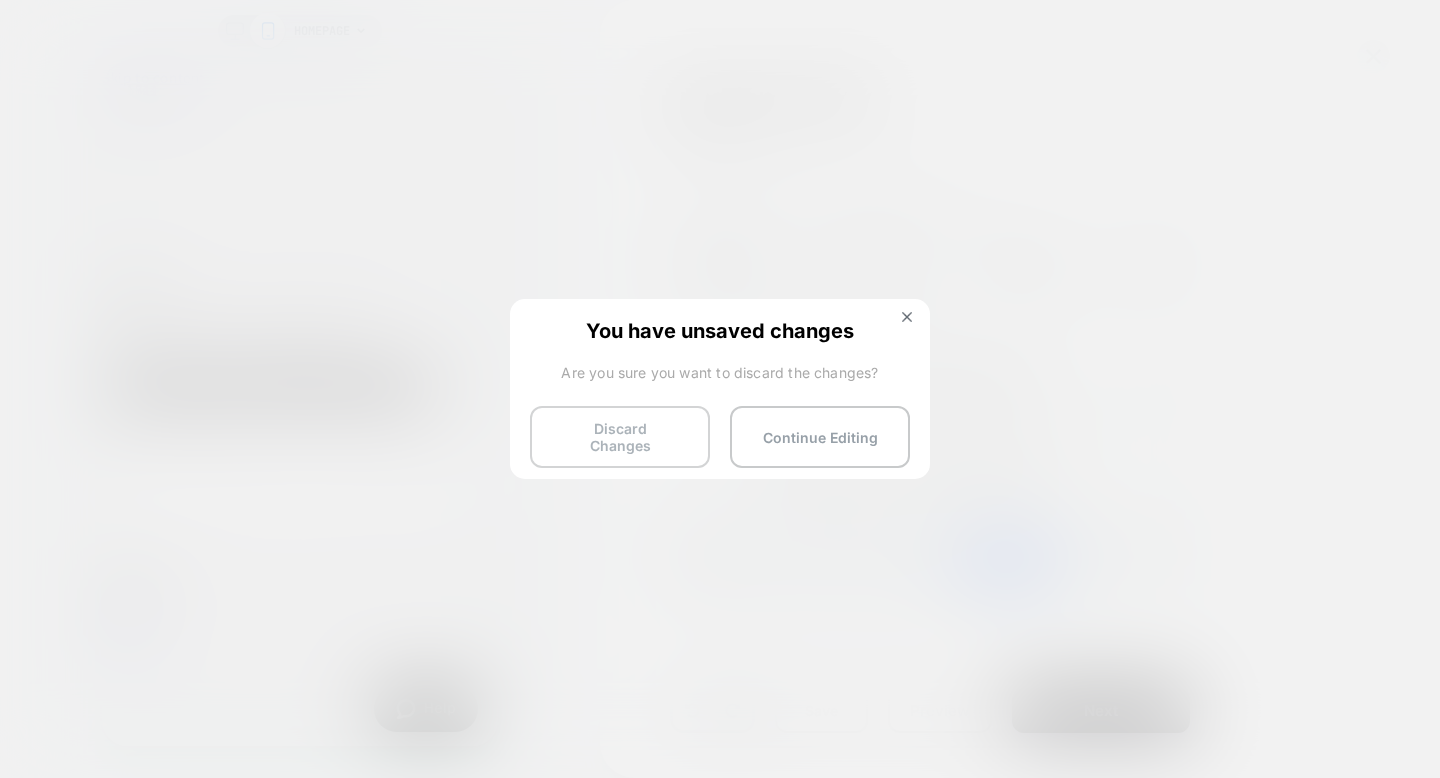 click on "Discard Changes" at bounding box center [620, 437] 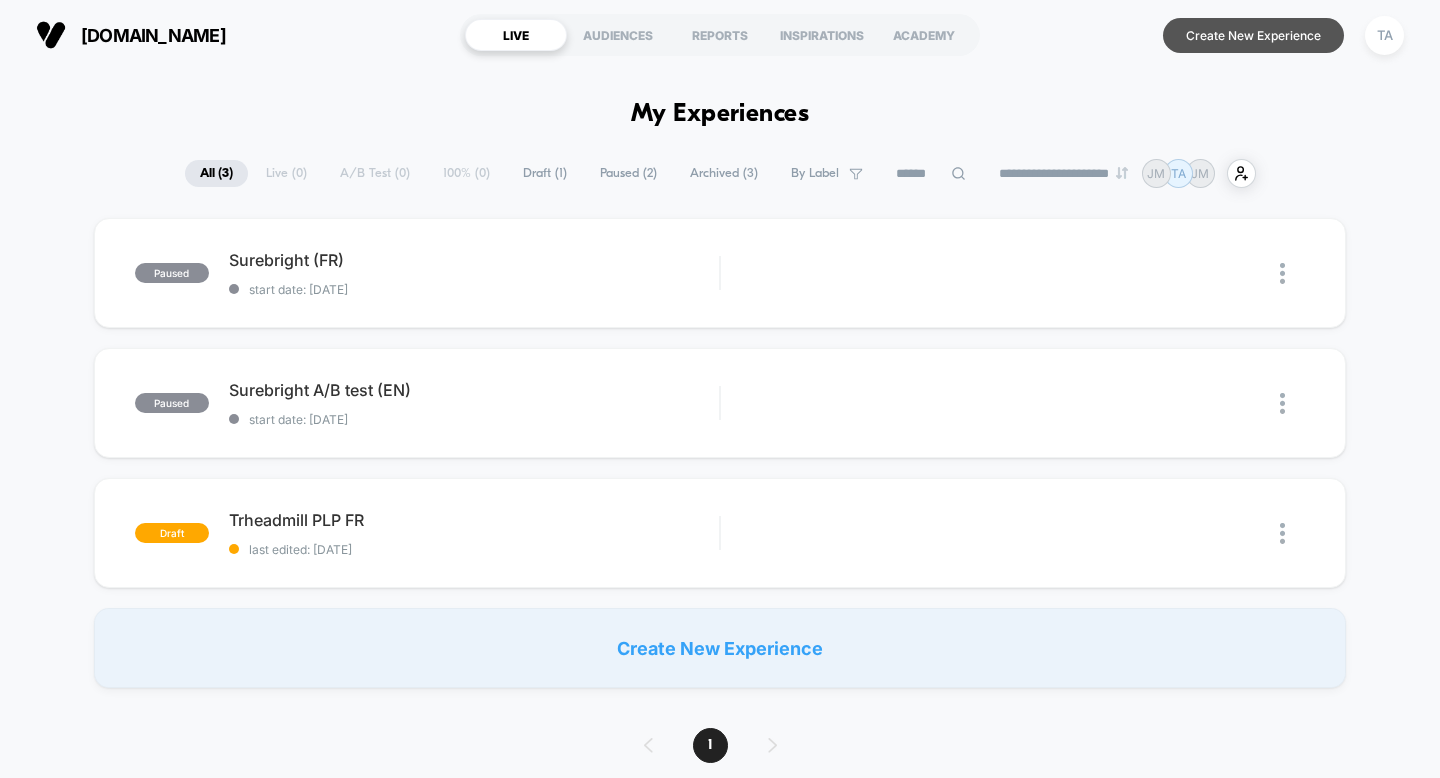 click on "Create New Experience" at bounding box center [1253, 35] 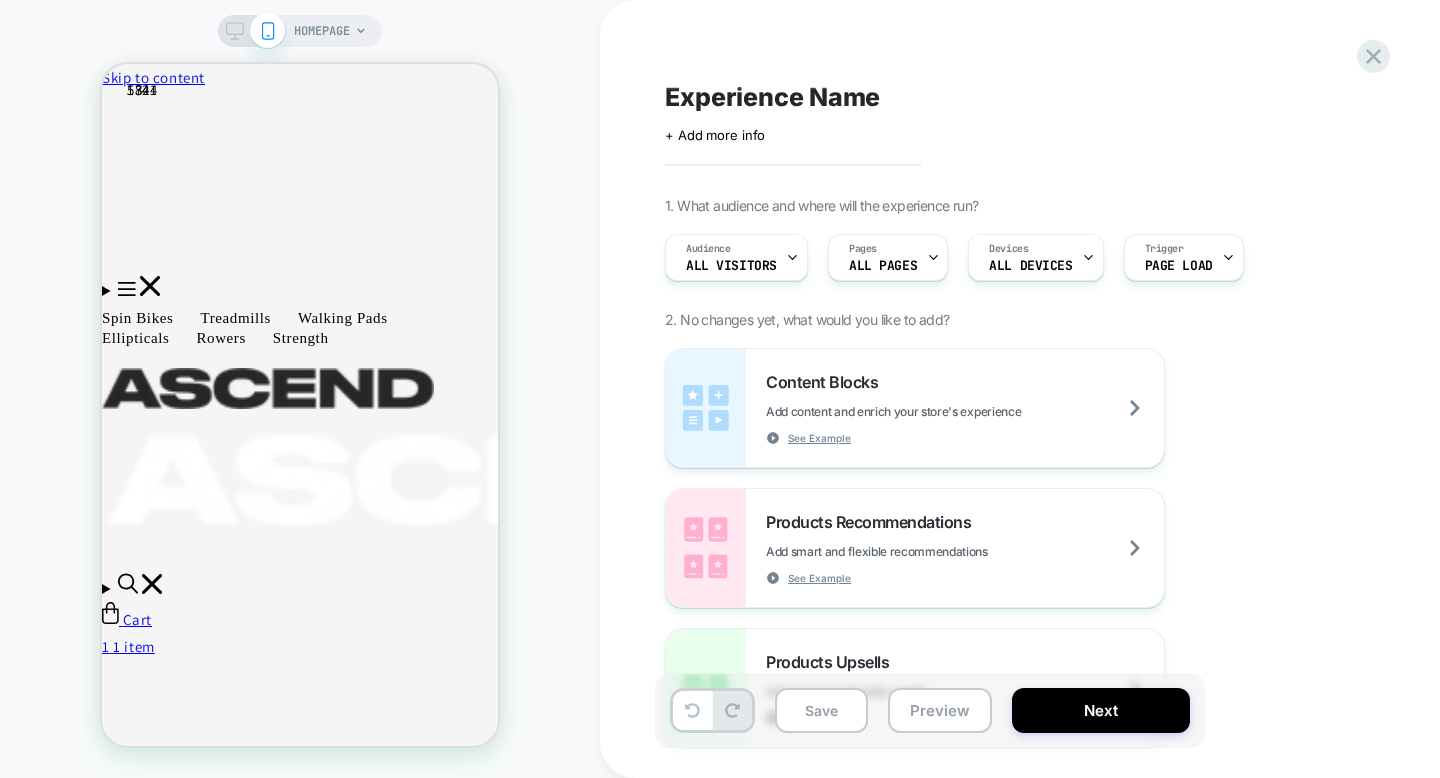 scroll, scrollTop: 0, scrollLeft: 0, axis: both 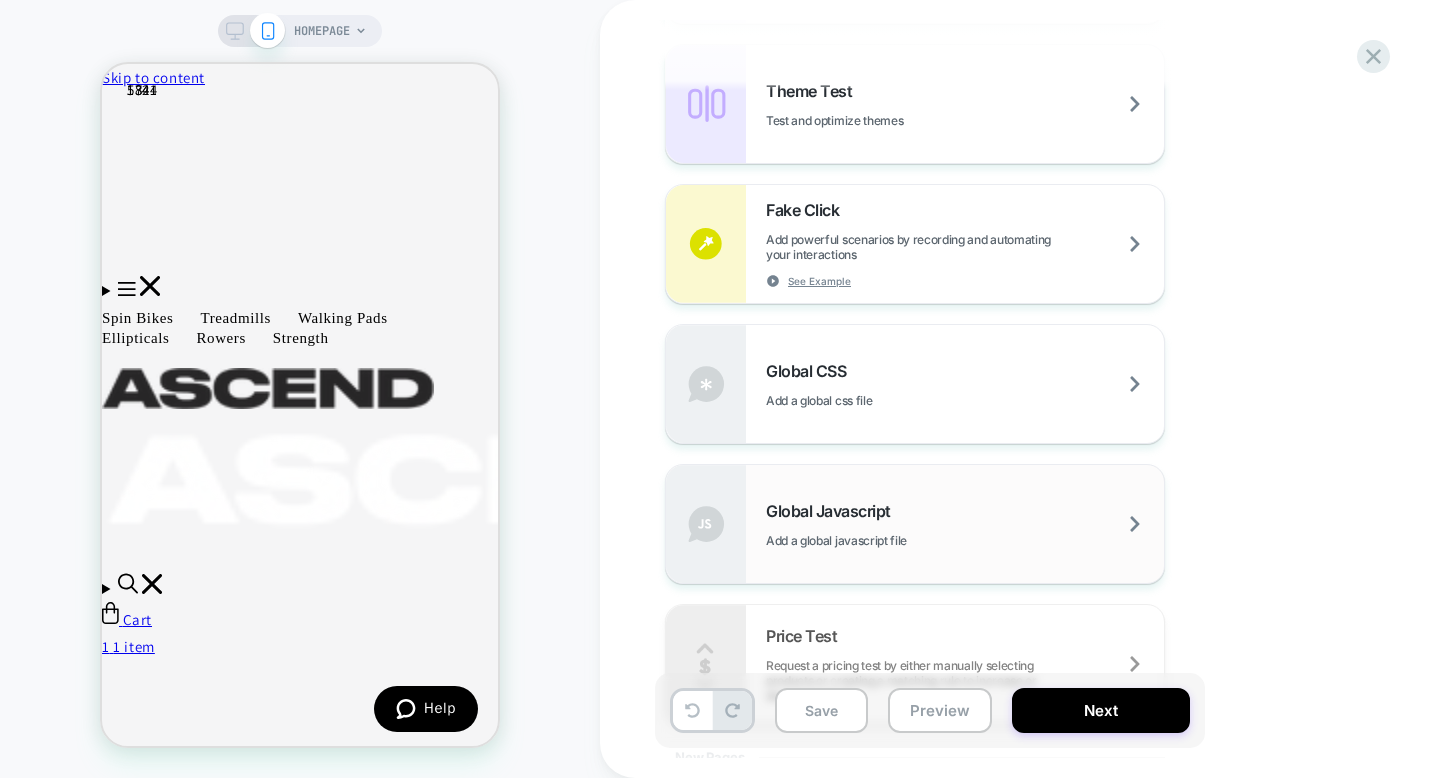 click on "Global Javascript Add a global javascript file" at bounding box center (965, 524) 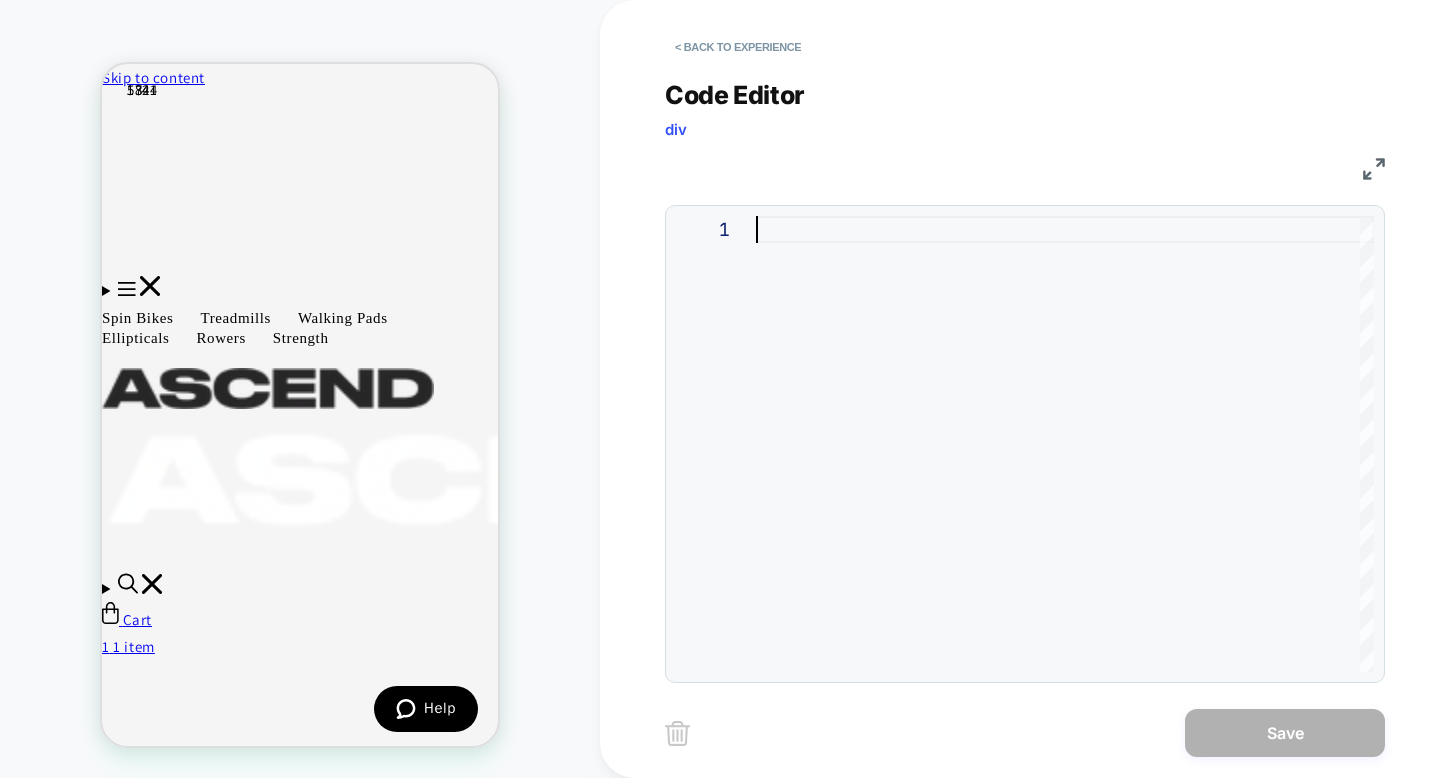click at bounding box center (1065, 444) 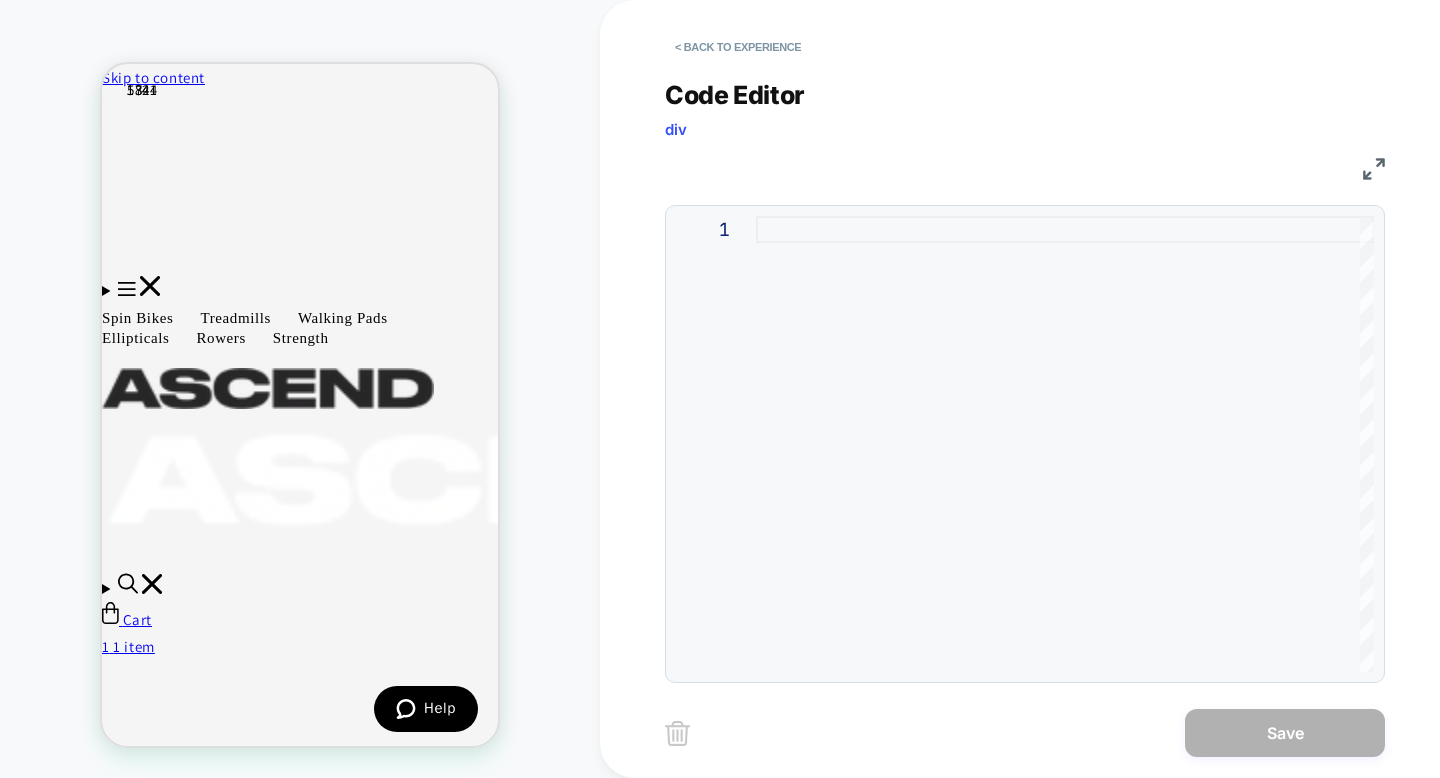 type on "**********" 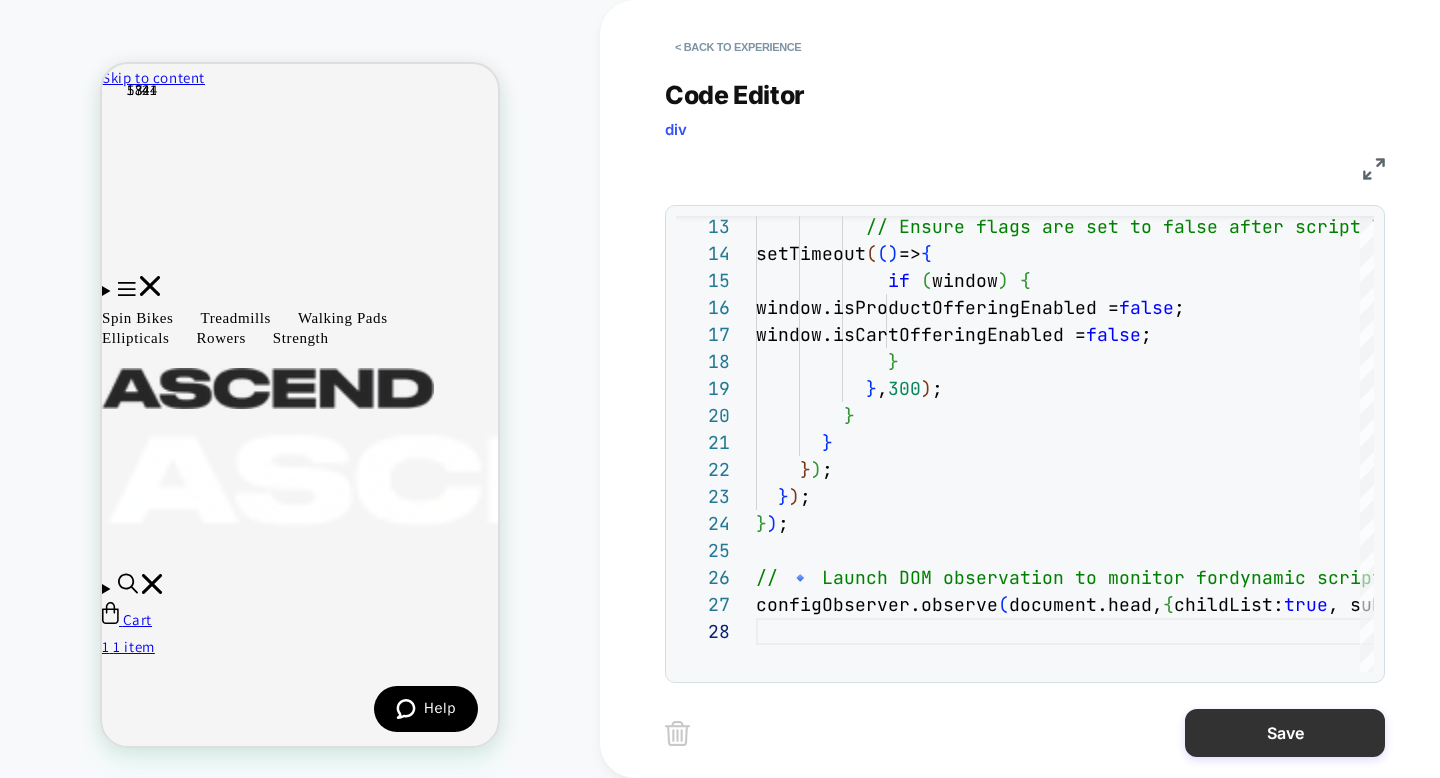 click on "Save" at bounding box center (1285, 733) 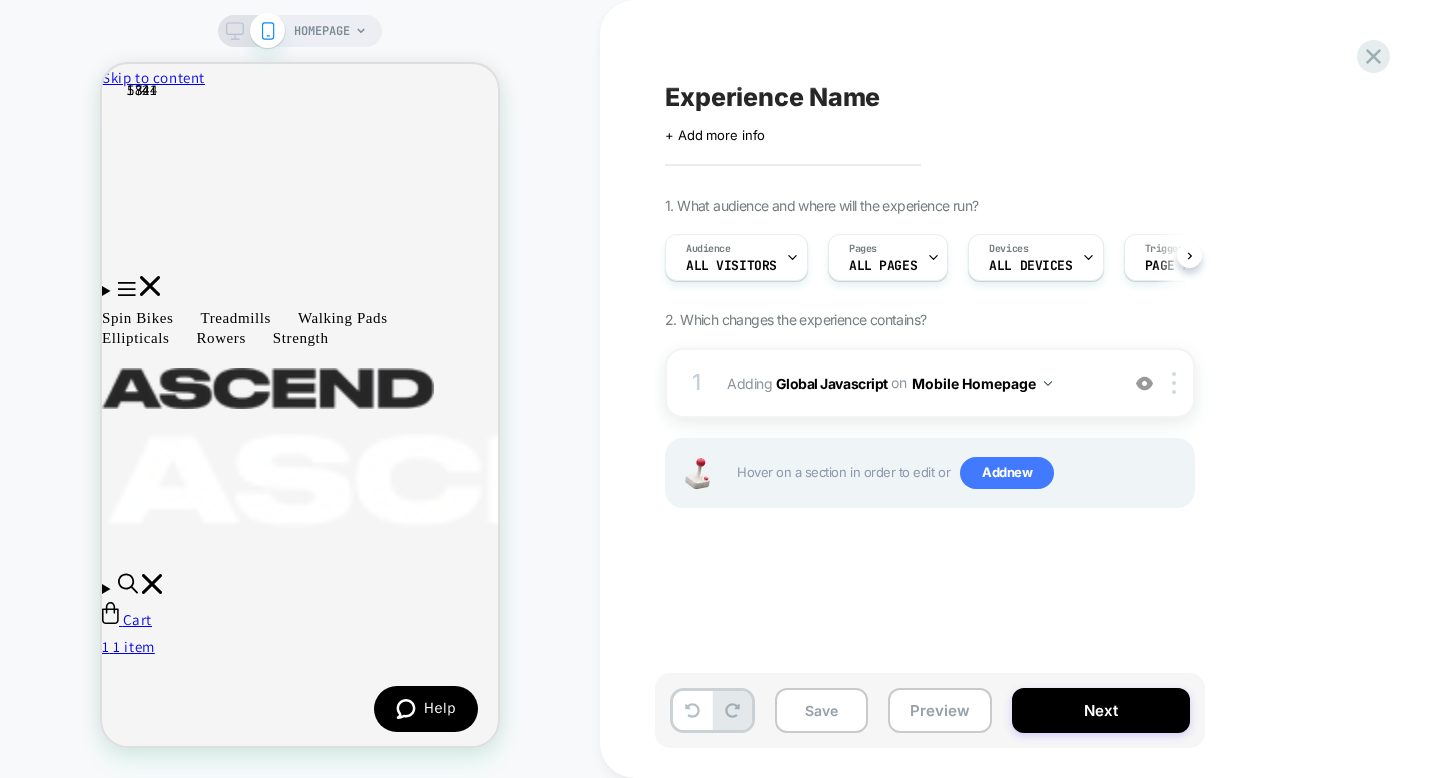 scroll, scrollTop: 0, scrollLeft: 1, axis: horizontal 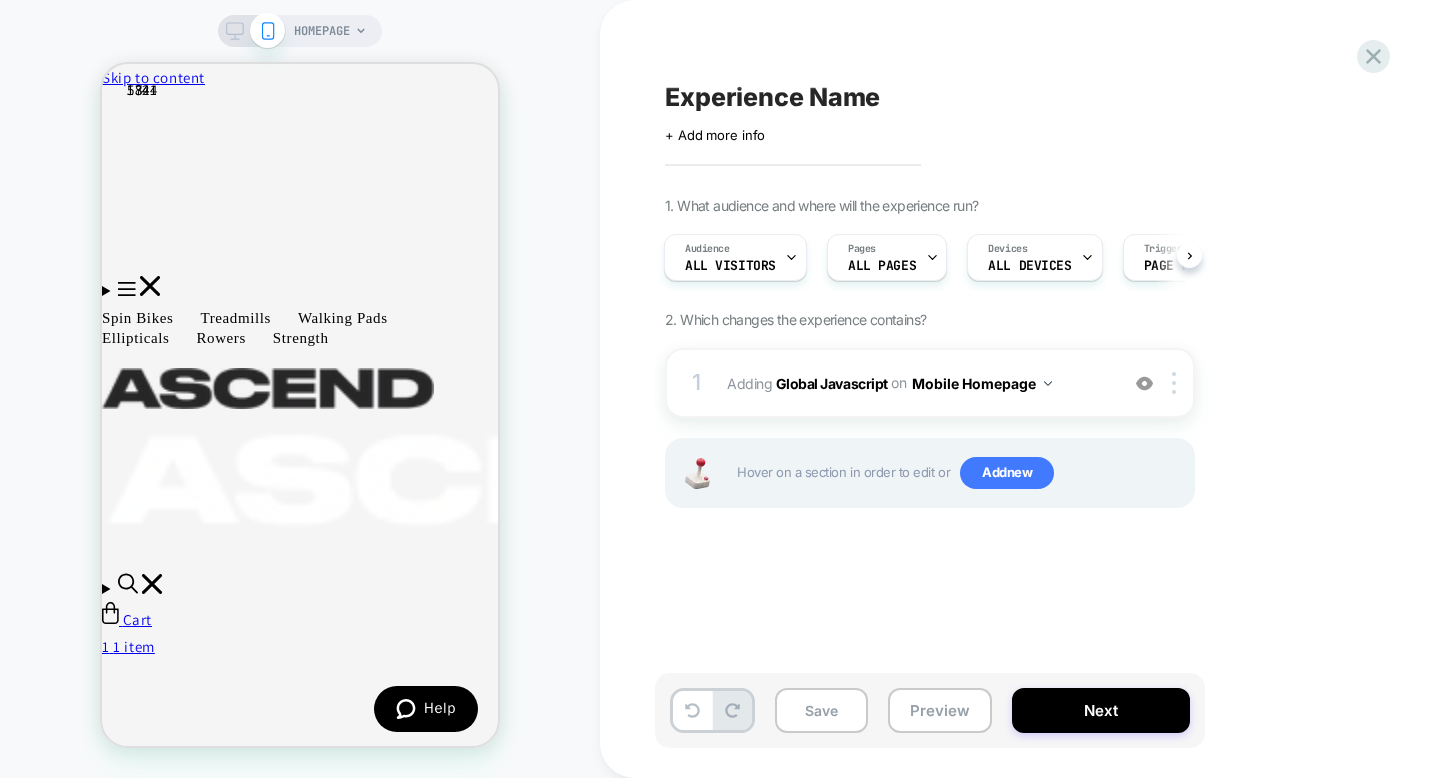 click on "Experience Name" at bounding box center (772, 97) 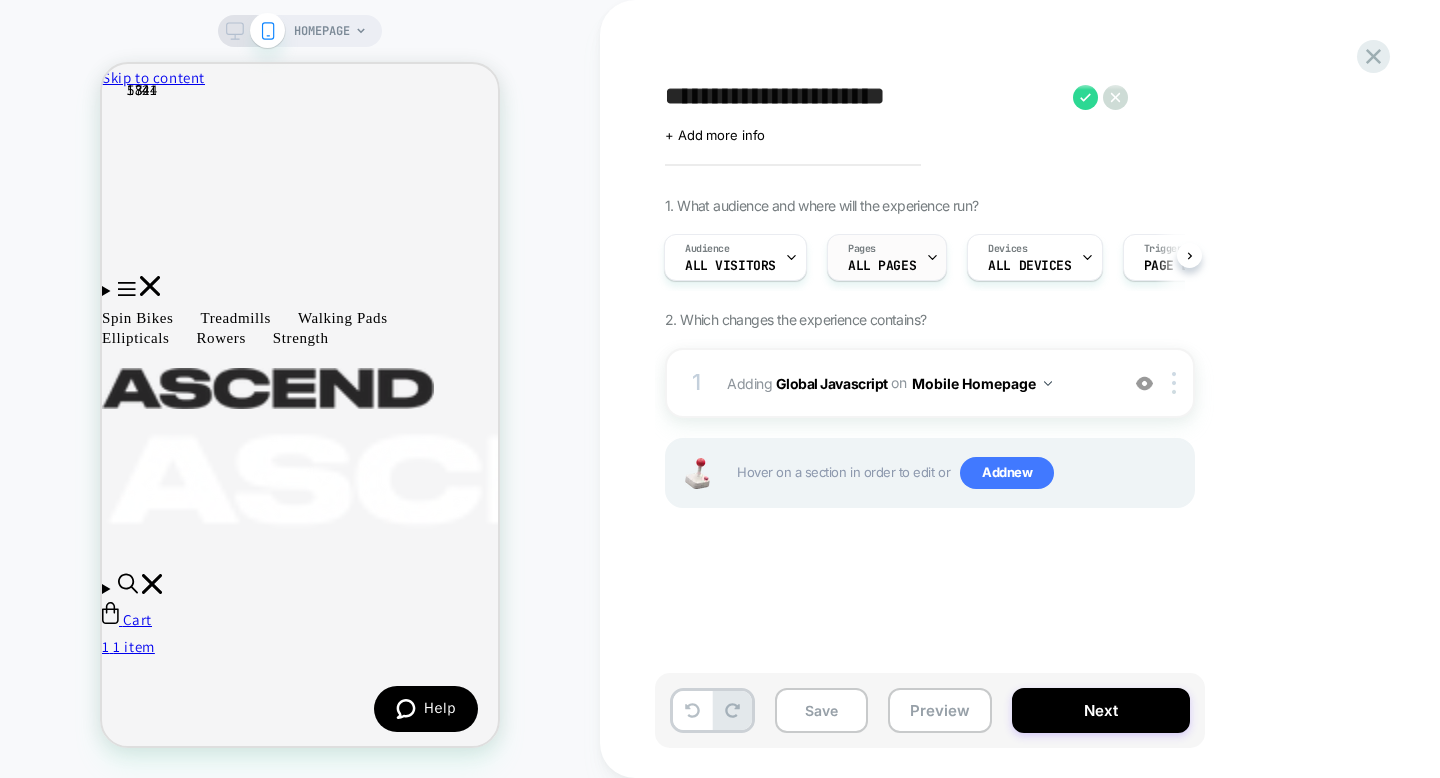 type on "**********" 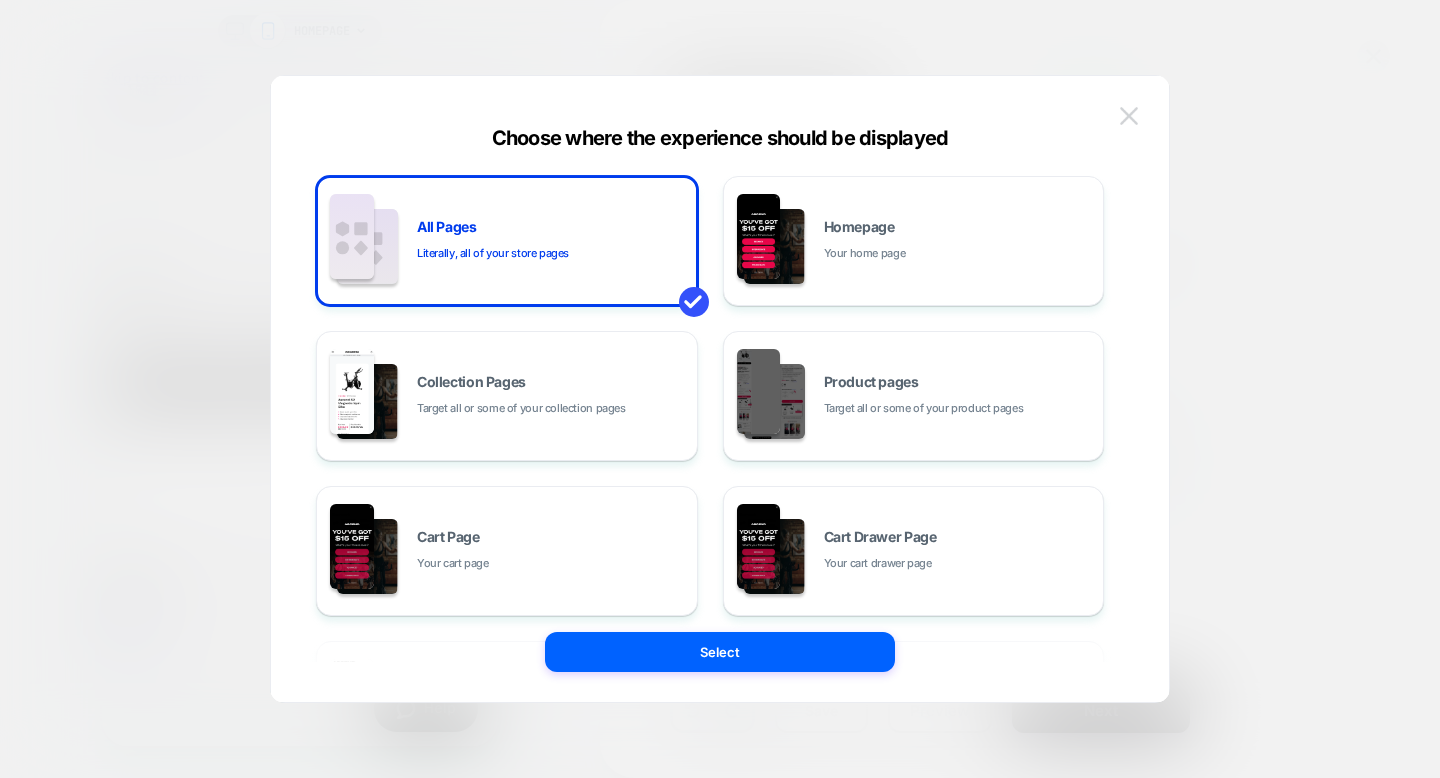 click at bounding box center [1129, 116] 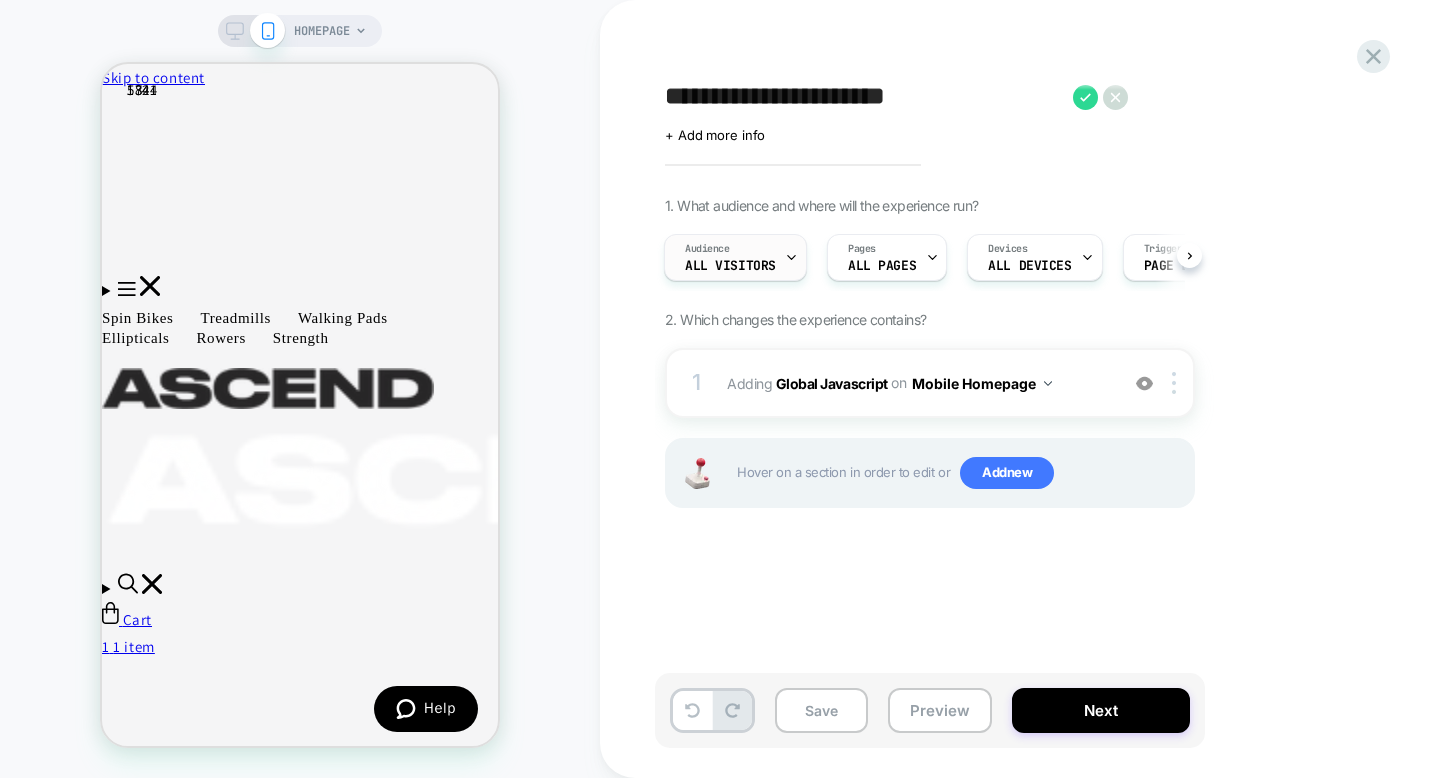 click on "Audience All Visitors" at bounding box center (730, 257) 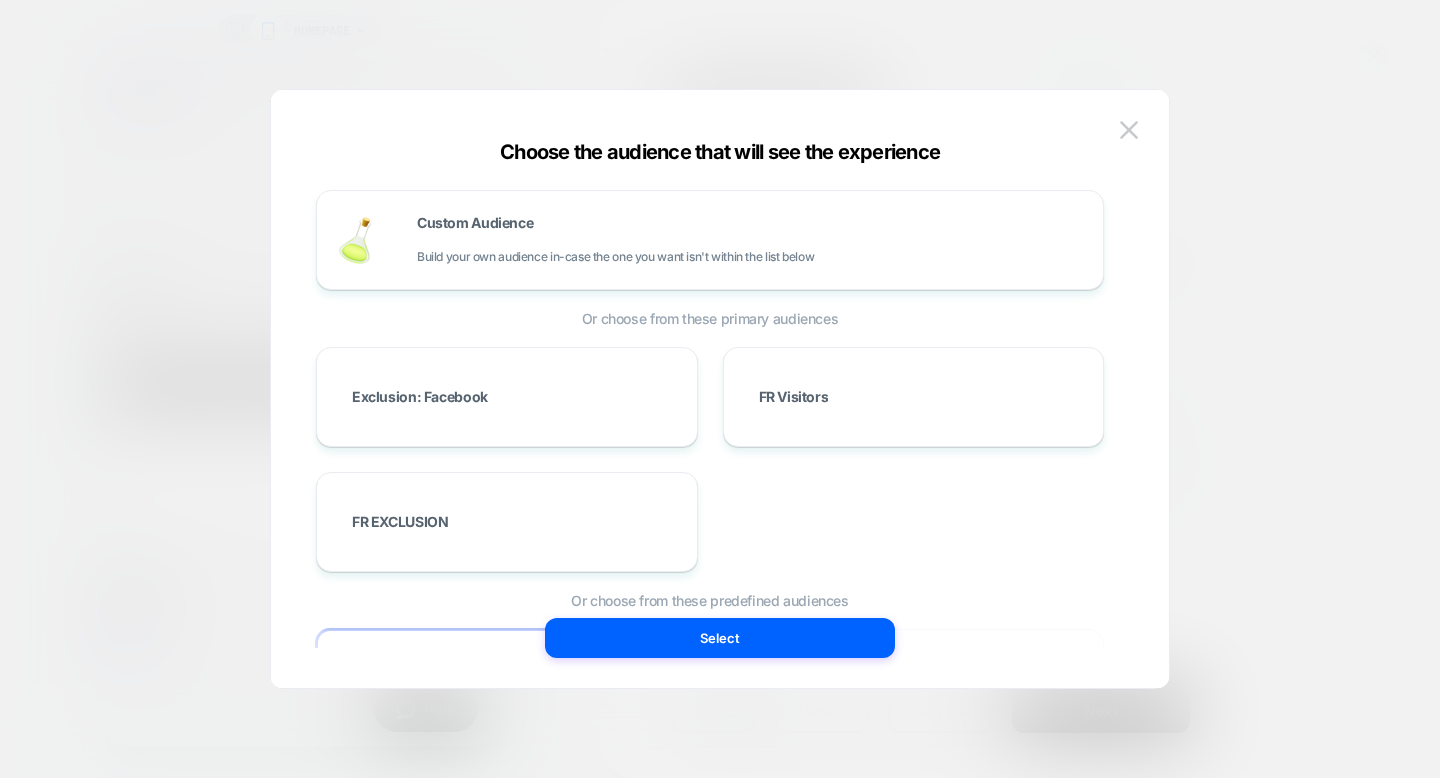 scroll, scrollTop: 40, scrollLeft: 0, axis: vertical 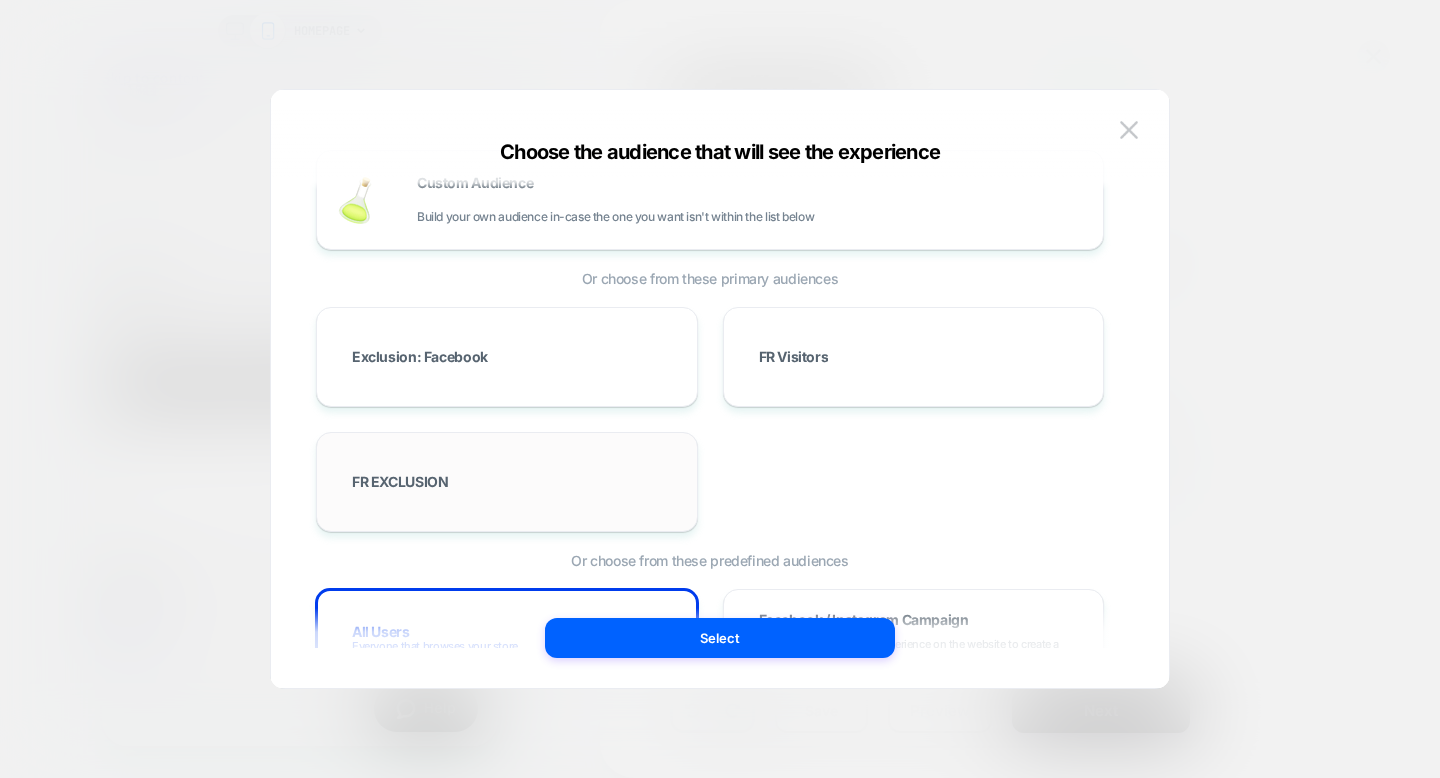 click on "FR EXCLUSION" at bounding box center [507, 482] 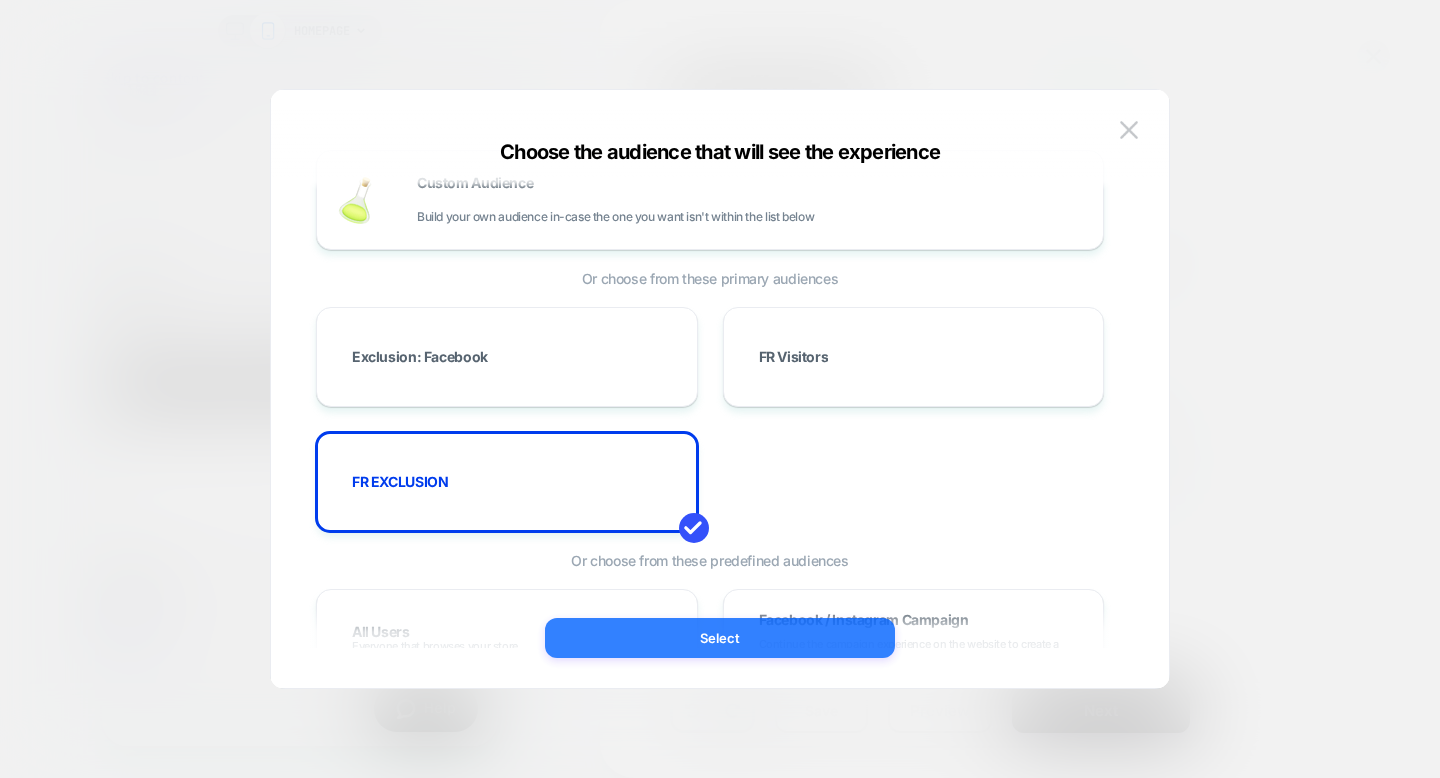 click on "Select" at bounding box center (720, 638) 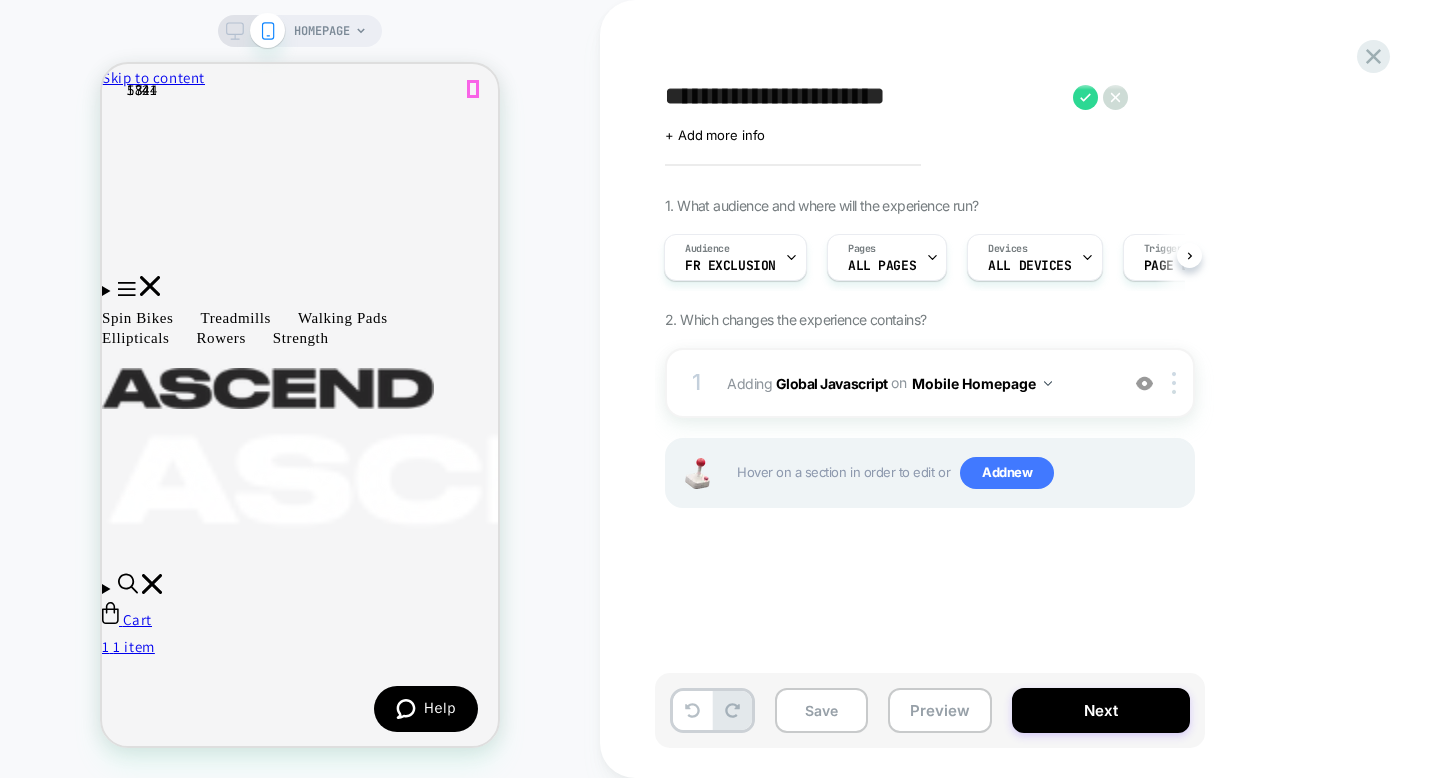 click at bounding box center [110, 37881] 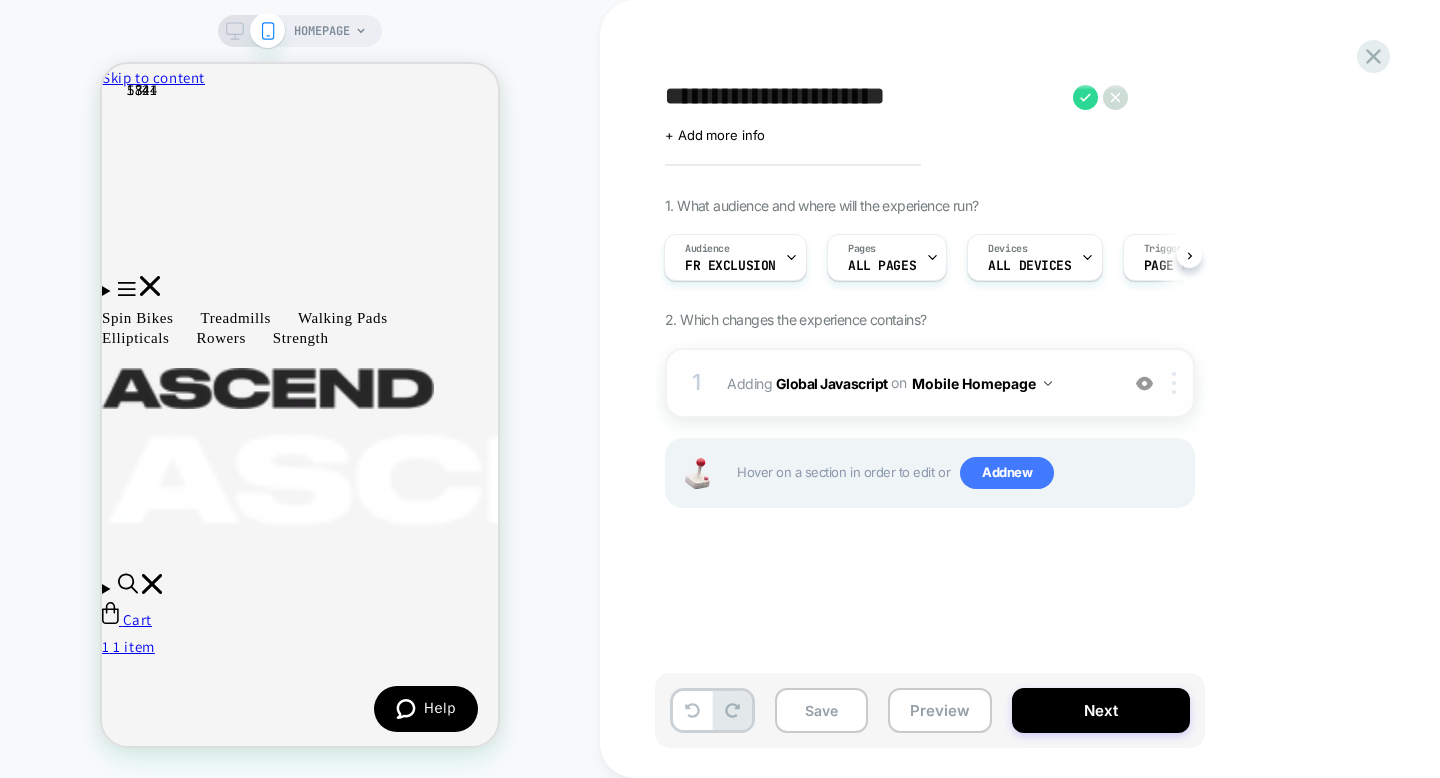 click at bounding box center [1174, 383] 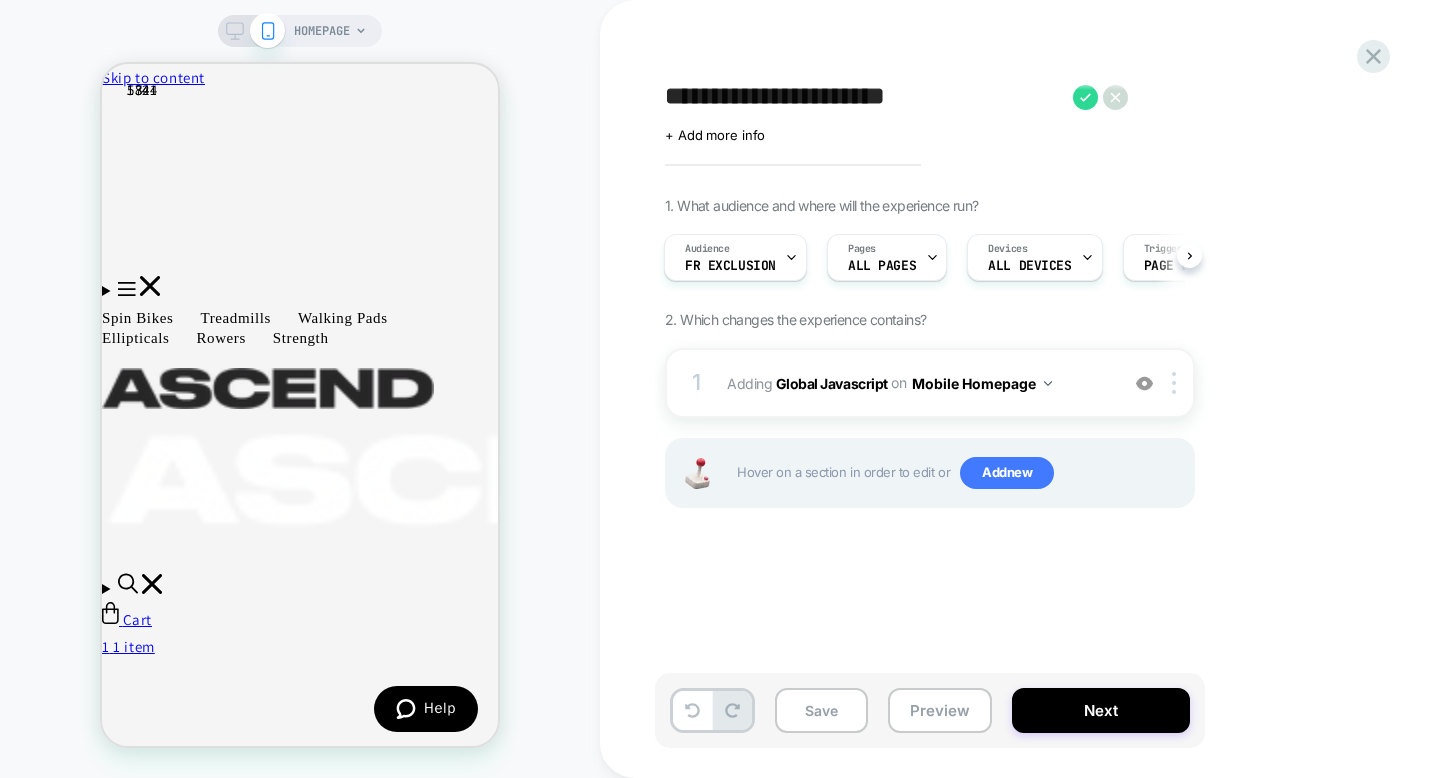 click on "1. What audience and where will the experience run? Audience FR EXCLUSION Pages ALL PAGES Devices ALL DEVICES Trigger Page Load 2. Which changes the experience contains? 1 Adding   Global Javascript   on Mobile Homepage Add Before Add After Copy to   Desktop Target   All Devices Delete Hover on a section in order to edit or  Add  new" at bounding box center (1030, 377) 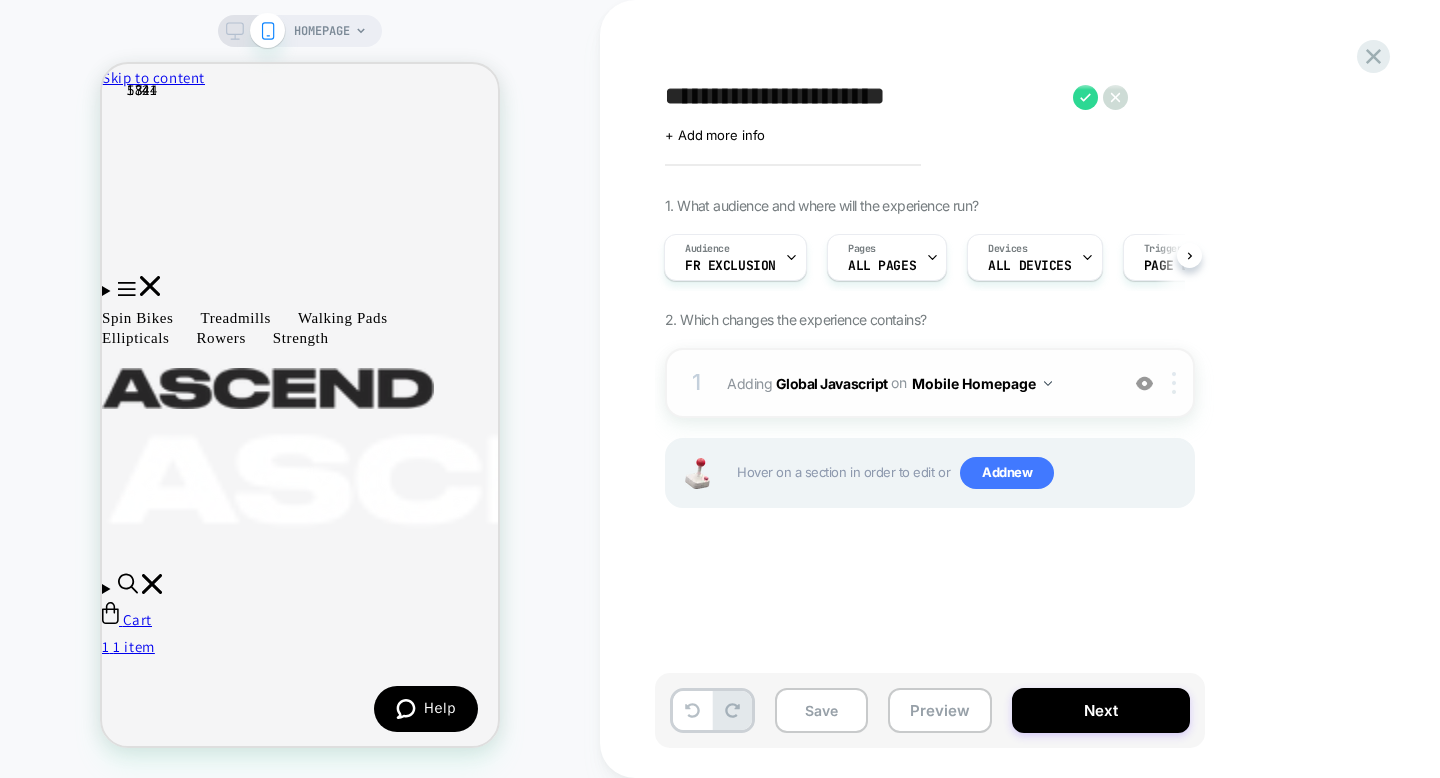 click at bounding box center [1174, 383] 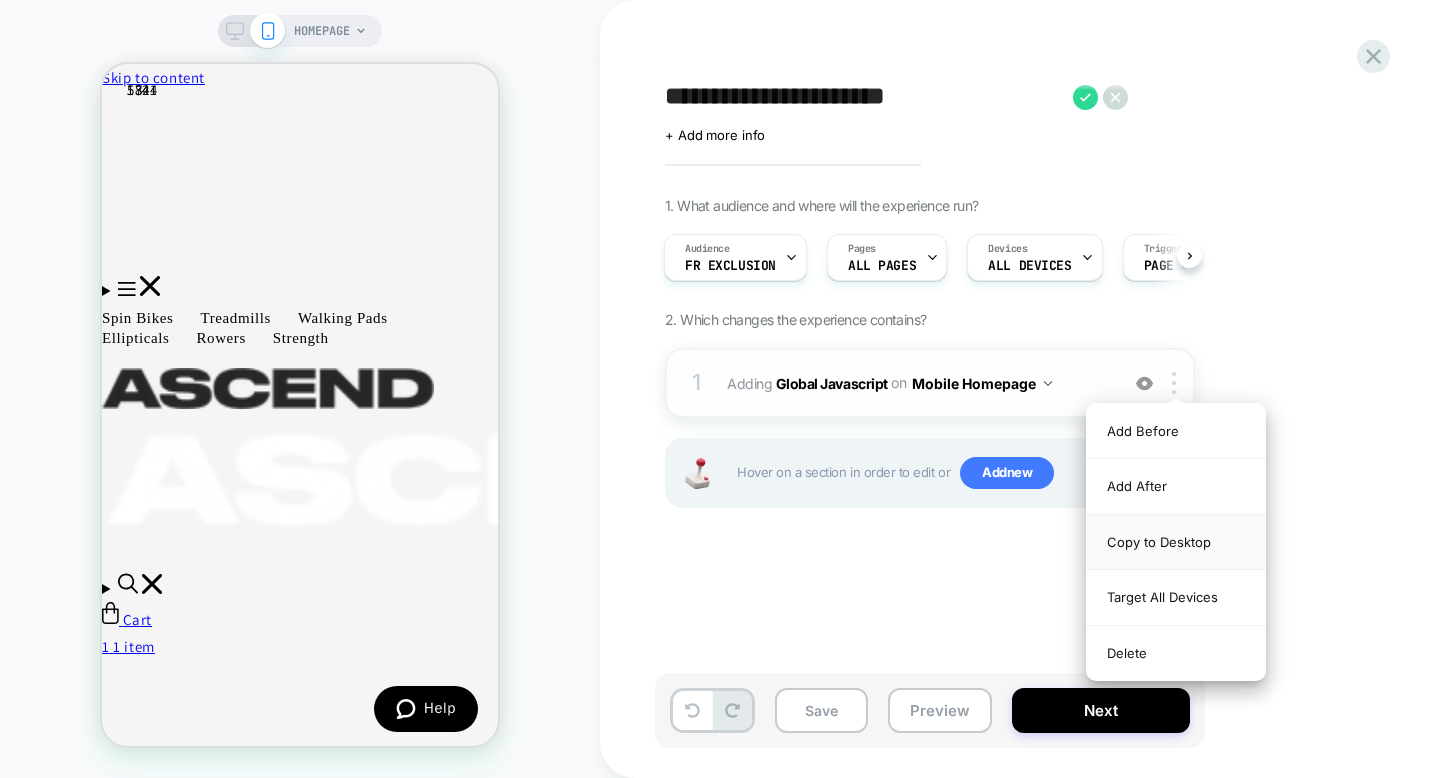 click on "Copy to   Desktop" at bounding box center (1176, 542) 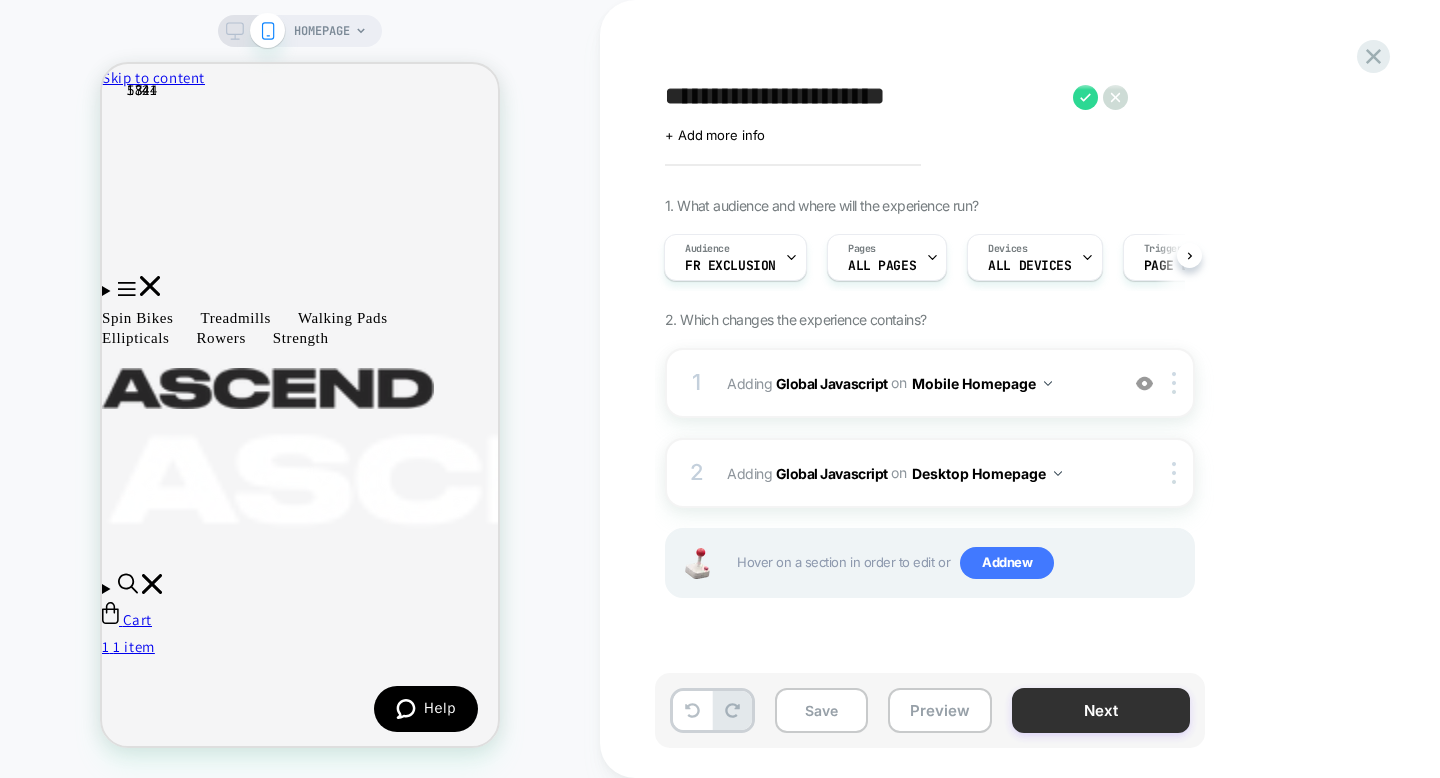 click on "Next" at bounding box center (1101, 710) 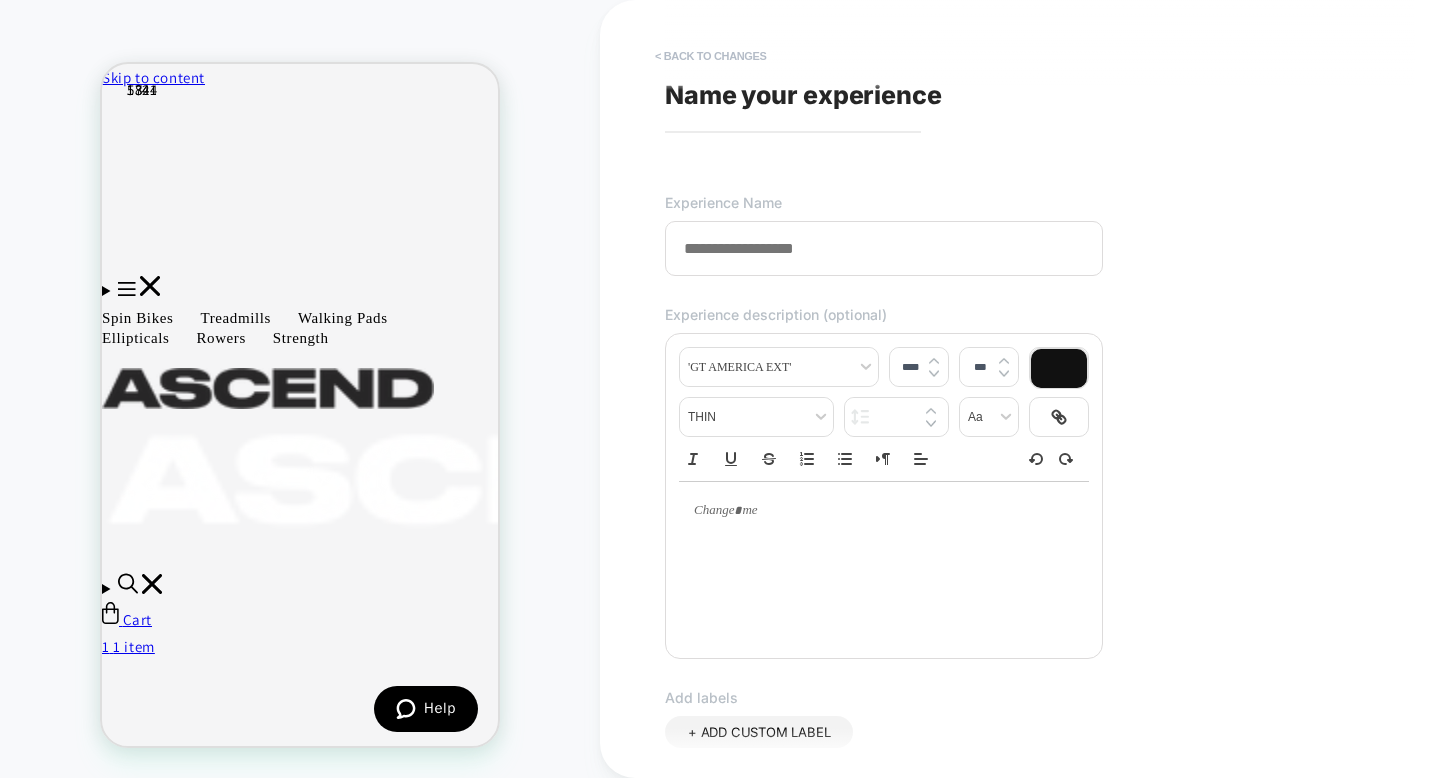 click on "< Back to changes" at bounding box center (711, 56) 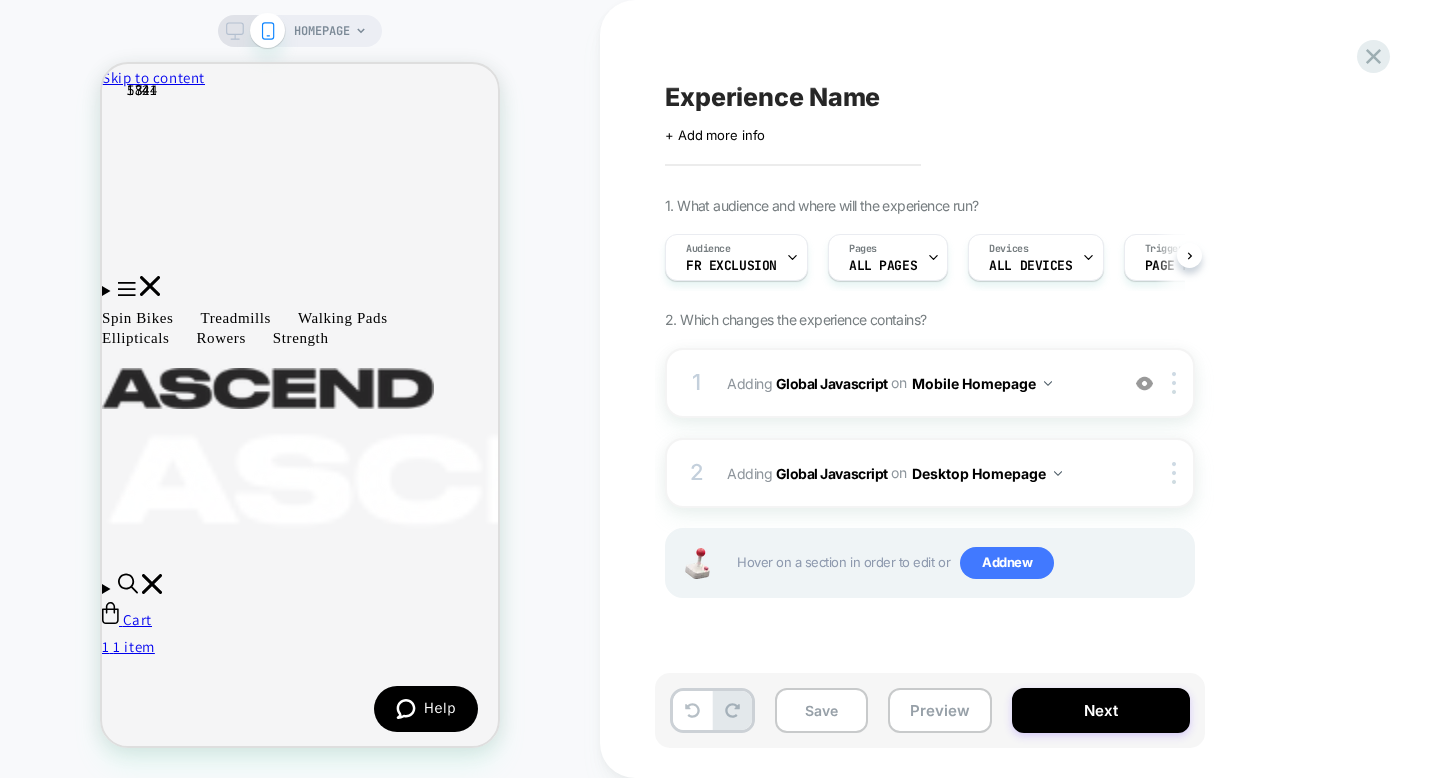 scroll, scrollTop: 0, scrollLeft: 1, axis: horizontal 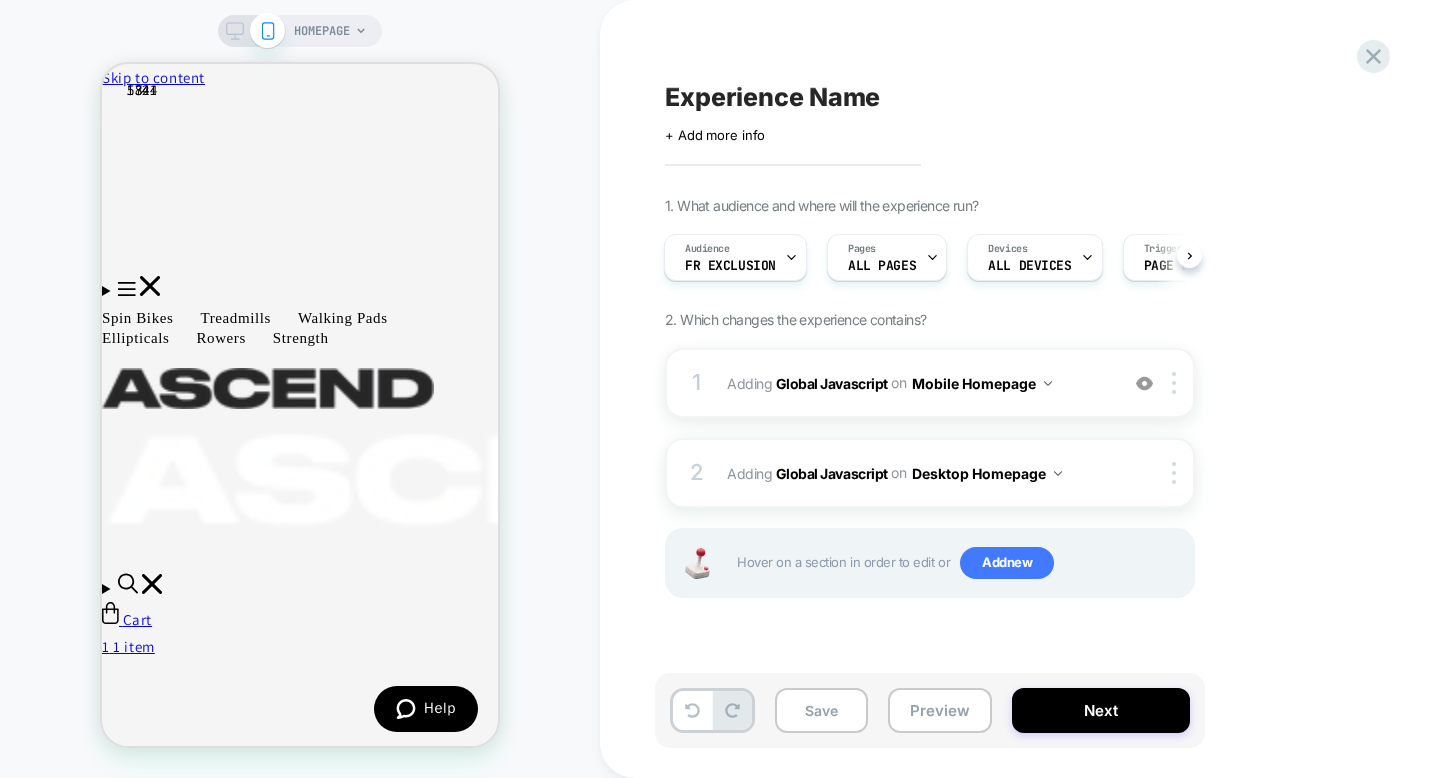 click on "Experience Name" at bounding box center (772, 97) 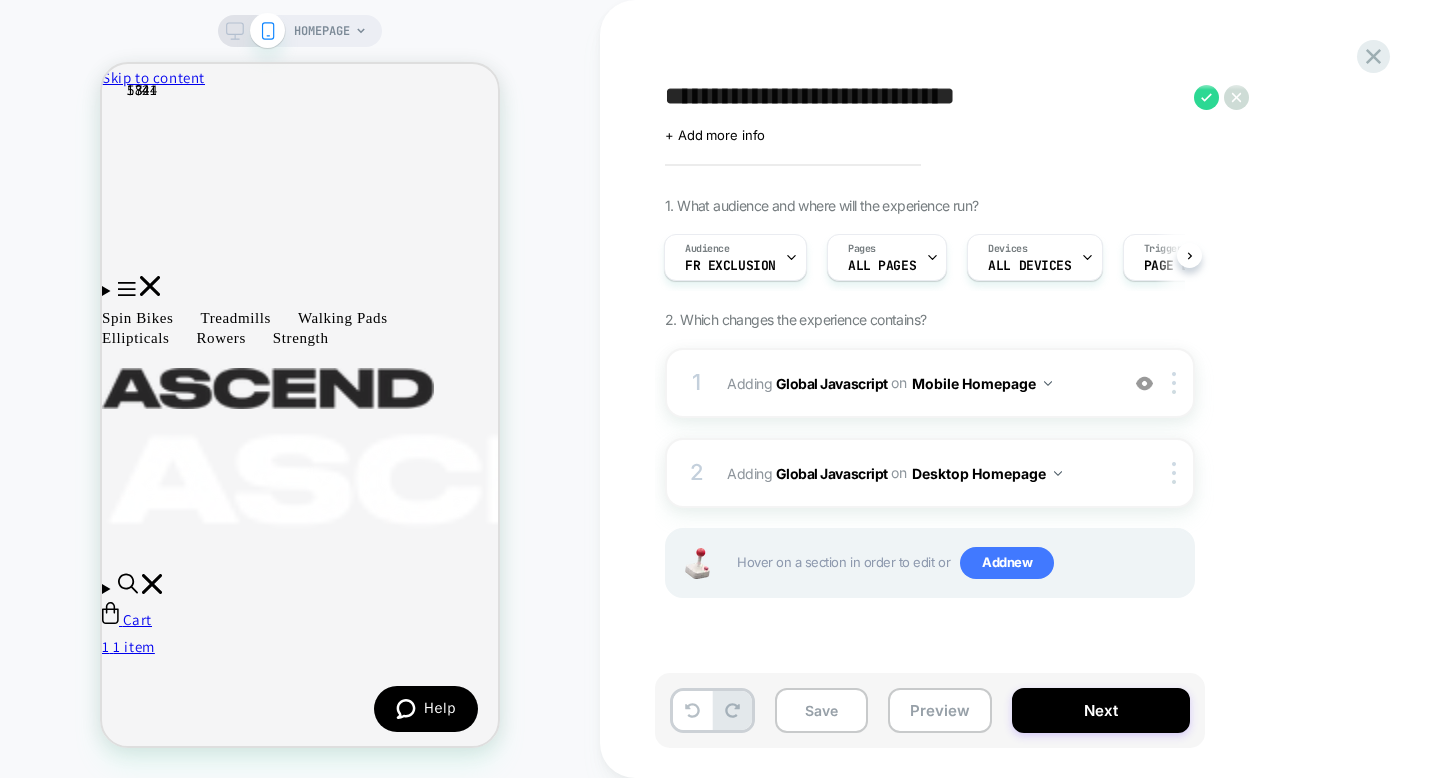 type on "**********" 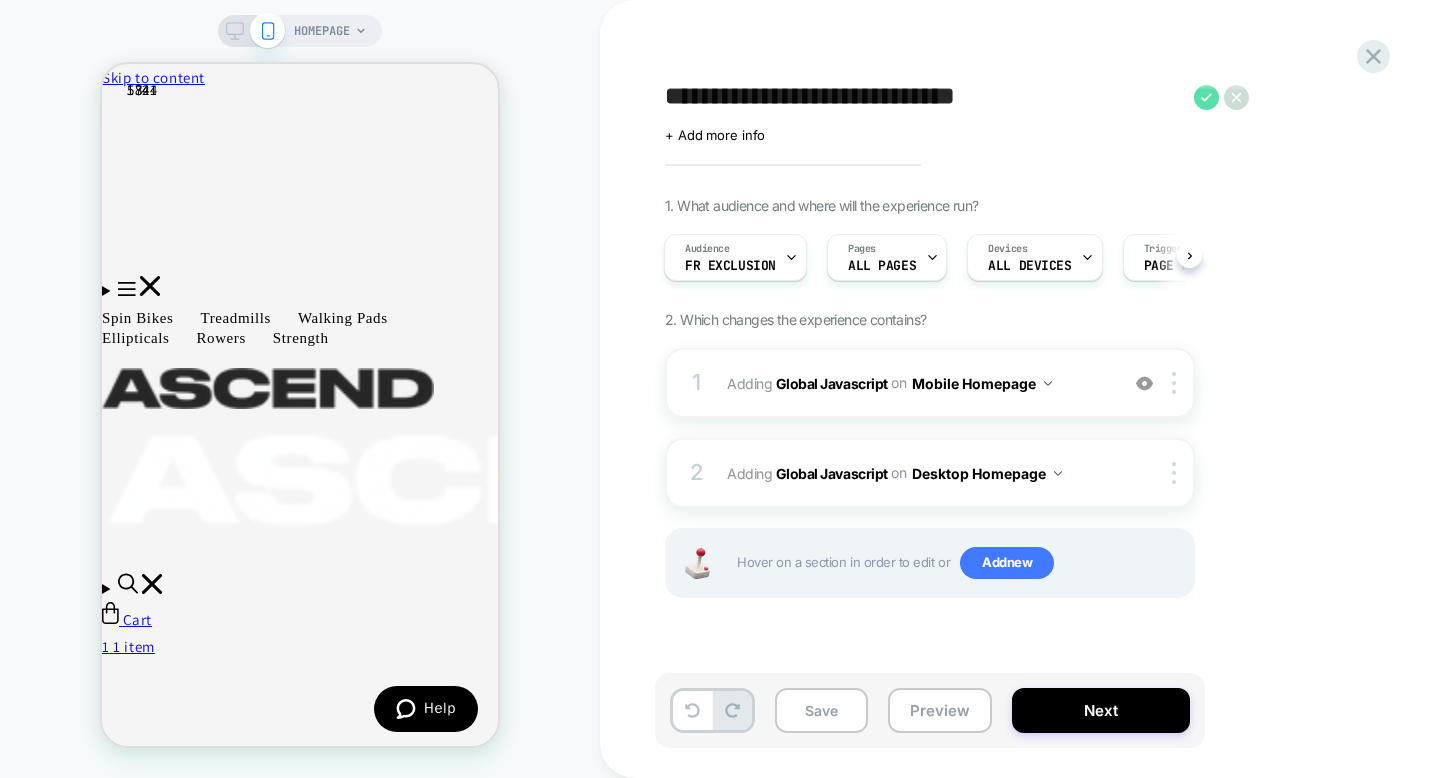 click 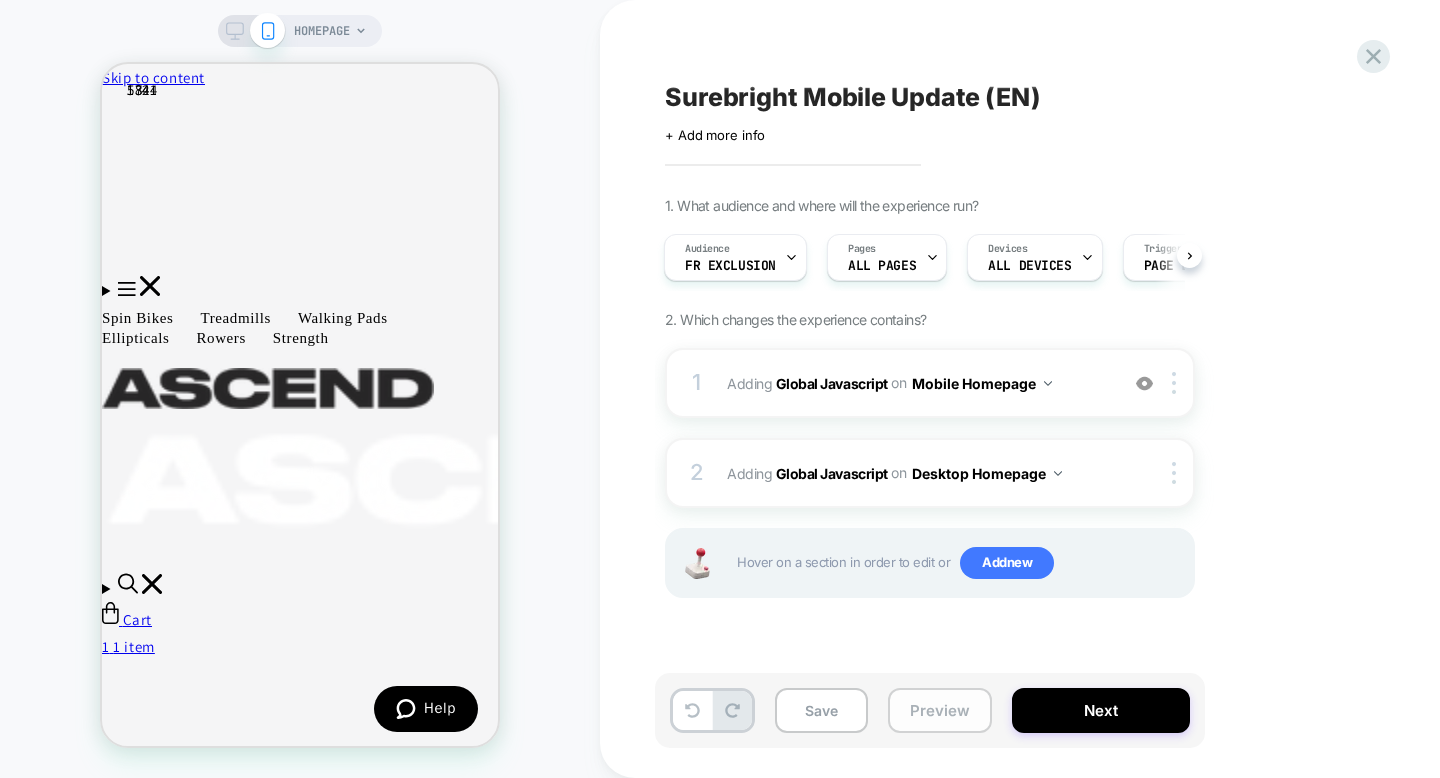click on "Preview" at bounding box center (940, 710) 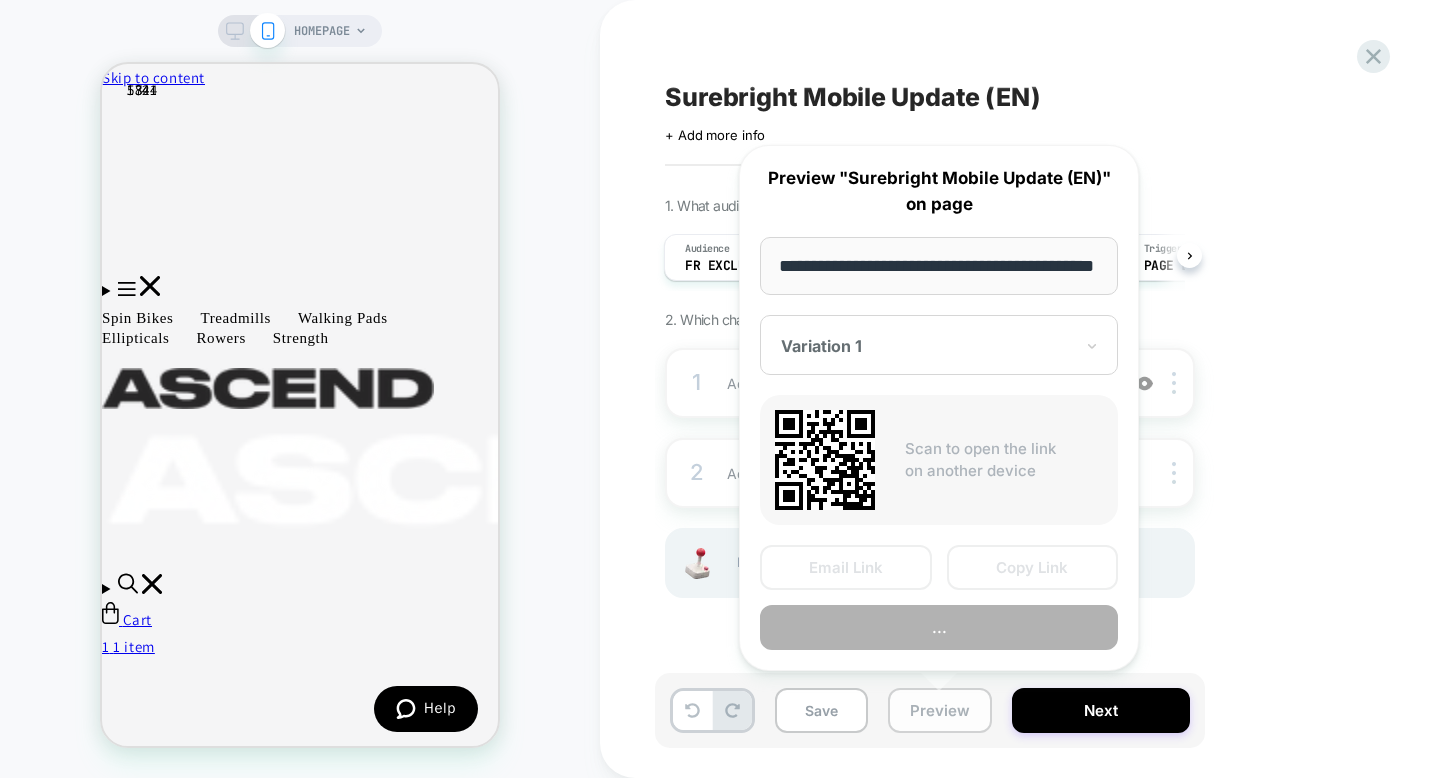 scroll, scrollTop: 0, scrollLeft: 77, axis: horizontal 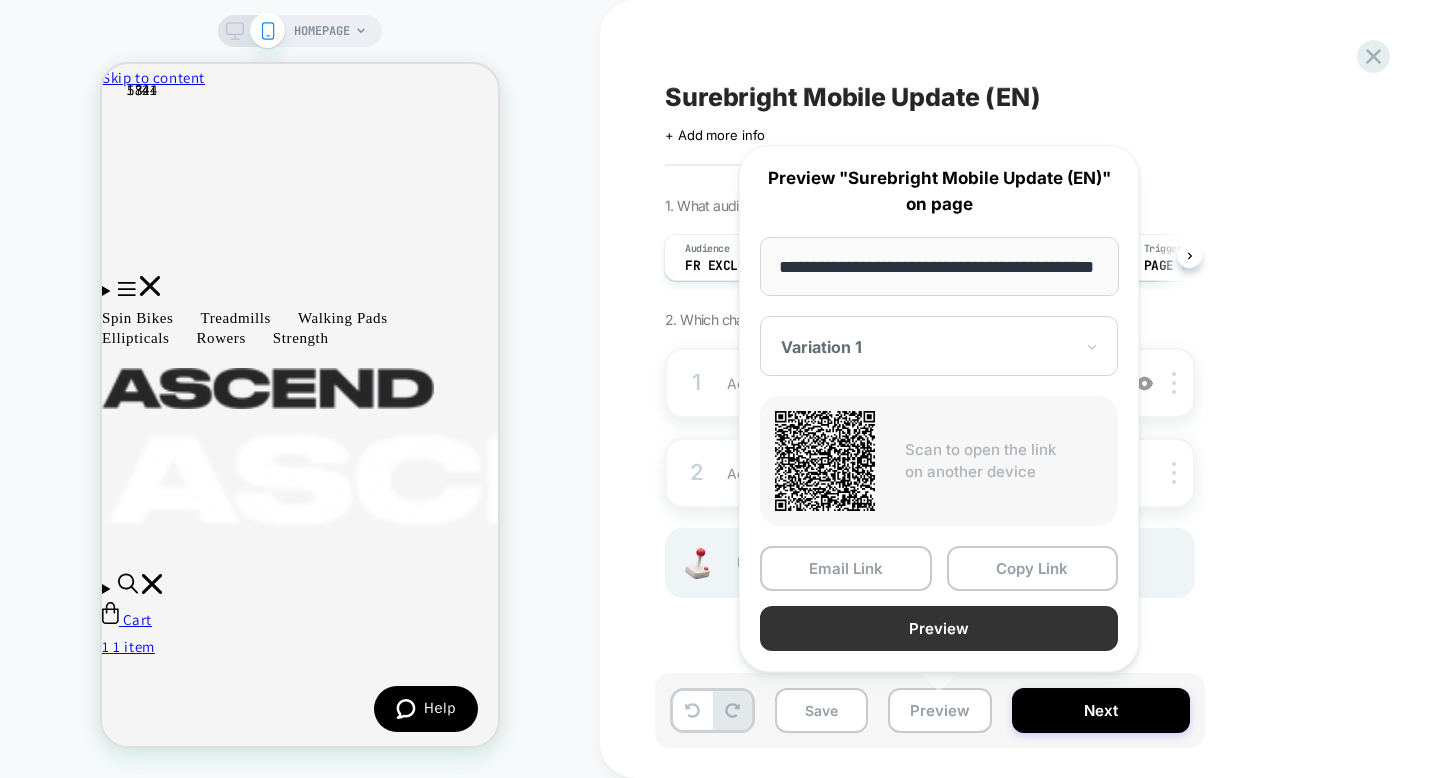 click on "Preview" at bounding box center (939, 628) 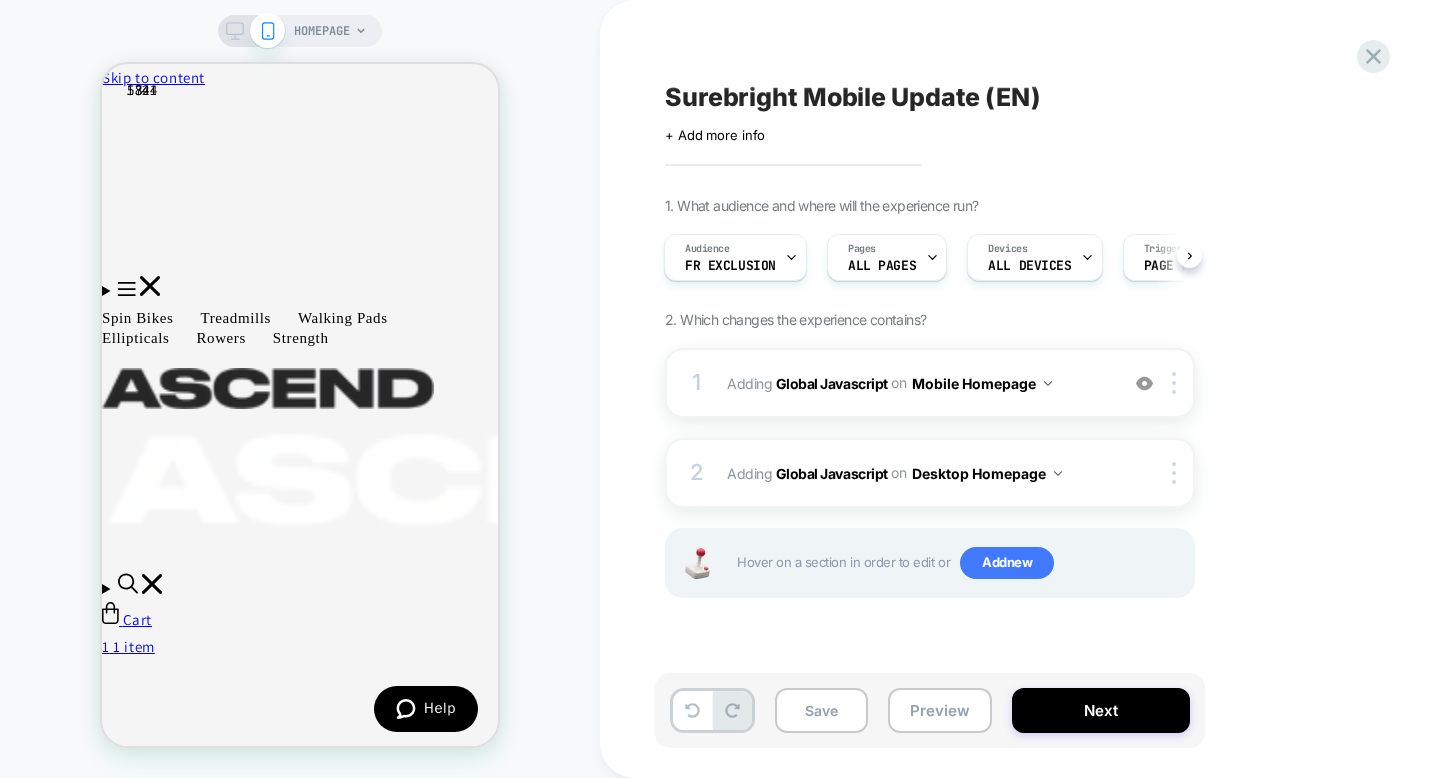 click on "Mobile Homepage" at bounding box center [982, 383] 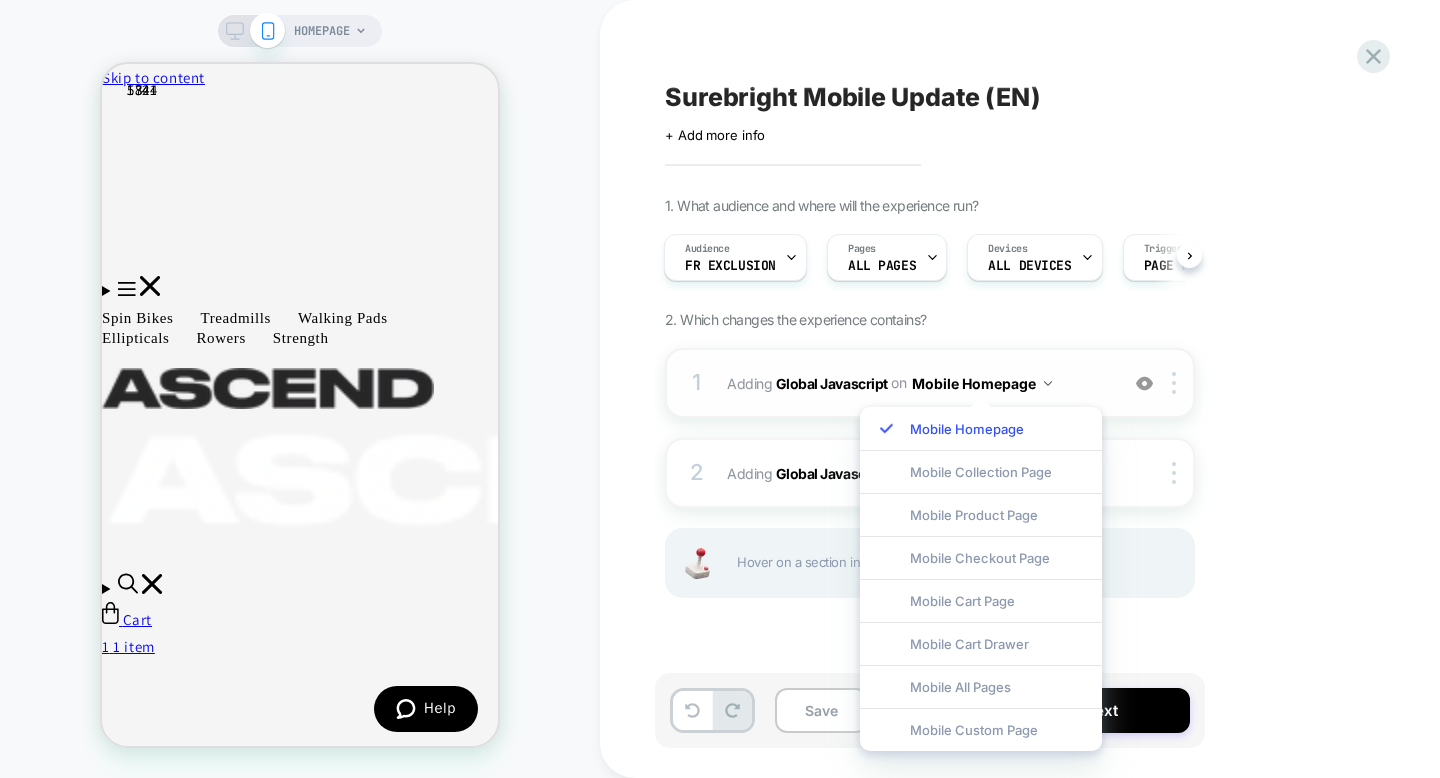 click on "Adding   Global Javascript   on Mobile Homepage" at bounding box center (917, 383) 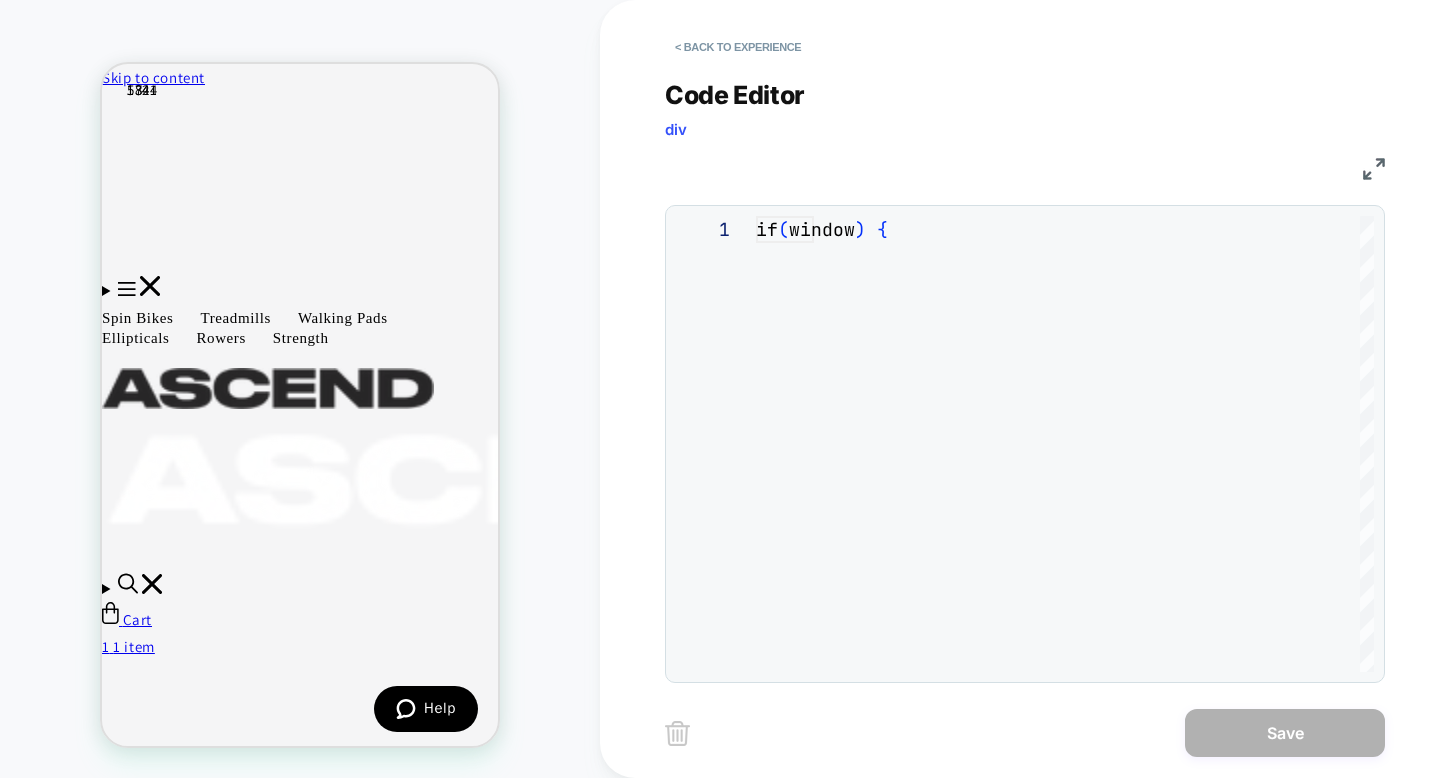 scroll, scrollTop: 270, scrollLeft: 0, axis: vertical 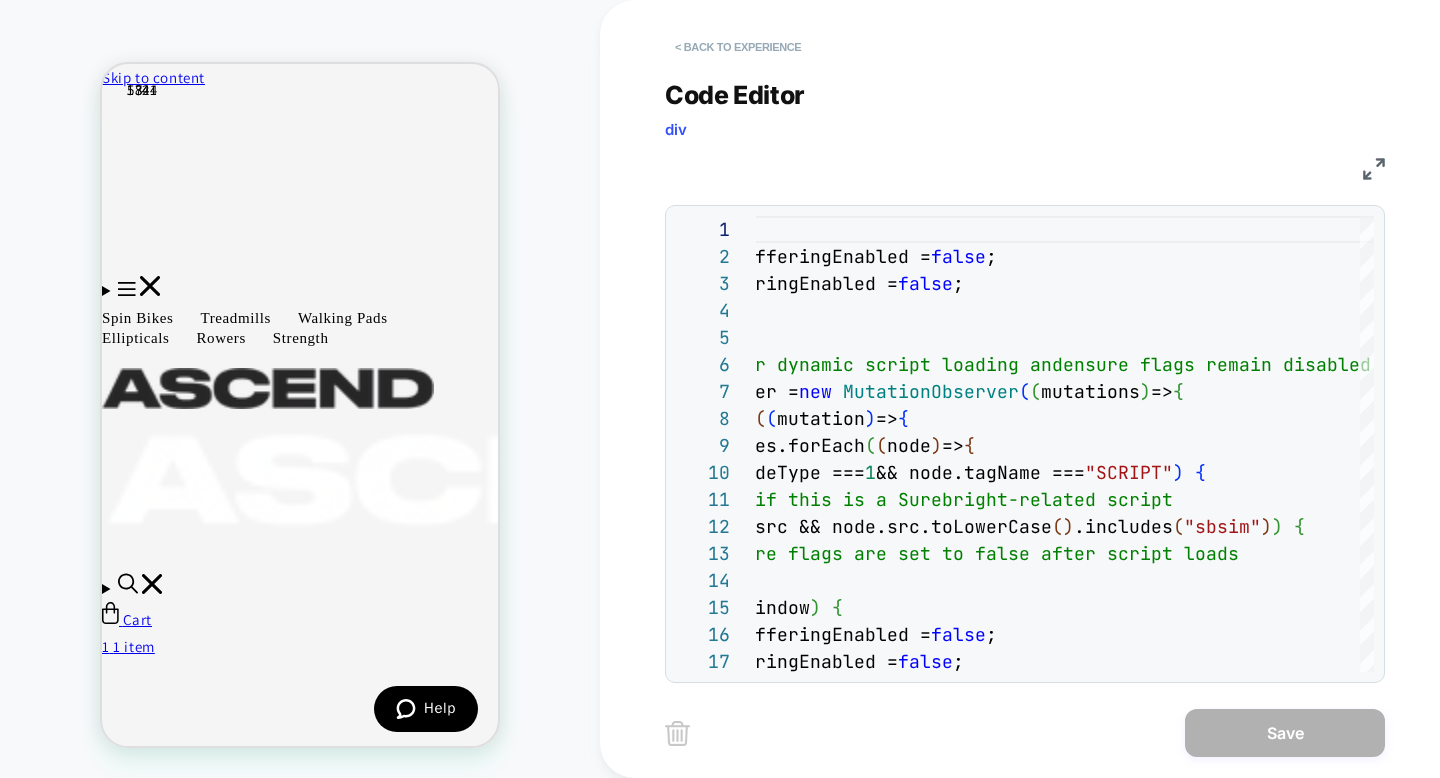click on "< Back to experience" at bounding box center [738, 47] 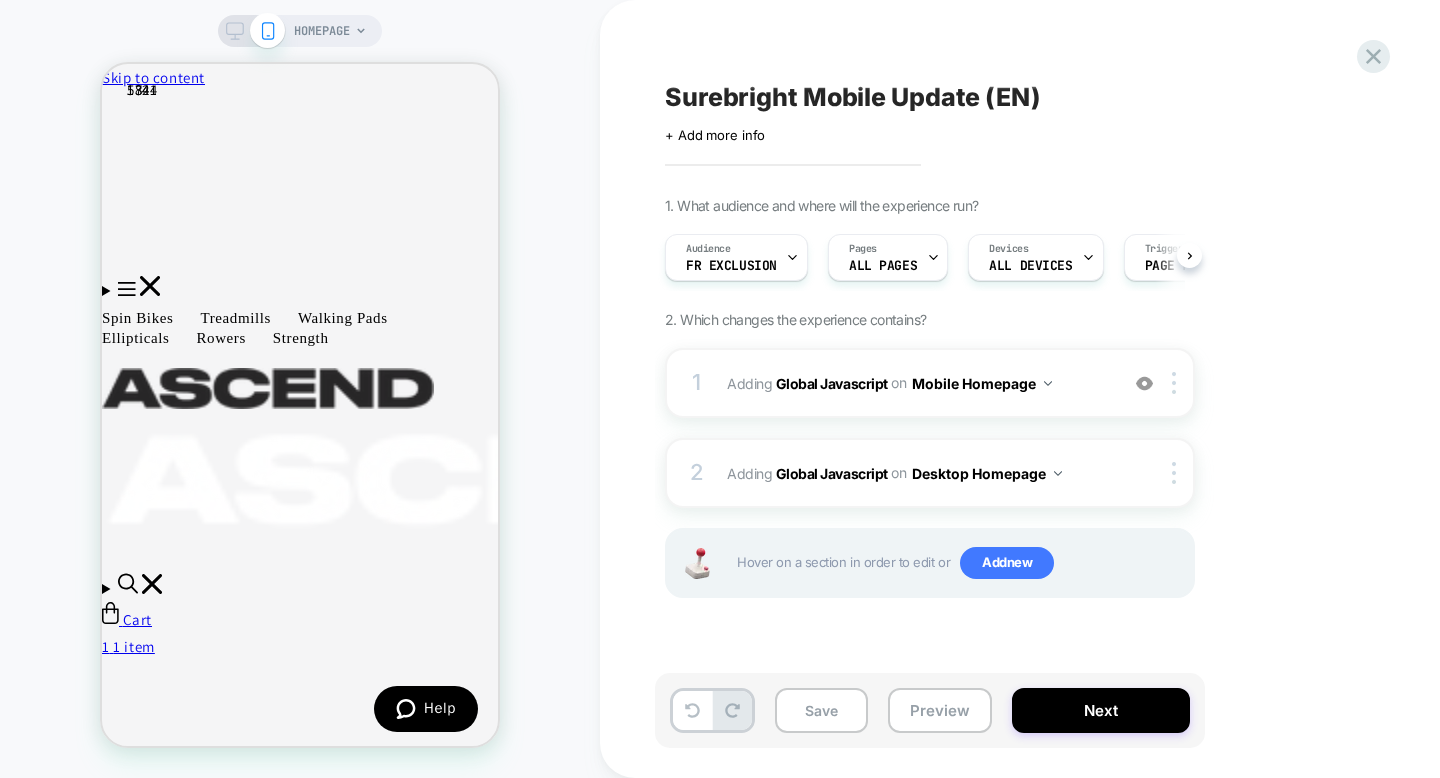 scroll, scrollTop: 0, scrollLeft: 1, axis: horizontal 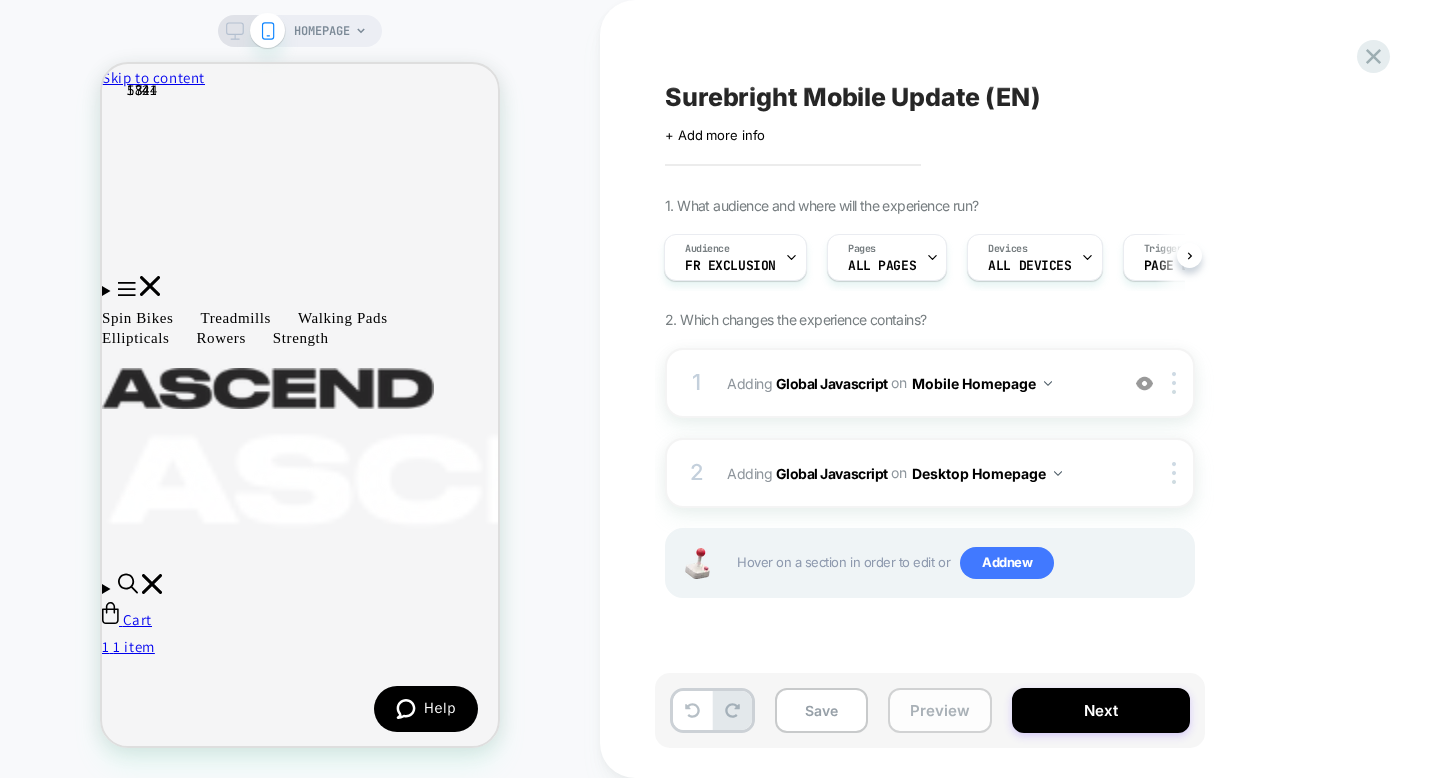 click on "Preview" at bounding box center [940, 710] 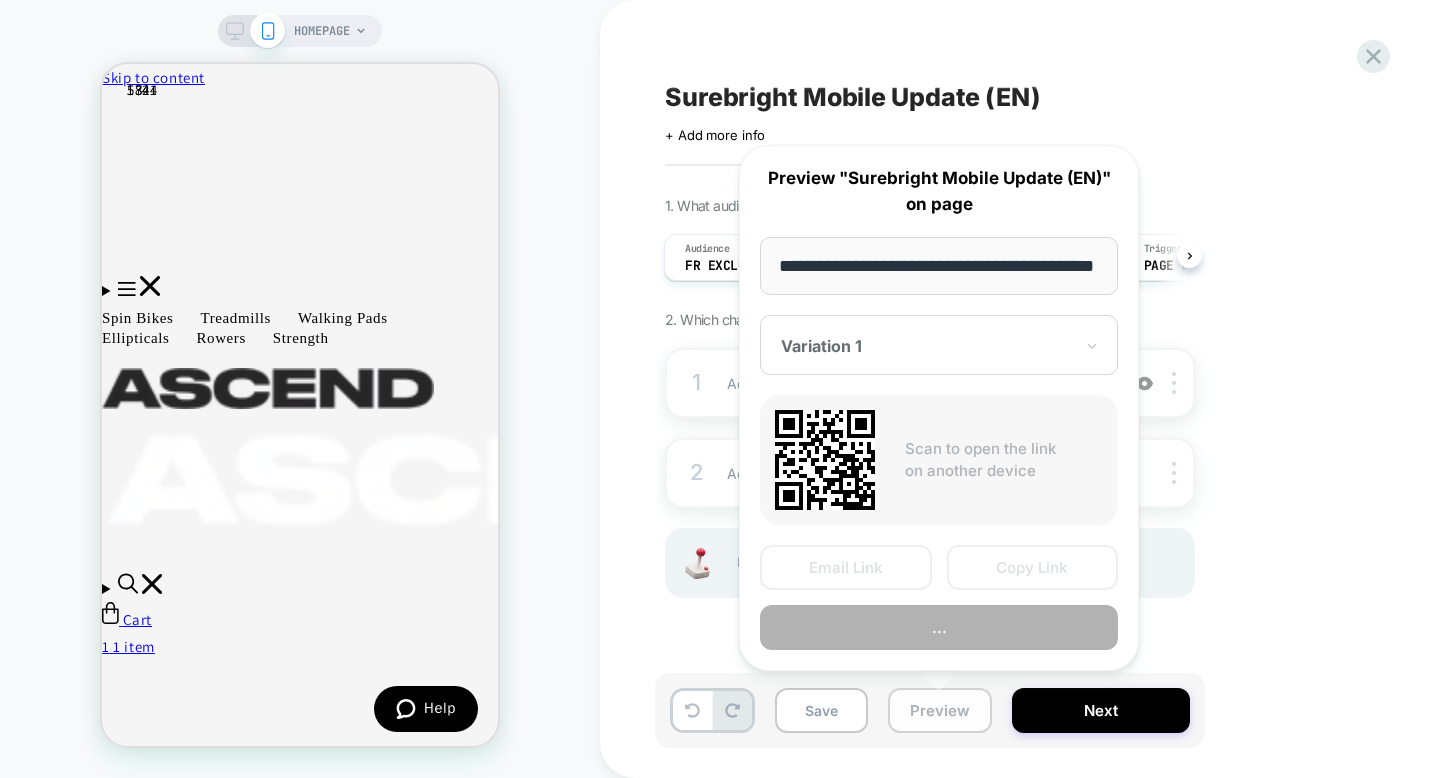 scroll, scrollTop: 0, scrollLeft: 77, axis: horizontal 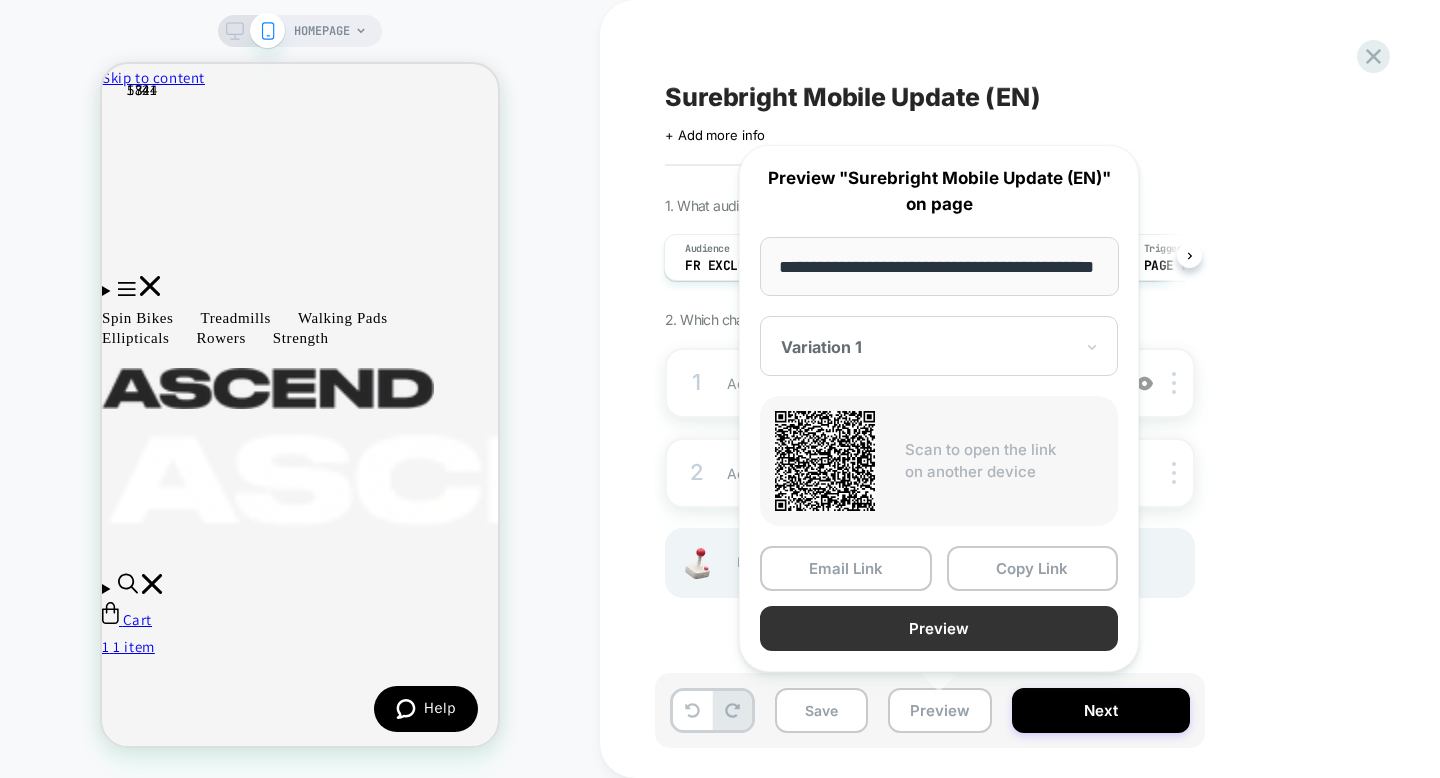 click on "Preview" at bounding box center (939, 628) 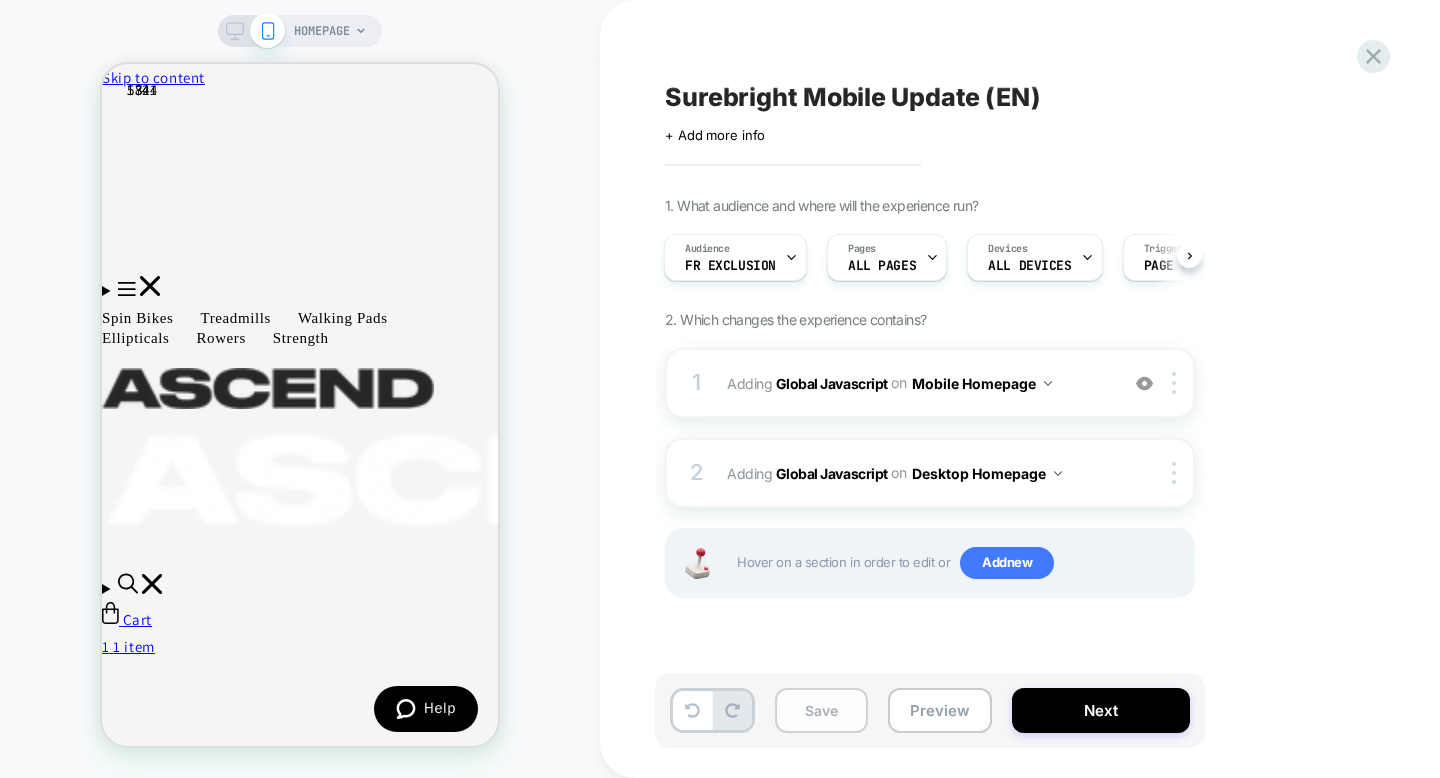 click on "Save" at bounding box center (821, 710) 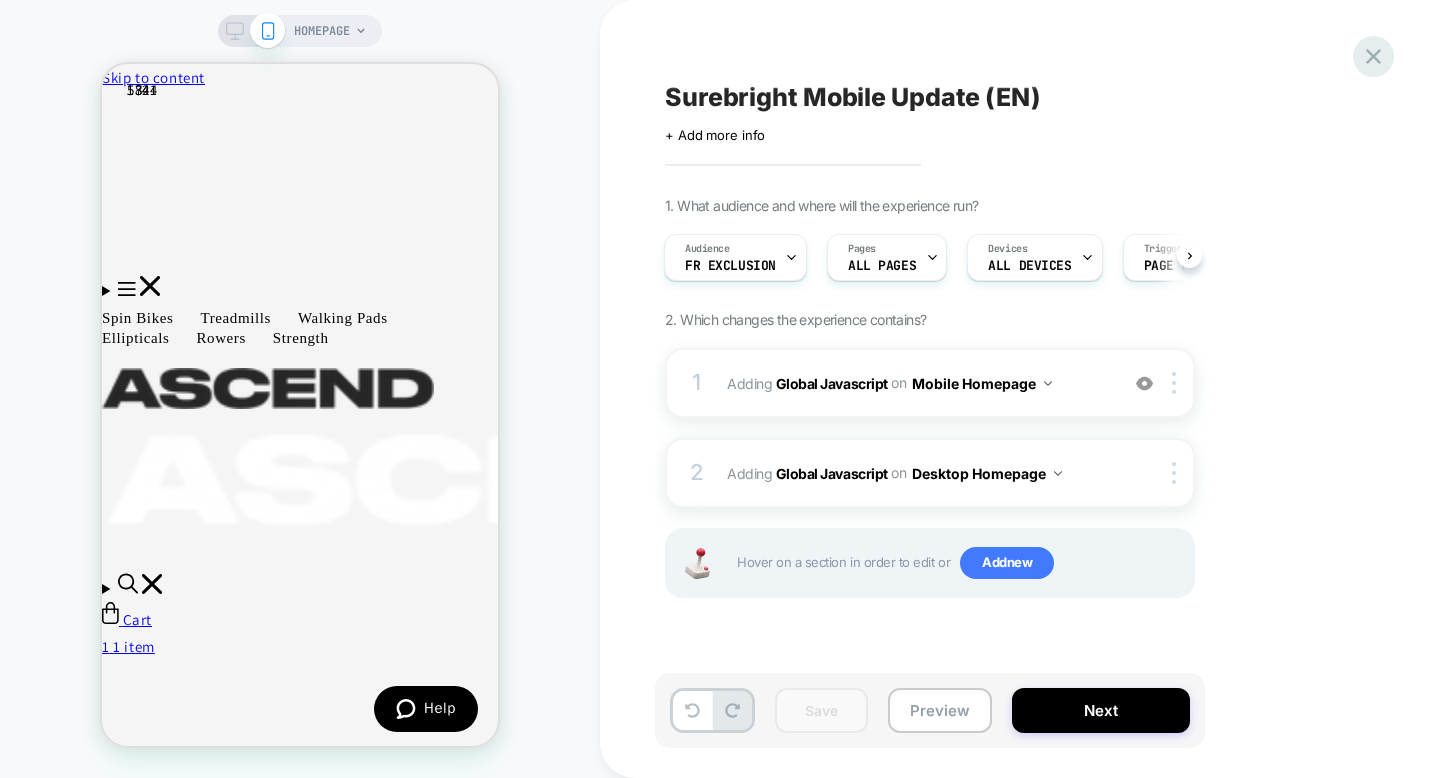 click 